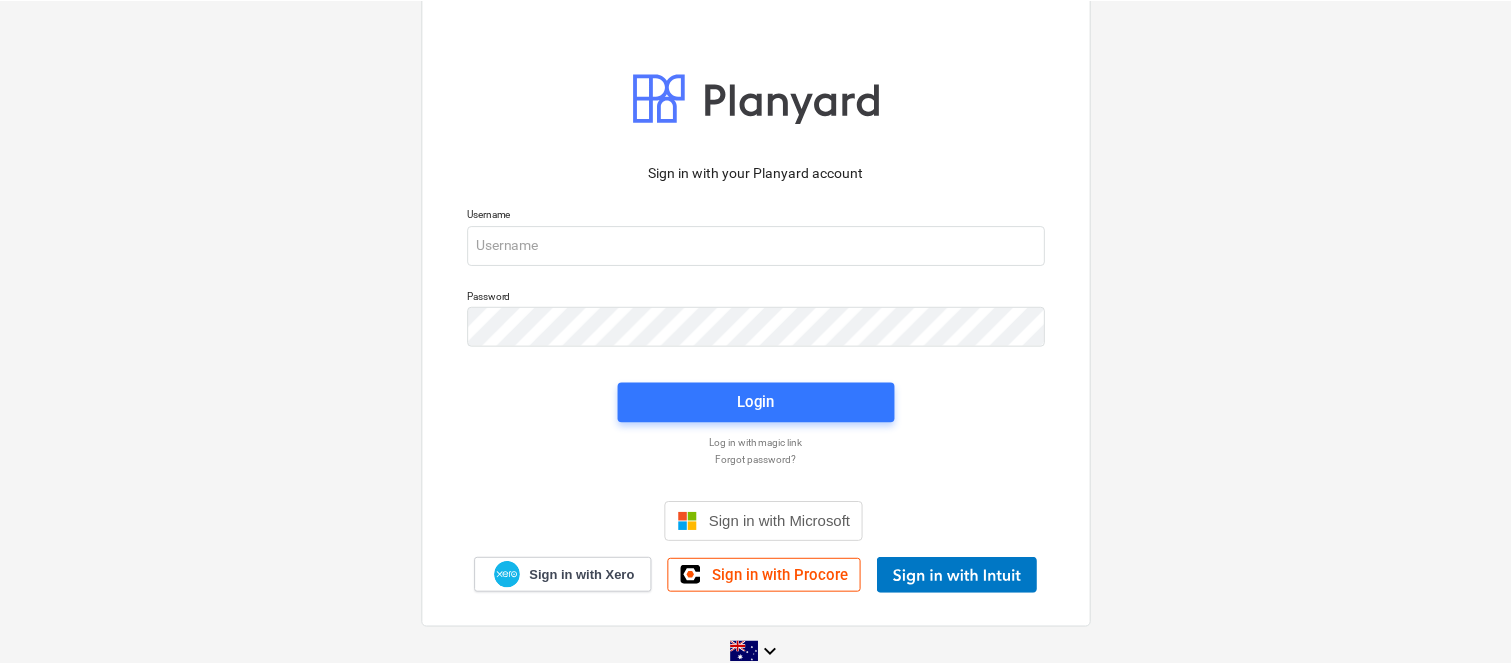 scroll, scrollTop: 0, scrollLeft: 0, axis: both 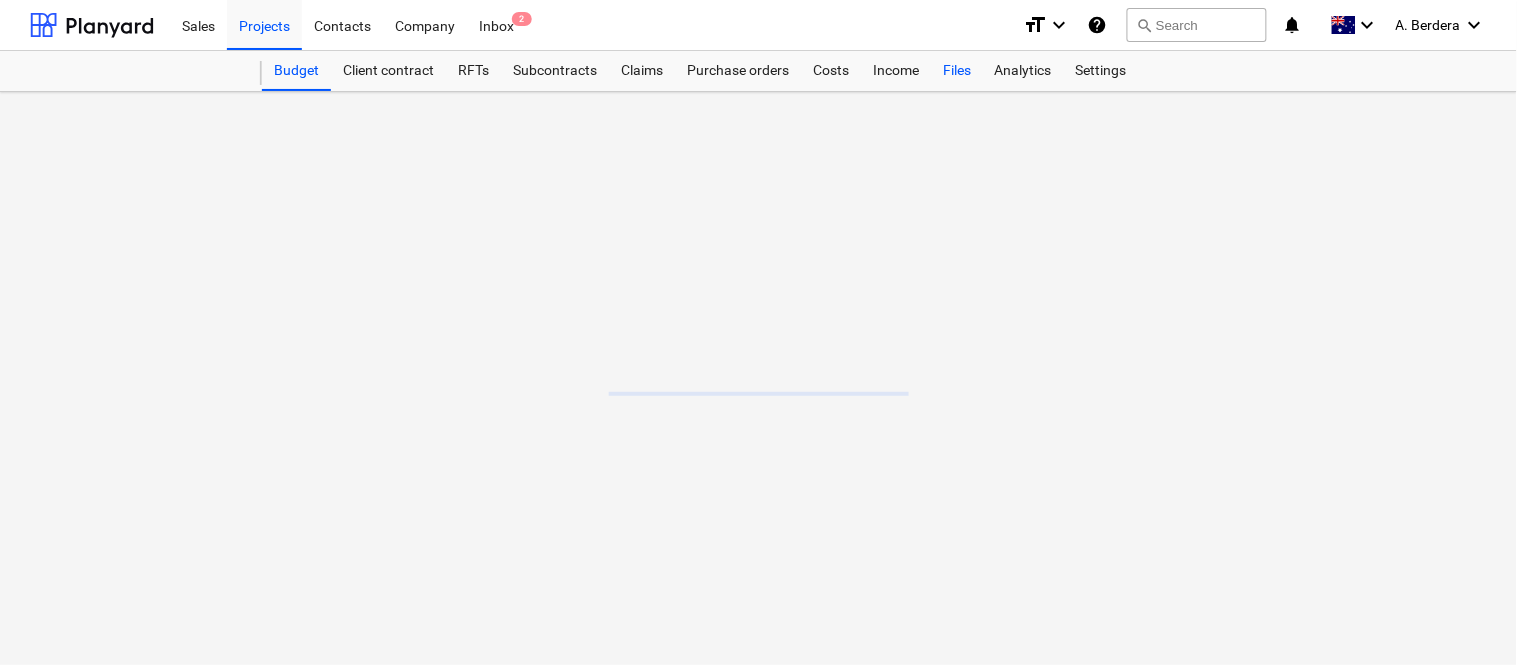 click on "Files" at bounding box center [957, 71] 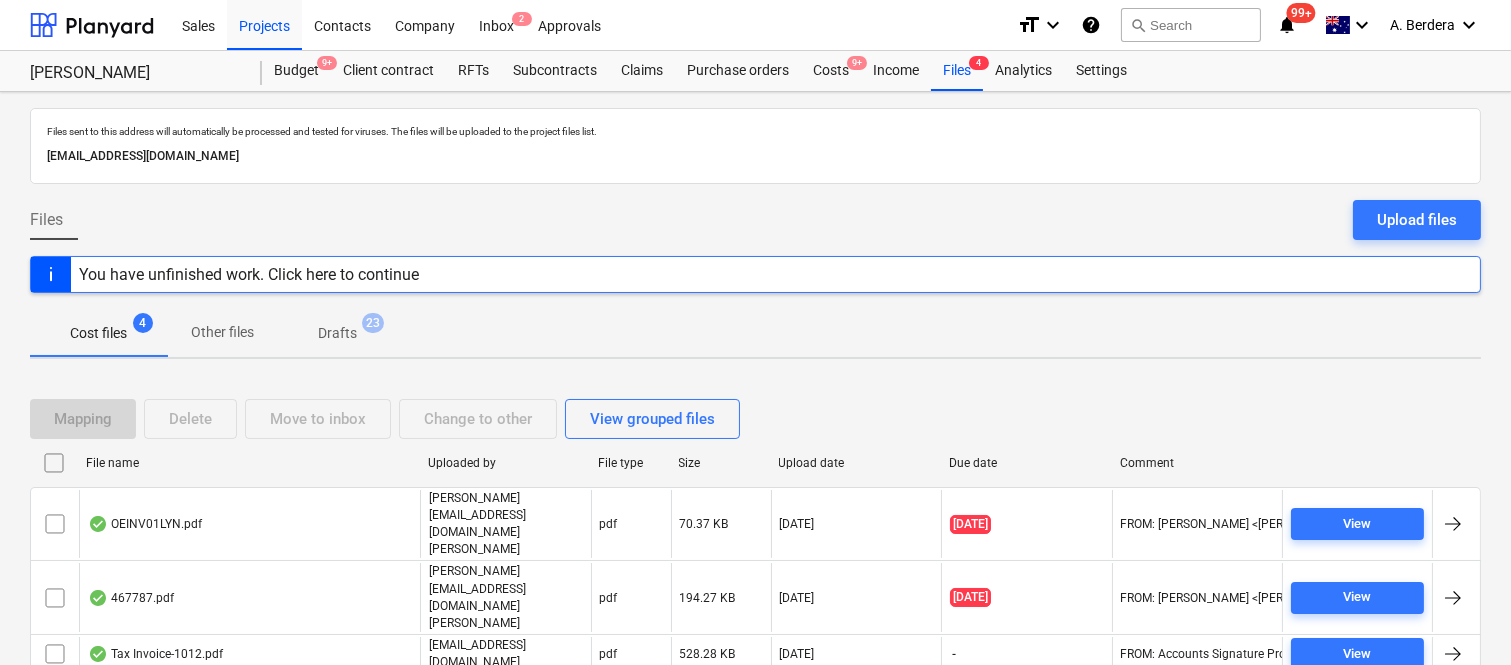 scroll, scrollTop: 43, scrollLeft: 0, axis: vertical 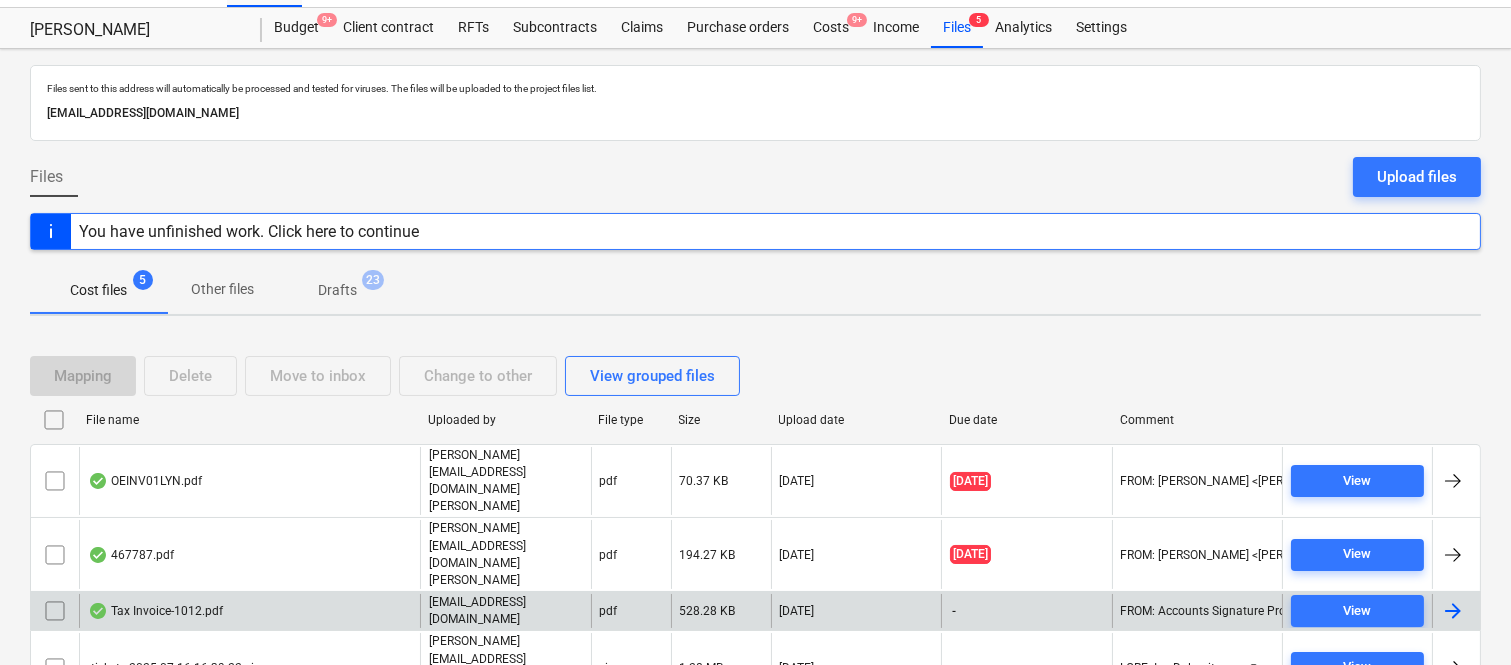 click on "Tax Invoice-1012.pdf" at bounding box center [249, 611] 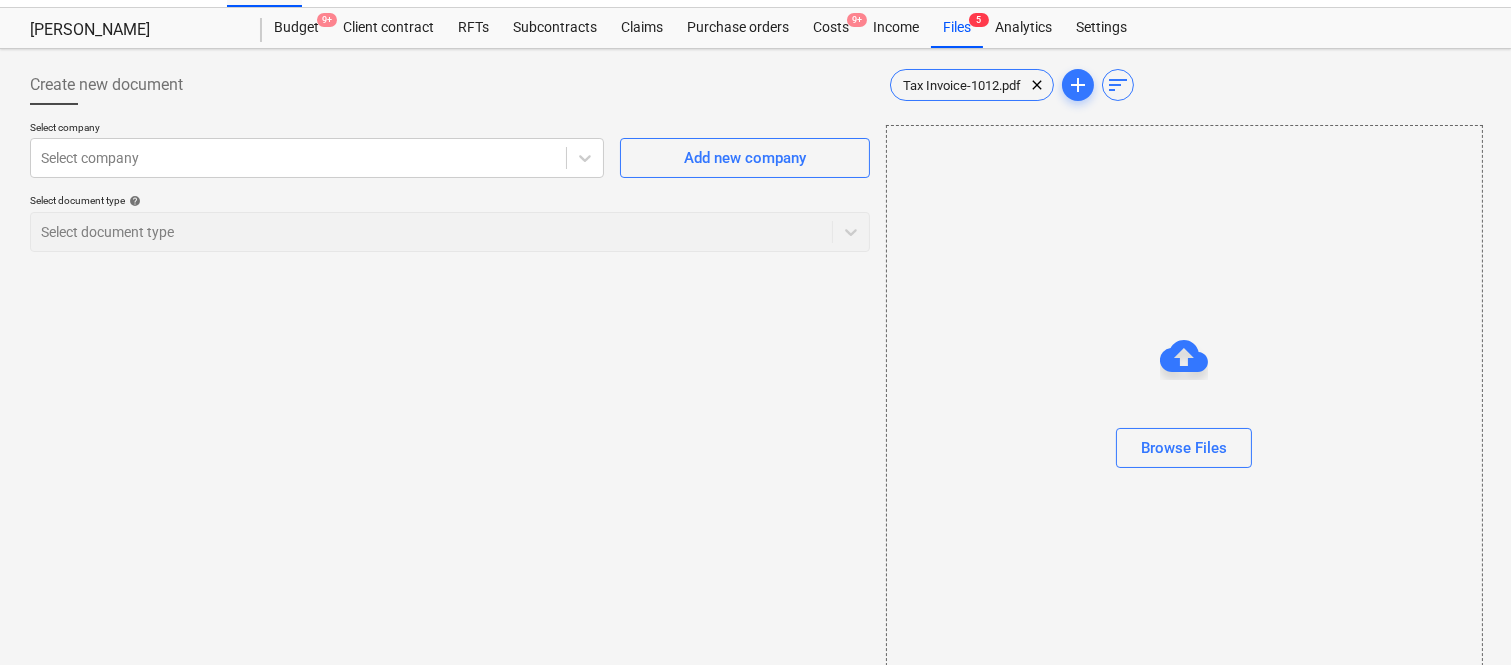 scroll, scrollTop: 0, scrollLeft: 0, axis: both 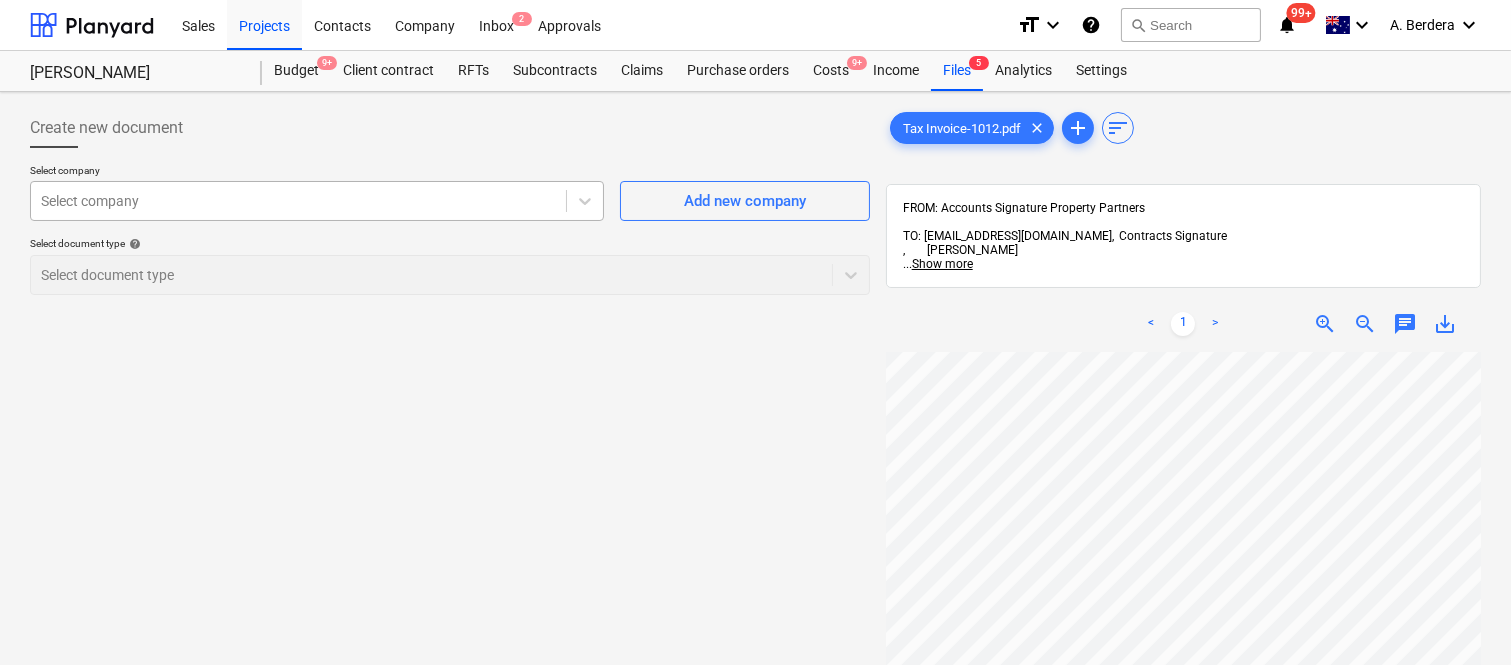click at bounding box center [298, 201] 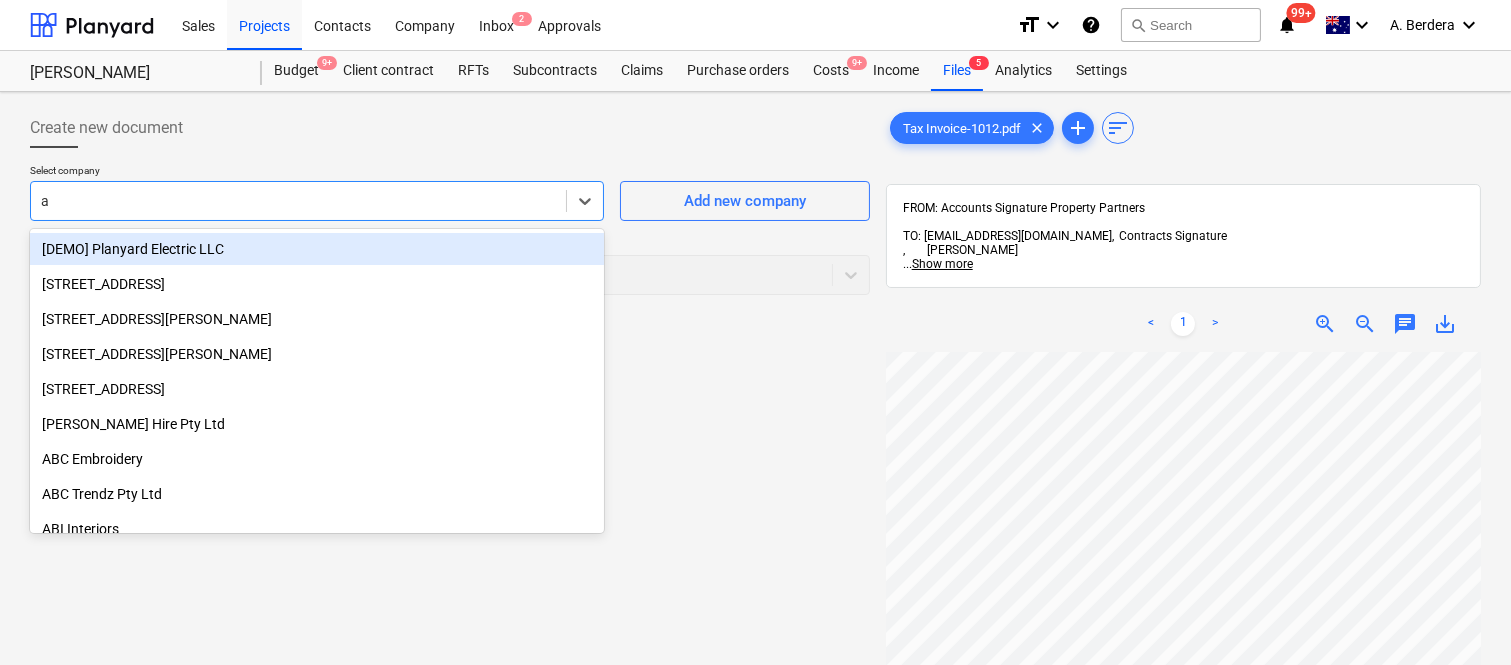 type on "ah" 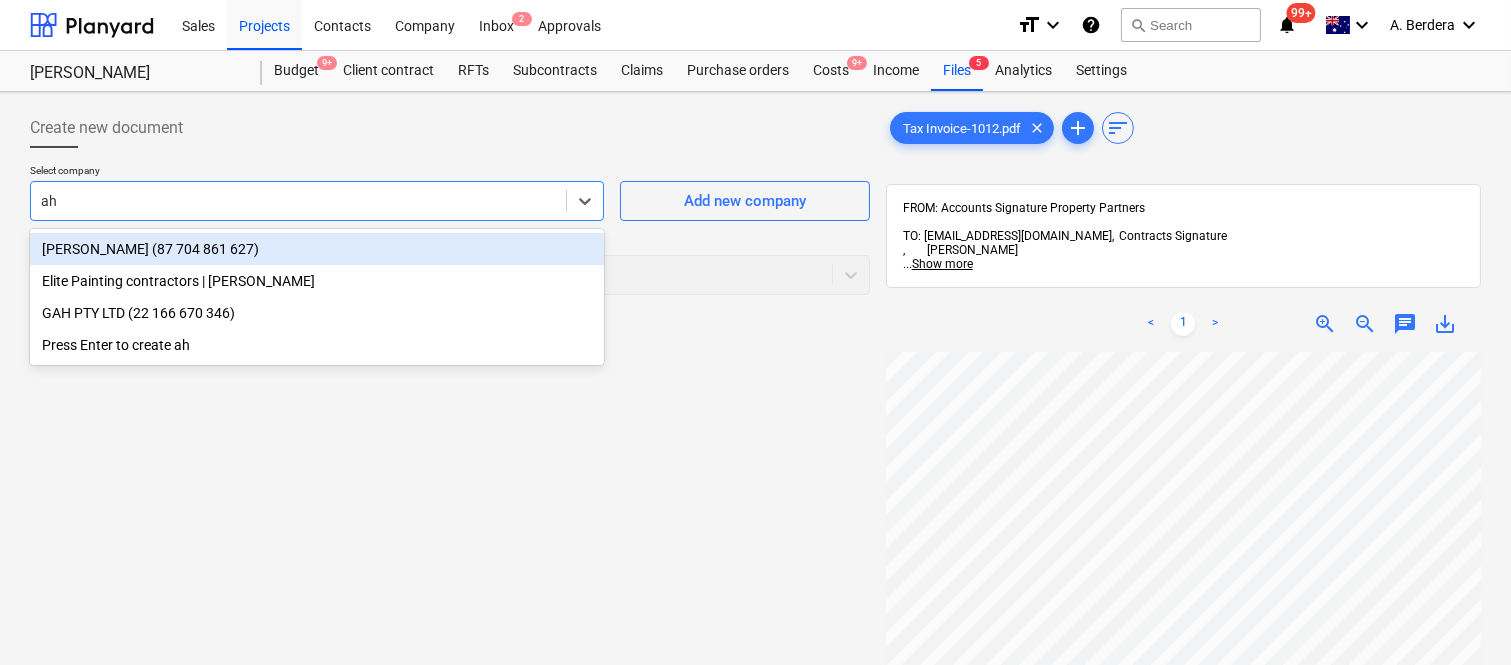 click on "AHMADI, MOHSEN (87 704 861 627)" at bounding box center [317, 249] 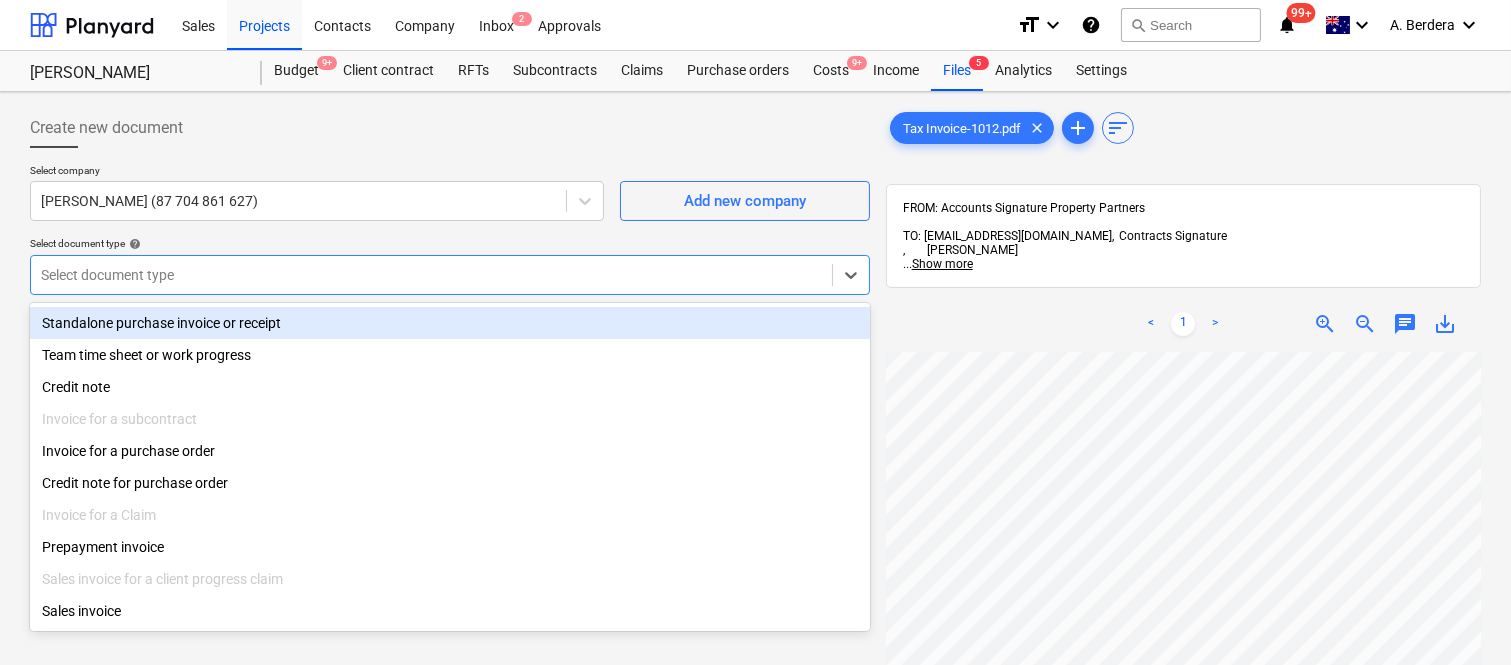 click on "Select document type" at bounding box center (431, 275) 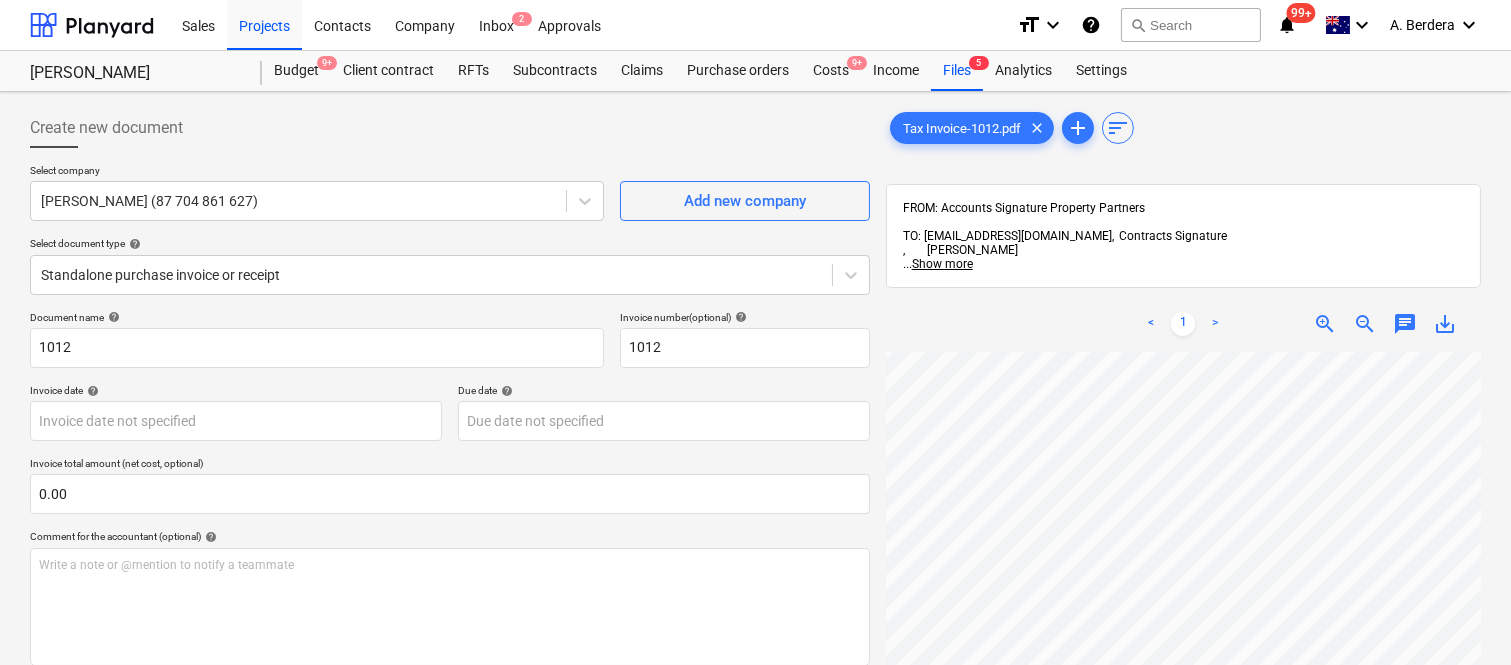 scroll, scrollTop: 111, scrollLeft: 0, axis: vertical 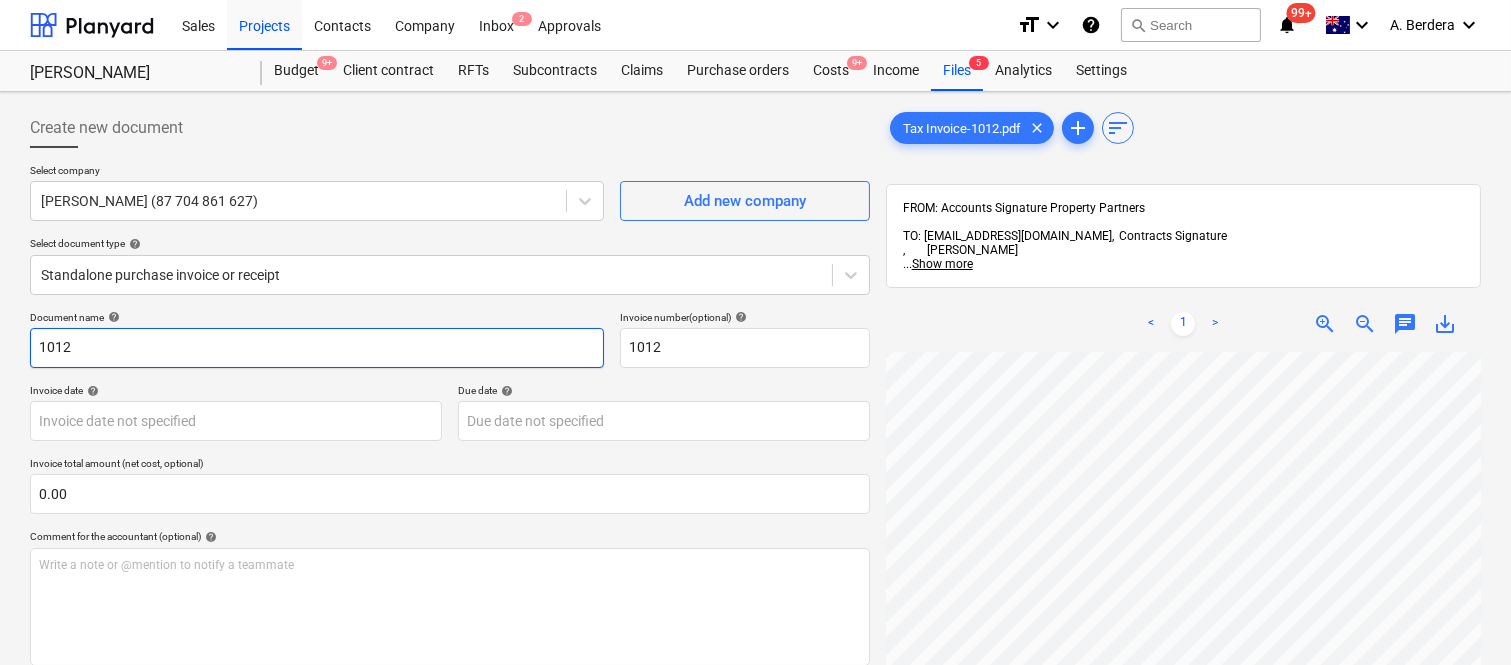 click on "1012" at bounding box center (317, 348) 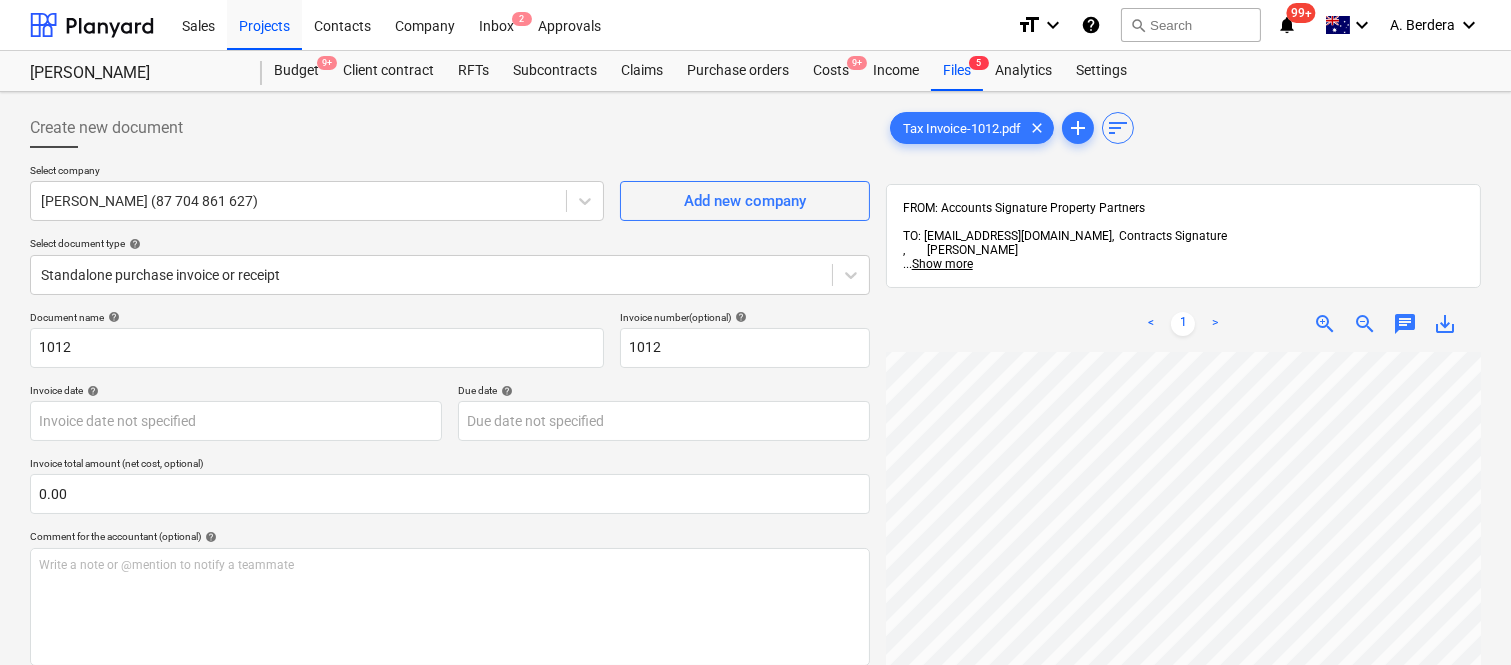 scroll, scrollTop: 0, scrollLeft: 294, axis: horizontal 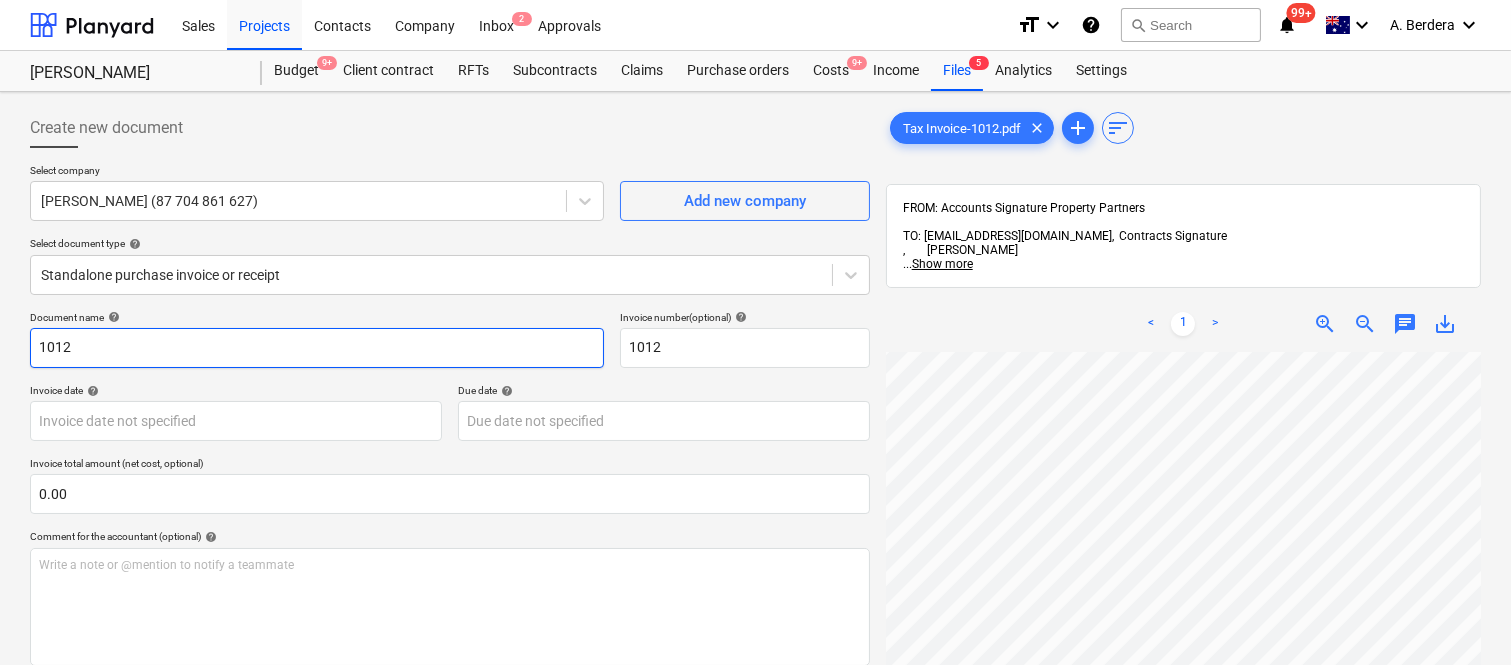 click on "1012" at bounding box center [317, 348] 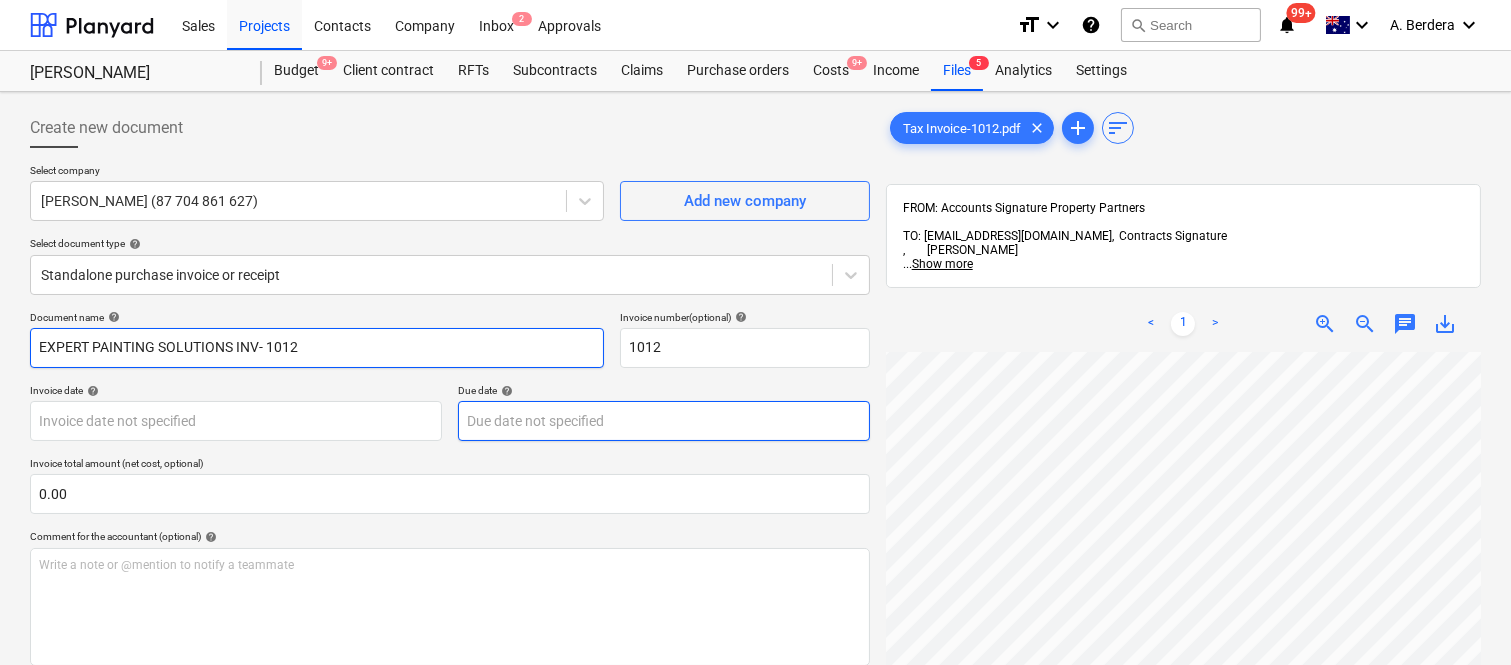 type on "EXPERT PAINTING SOLUTIONS INV- 1012" 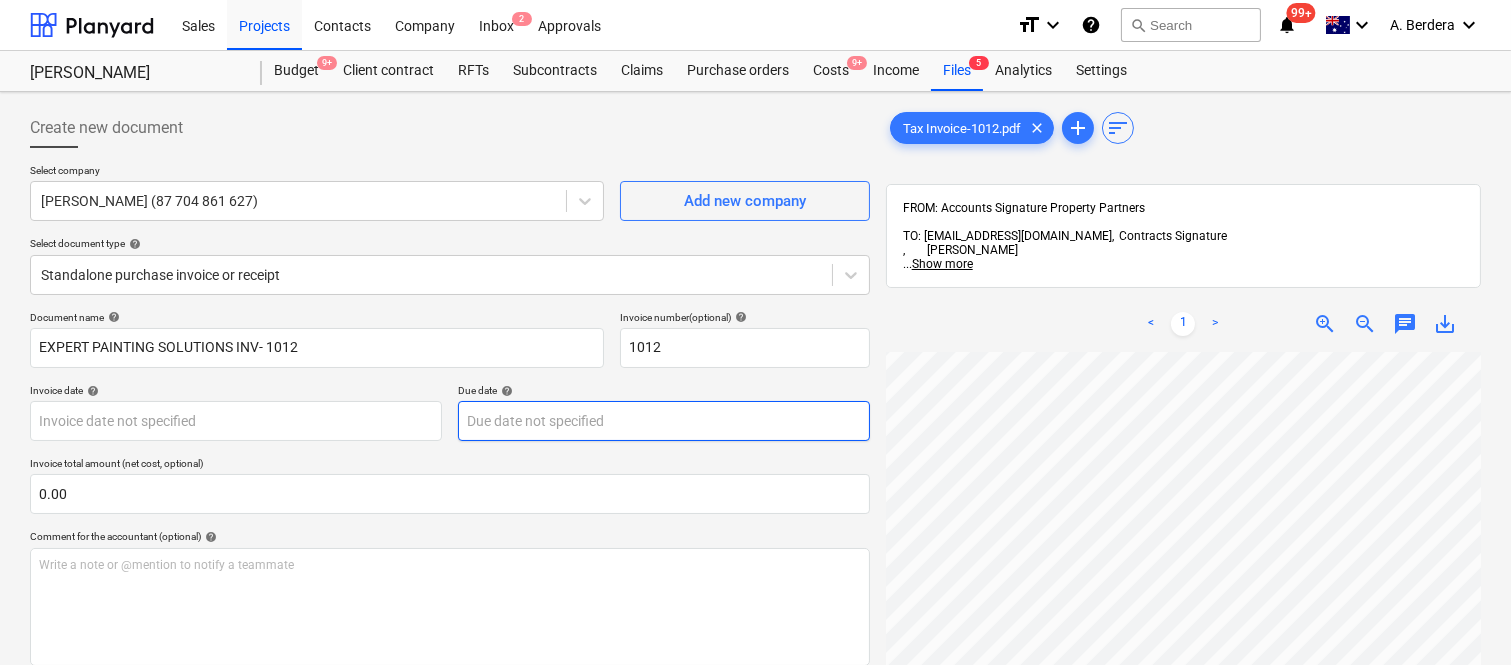 scroll, scrollTop: 151, scrollLeft: 275, axis: both 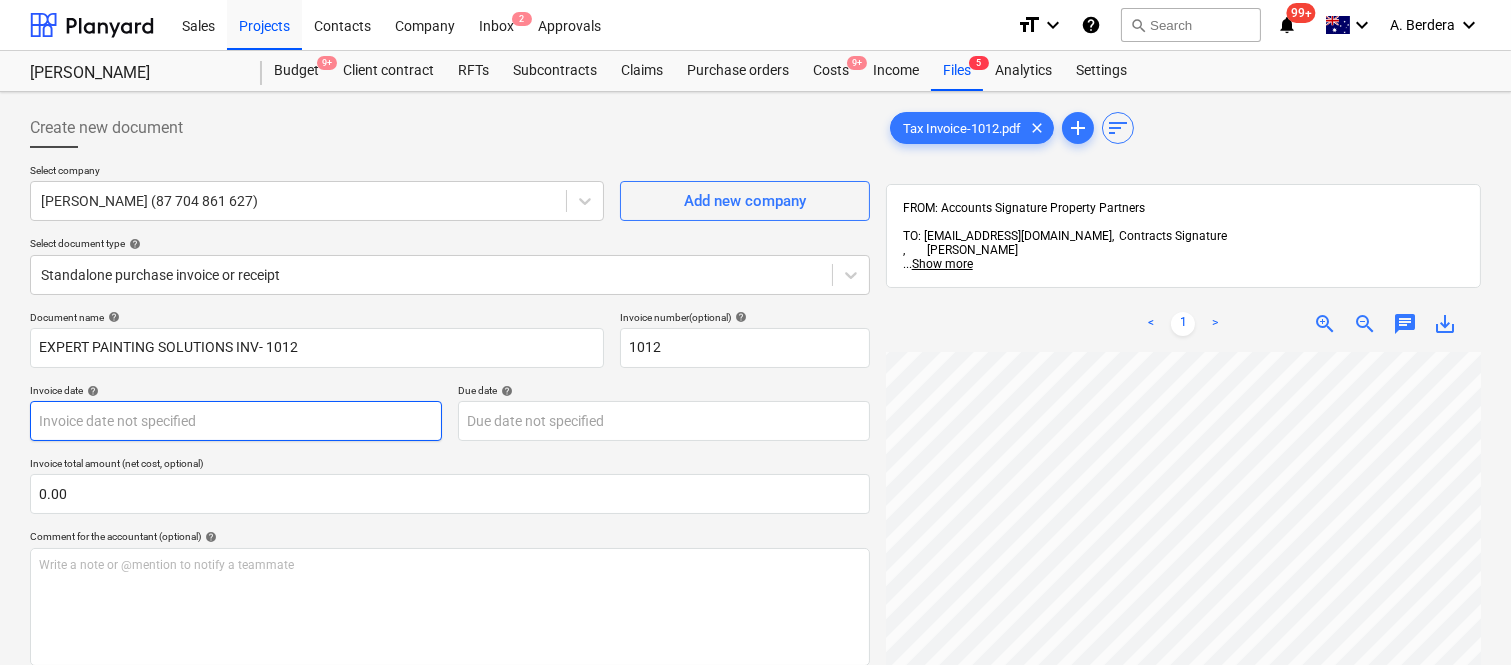click on "Sales Projects Contacts Company Inbox 2 Approvals format_size keyboard_arrow_down help search Search notifications 99+ keyboard_arrow_down A. Berdera keyboard_arrow_down Della Rosa Budget 9+ Client contract RFTs Subcontracts Claims Purchase orders Costs 9+ Income Files 5 Analytics Settings Create new document Select company AHMADI, MOHSEN (87 704 861 627)  Add new company Select document type help Standalone purchase invoice or receipt Document name help EXPERT PAINTING SOLUTIONS INV- 1012 Invoice number  (optional) help 1012 Invoice date help Press the down arrow key to interact with the calendar and
select a date. Press the question mark key to get the keyboard shortcuts for changing dates. Due date help Press the down arrow key to interact with the calendar and
select a date. Press the question mark key to get the keyboard shortcuts for changing dates. Invoice total amount (net cost, optional) 0.00 Comment for the accountant (optional) help Write a note or @mention to notify a teammate ﻿ Clear" at bounding box center [755, 332] 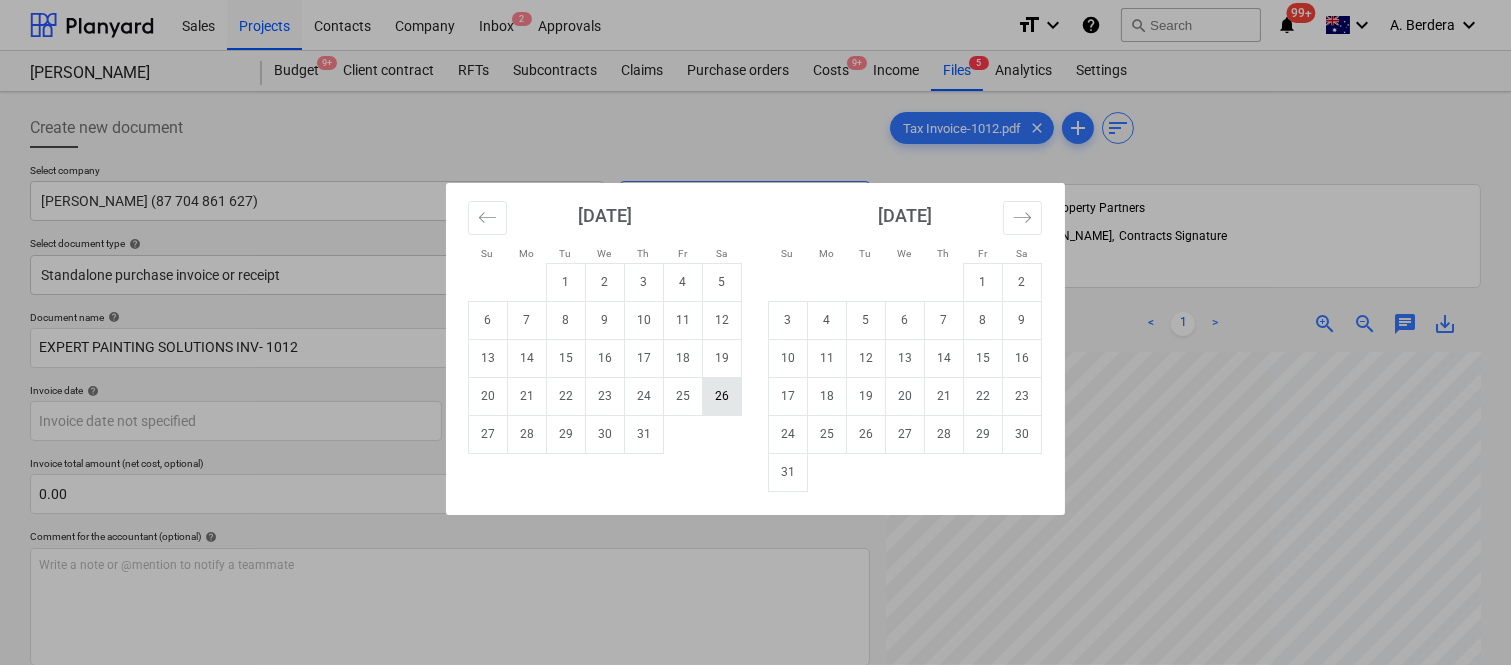 click on "26" at bounding box center [722, 396] 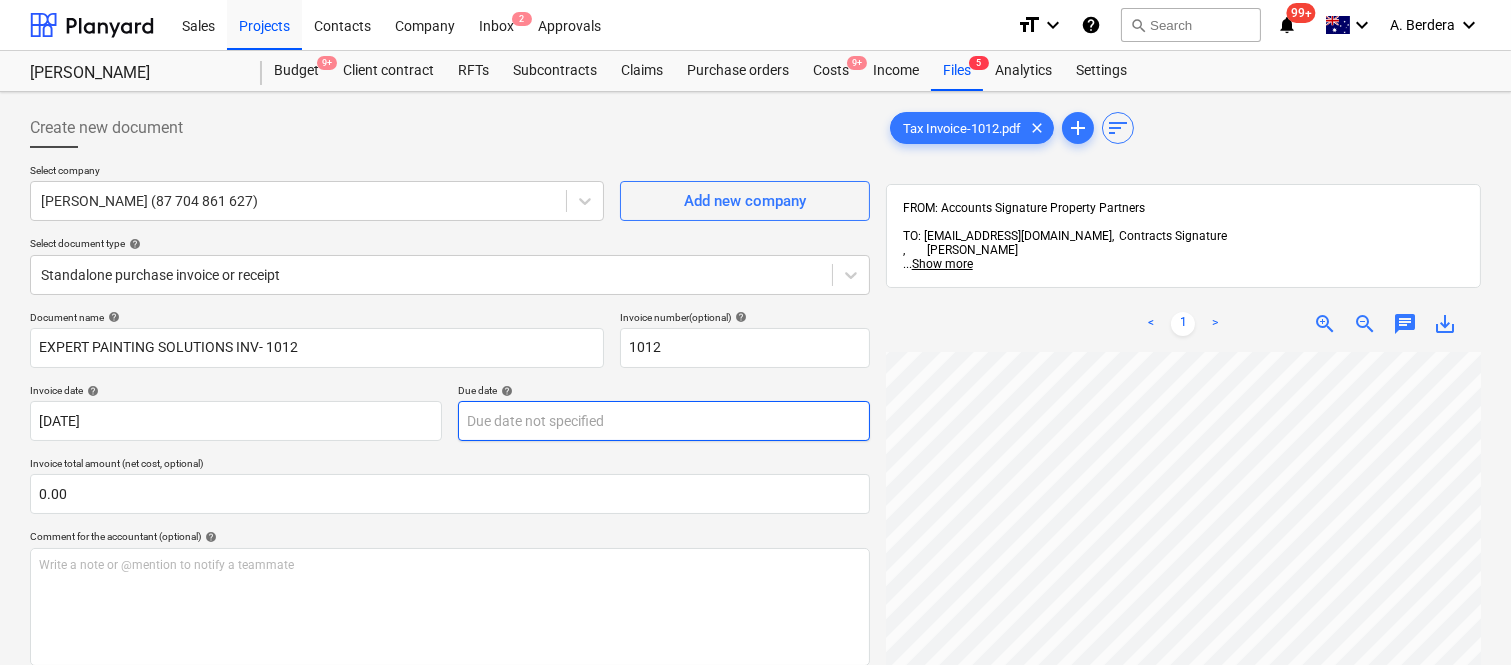 click on "Sales Projects Contacts Company Inbox 2 Approvals format_size keyboard_arrow_down help search Search notifications 99+ keyboard_arrow_down A. Berdera keyboard_arrow_down Della Rosa Budget 9+ Client contract RFTs Subcontracts Claims Purchase orders Costs 9+ Income Files 5 Analytics Settings Create new document Select company AHMADI, MOHSEN (87 704 861 627)  Add new company Select document type help Standalone purchase invoice or receipt Document name help EXPERT PAINTING SOLUTIONS INV- 1012 Invoice number  (optional) help 1012 Invoice date help 26 Jul 2025 26.07.2025 Press the down arrow key to interact with the calendar and
select a date. Press the question mark key to get the keyboard shortcuts for changing dates. Due date help Press the down arrow key to interact with the calendar and
select a date. Press the question mark key to get the keyboard shortcuts for changing dates. Invoice total amount (net cost, optional) 0.00 Comment for the accountant (optional) help ﻿ Clear Save Submit $0.00 help" at bounding box center [755, 332] 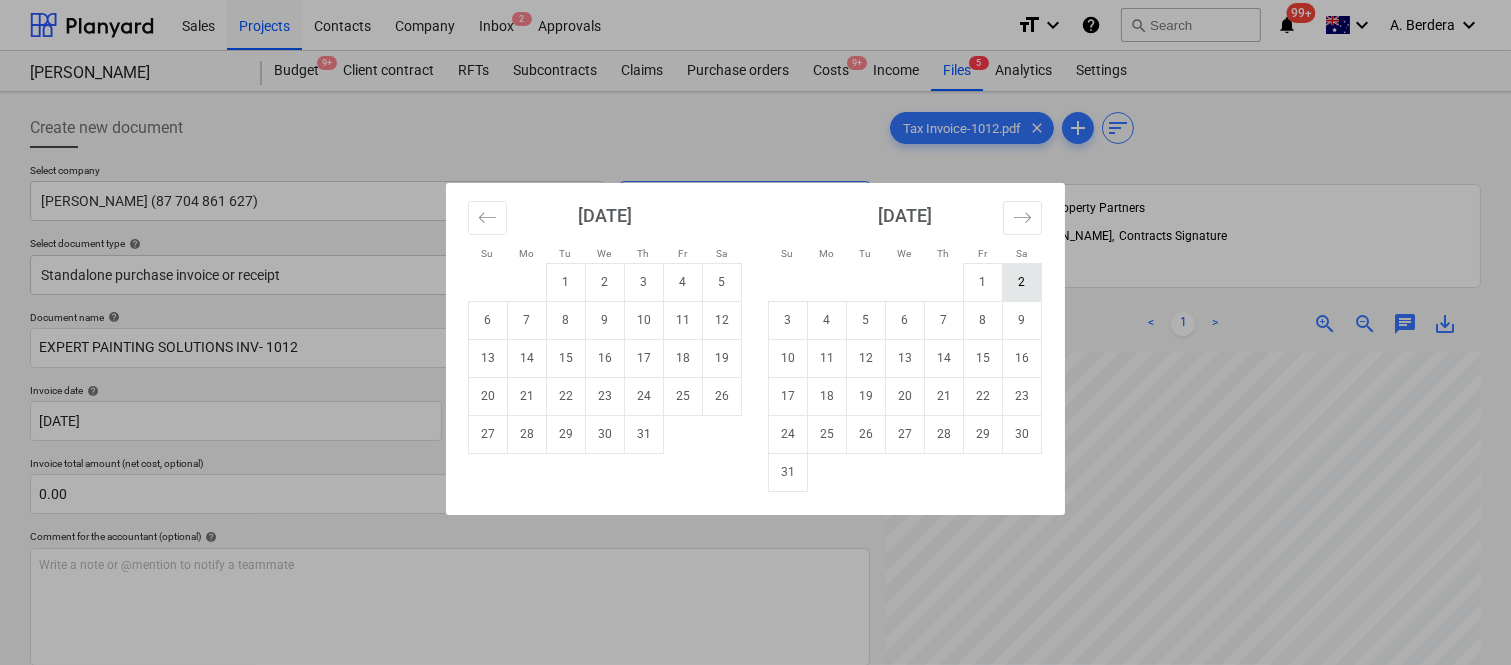click on "2" at bounding box center (1022, 282) 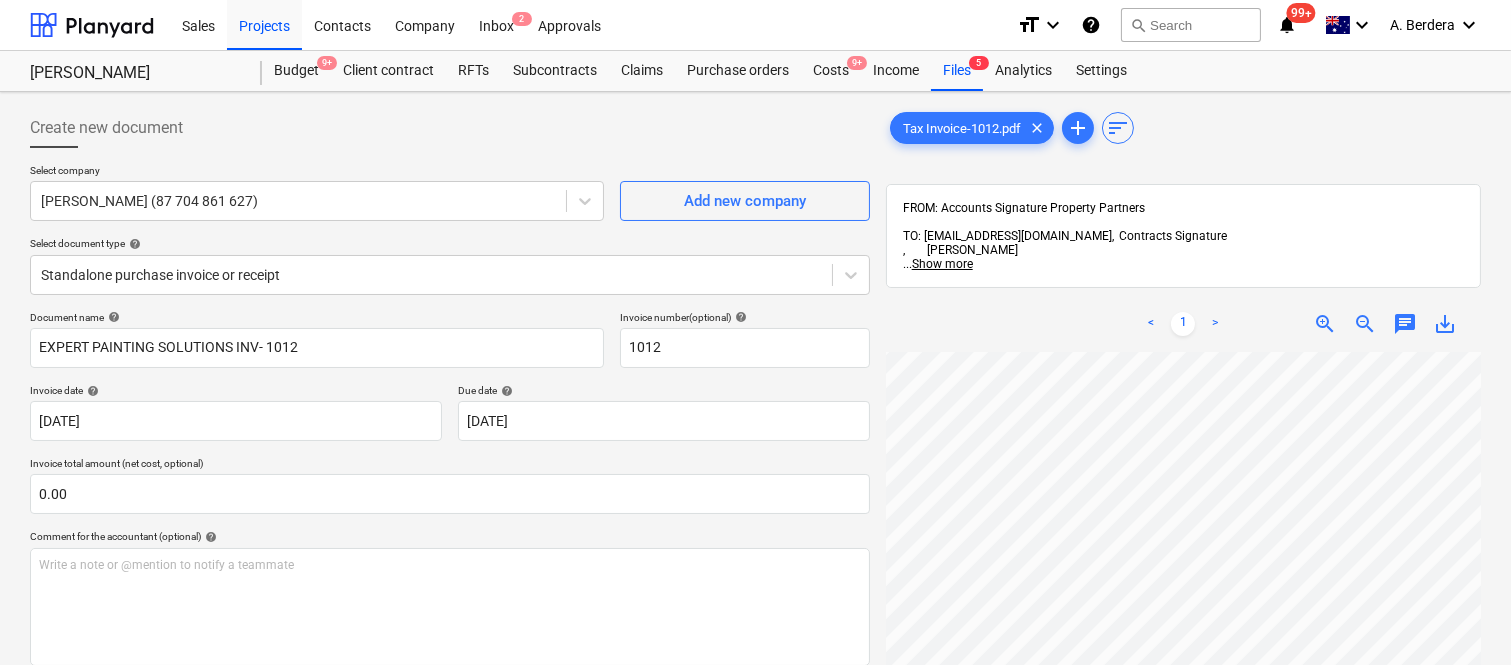 scroll, scrollTop: 667, scrollLeft: 275, axis: both 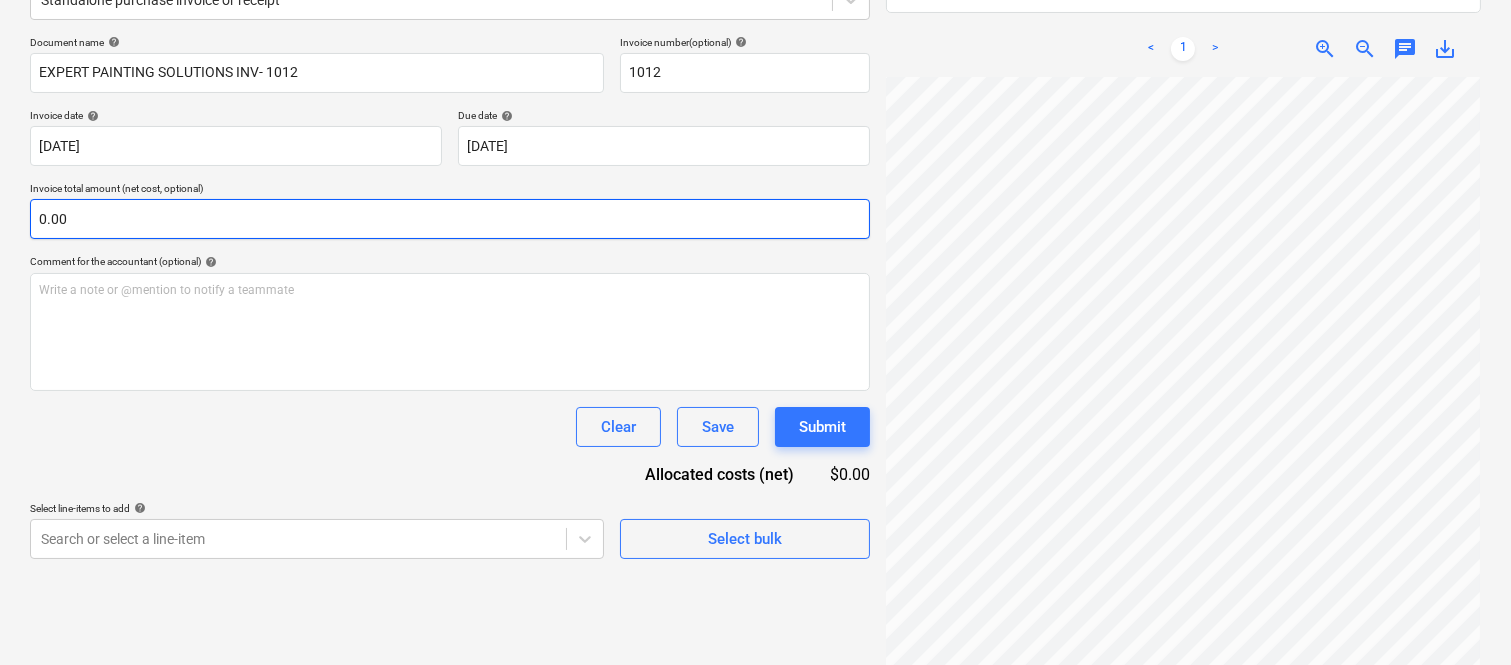 click on "0.00" at bounding box center [450, 219] 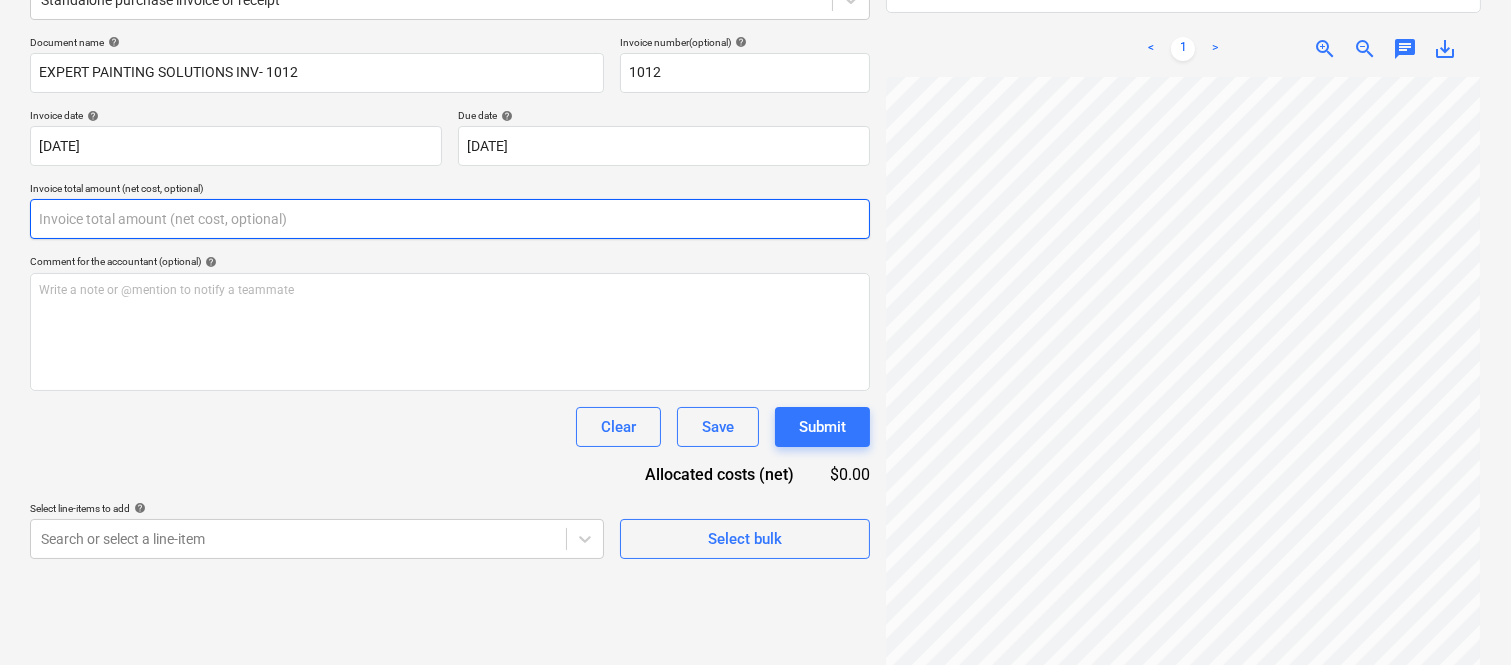 paste on "4,545.45" 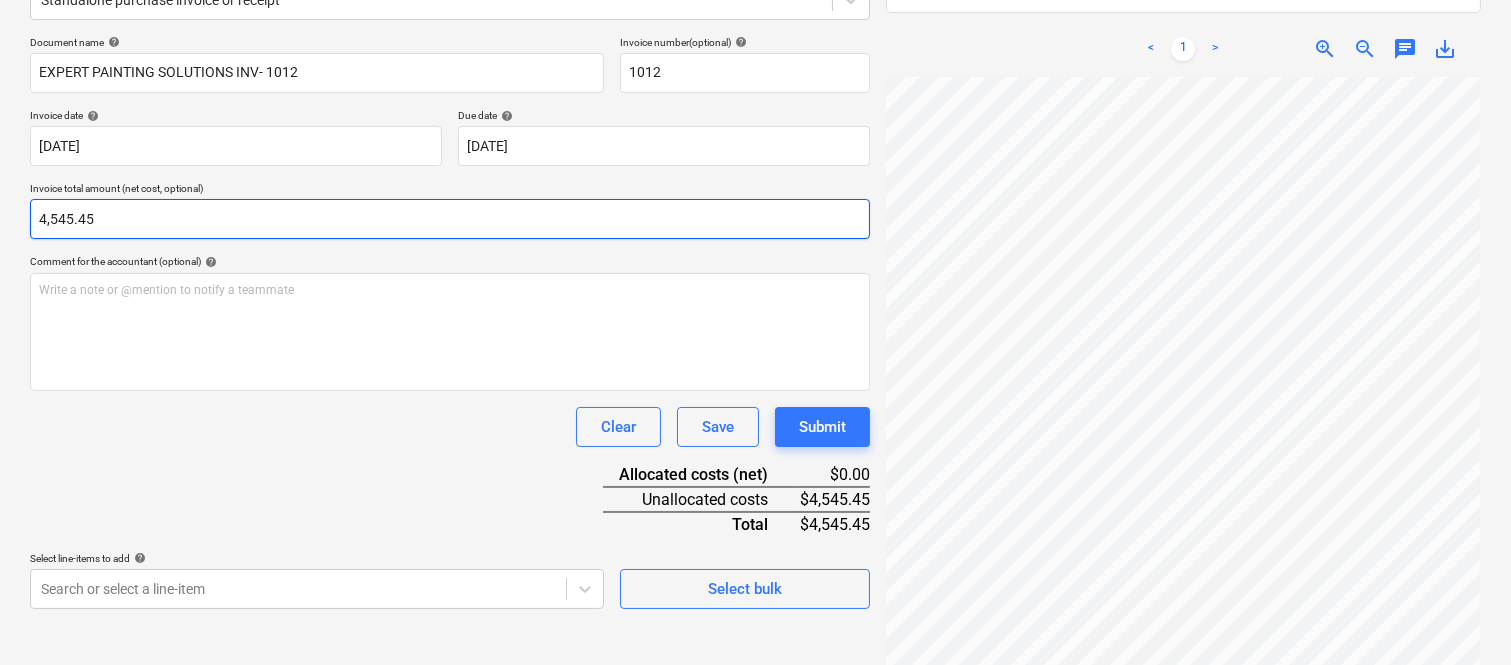 type on "4545.45" 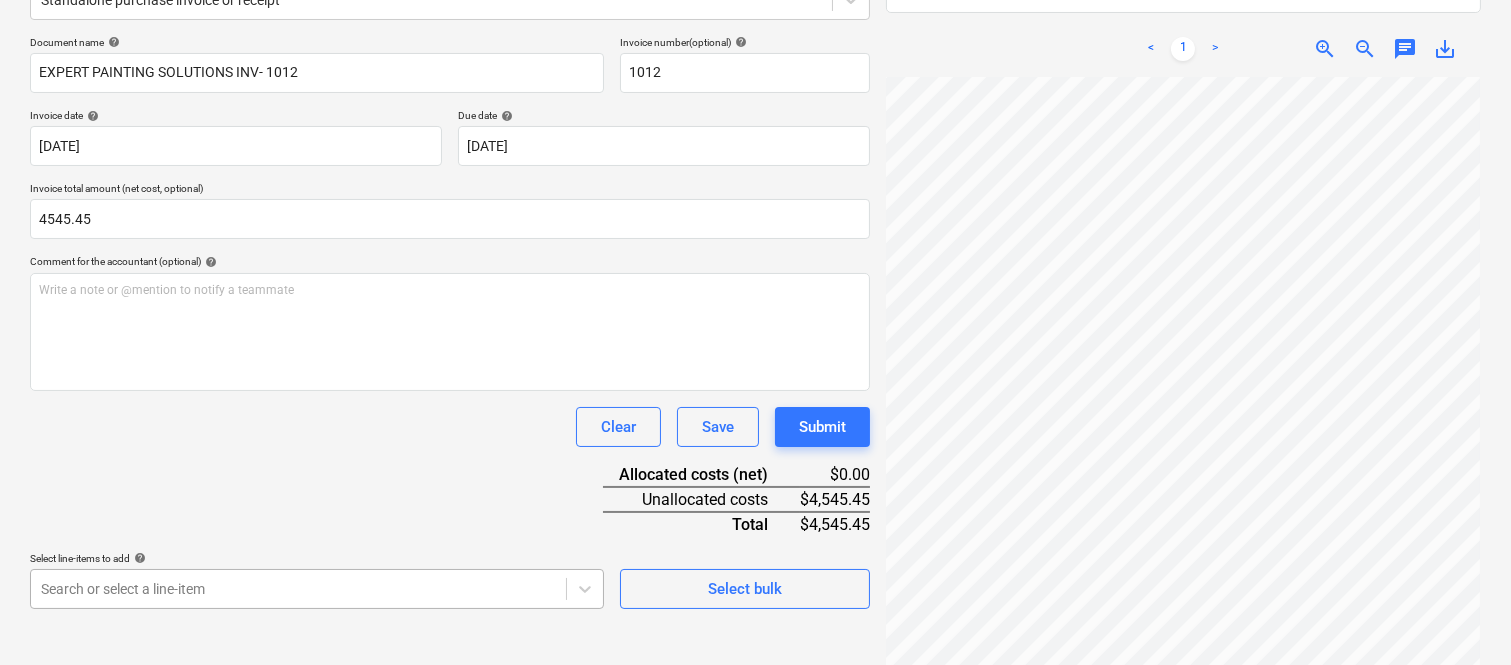 click on "Sales Projects Contacts Company Inbox 3 Approvals format_size keyboard_arrow_down help search Search notifications 99+ keyboard_arrow_down A. Berdera keyboard_arrow_down Della Rosa Budget 9+ Client contract RFTs Subcontracts Claims Purchase orders Costs 9+ Income Files 5 Analytics Settings Create new document Select company AHMADI, MOHSEN (87 704 861 627)  Add new company Select document type help Standalone purchase invoice or receipt Document name help EXPERT PAINTING SOLUTIONS INV- 1012 Invoice number  (optional) help 1012 Invoice date help 26 Jul 2025 26.07.2025 Press the down arrow key to interact with the calendar and
select a date. Press the question mark key to get the keyboard shortcuts for changing dates. Due date help 02 Aug 2025 02.08.2025 Press the down arrow key to interact with the calendar and
select a date. Press the question mark key to get the keyboard shortcuts for changing dates. Invoice total amount (net cost, optional) 4545.45 Comment for the accountant (optional) help ﻿ add" at bounding box center [755, 57] 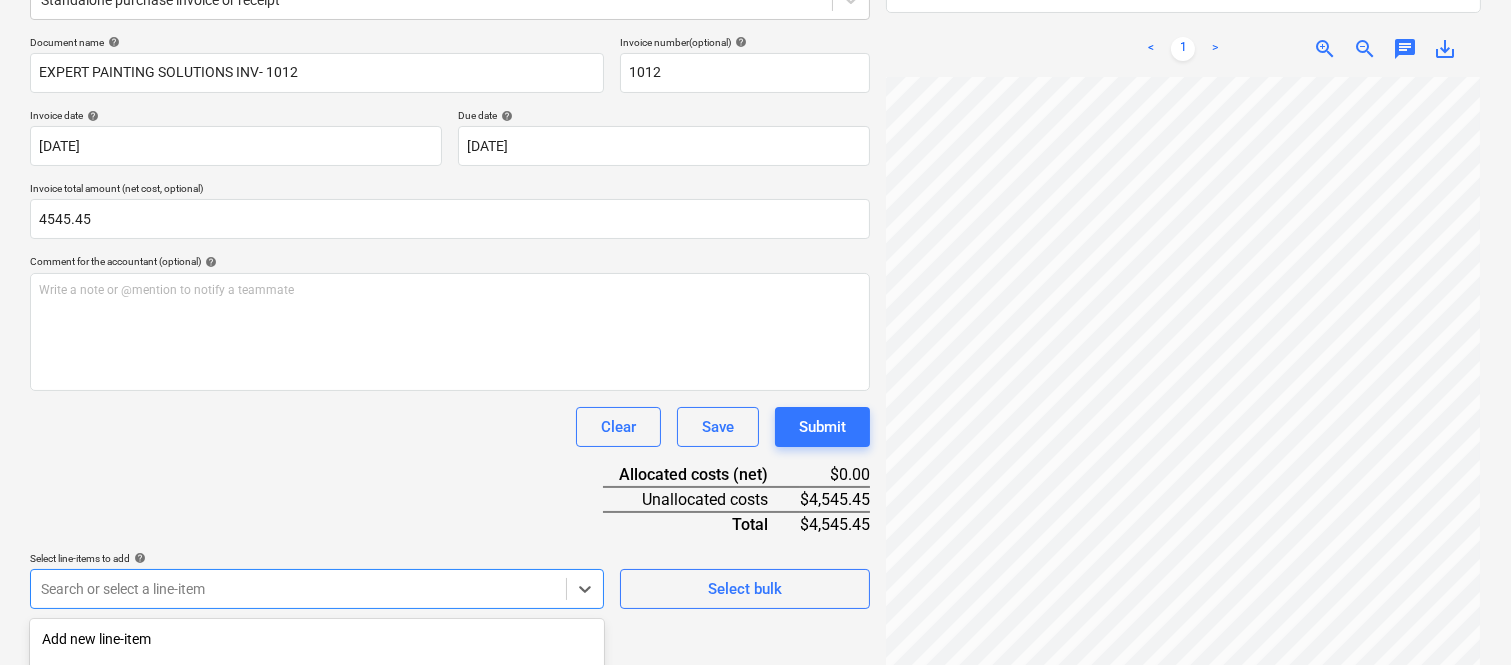 scroll, scrollTop: 532, scrollLeft: 0, axis: vertical 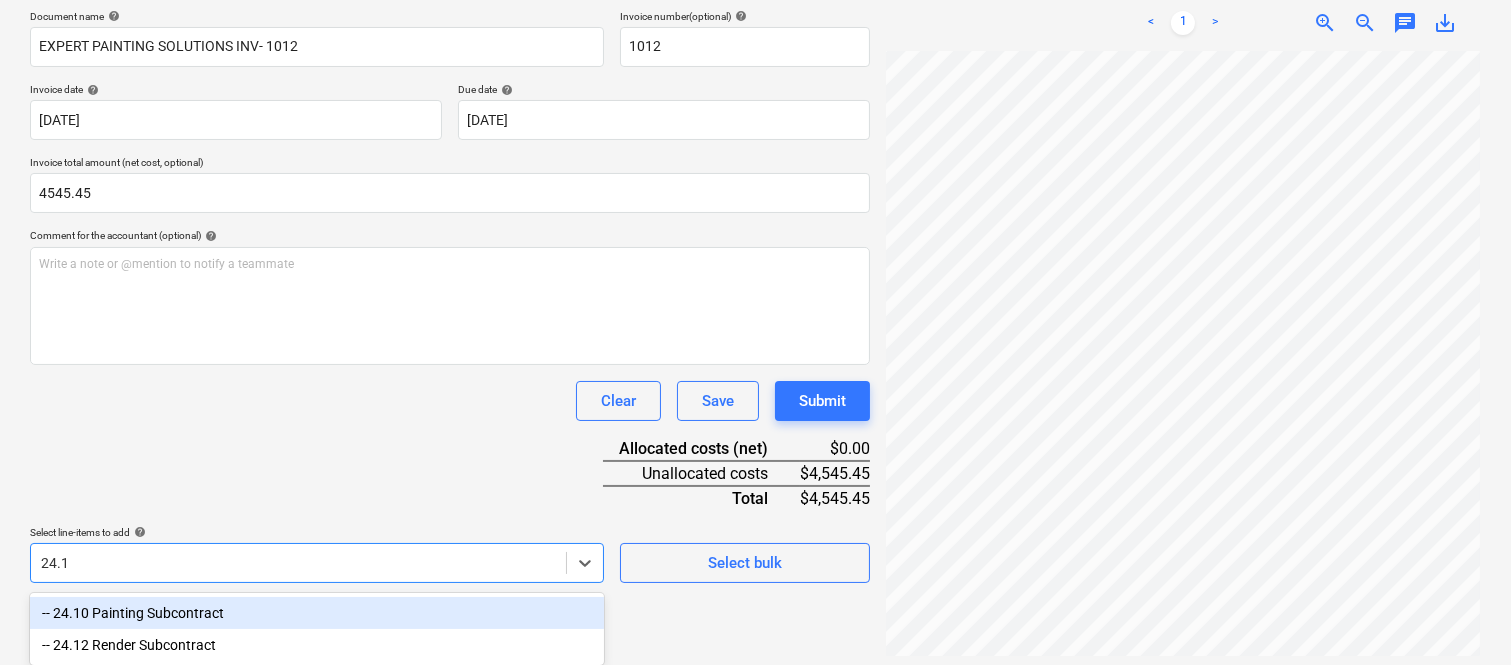 type on "24.10" 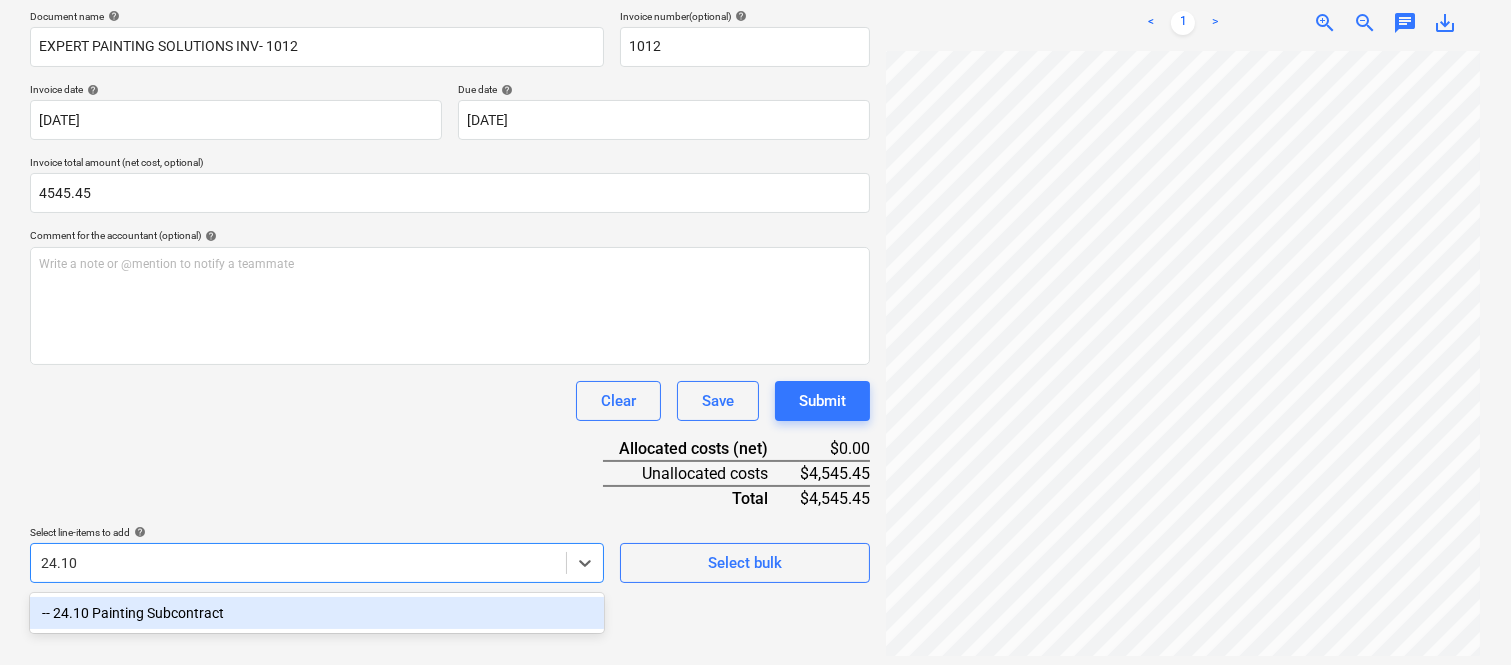 scroll, scrollTop: 285, scrollLeft: 0, axis: vertical 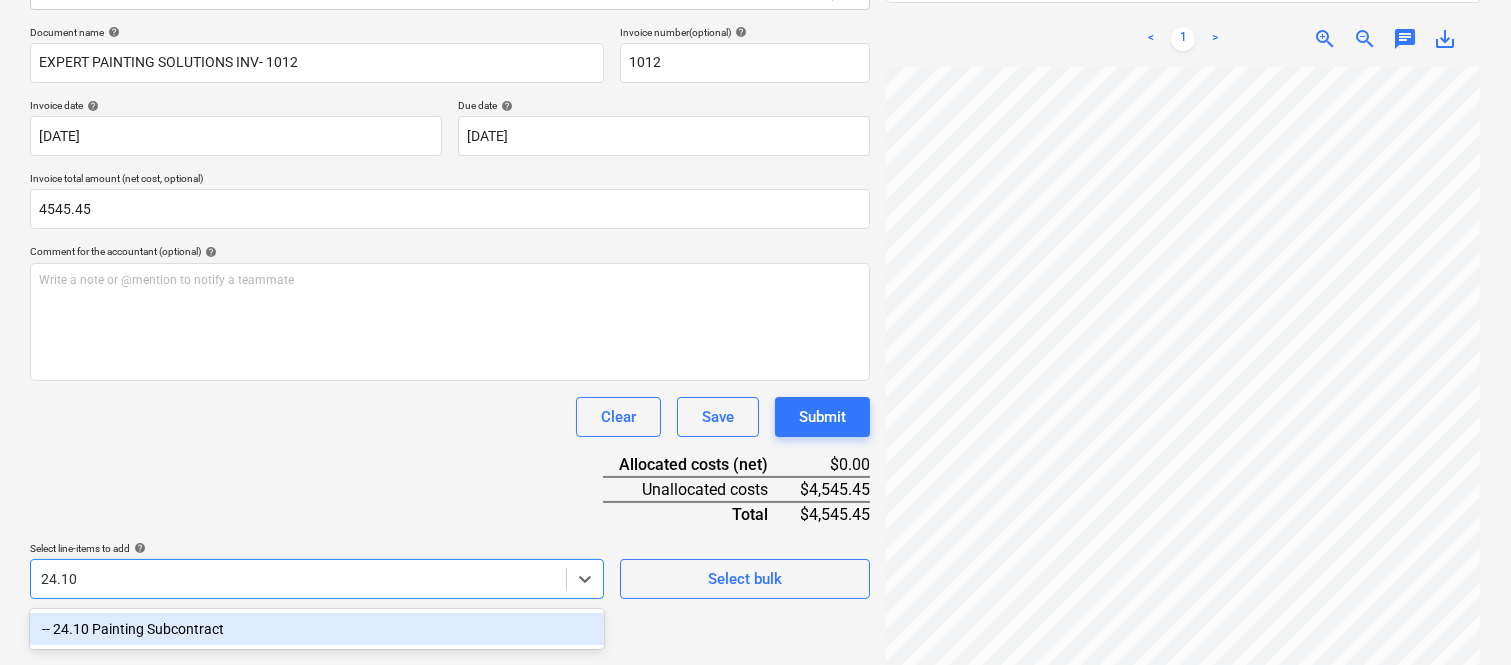 drag, startPoint x: 144, startPoint y: 617, endPoint x: 145, endPoint y: 456, distance: 161.00311 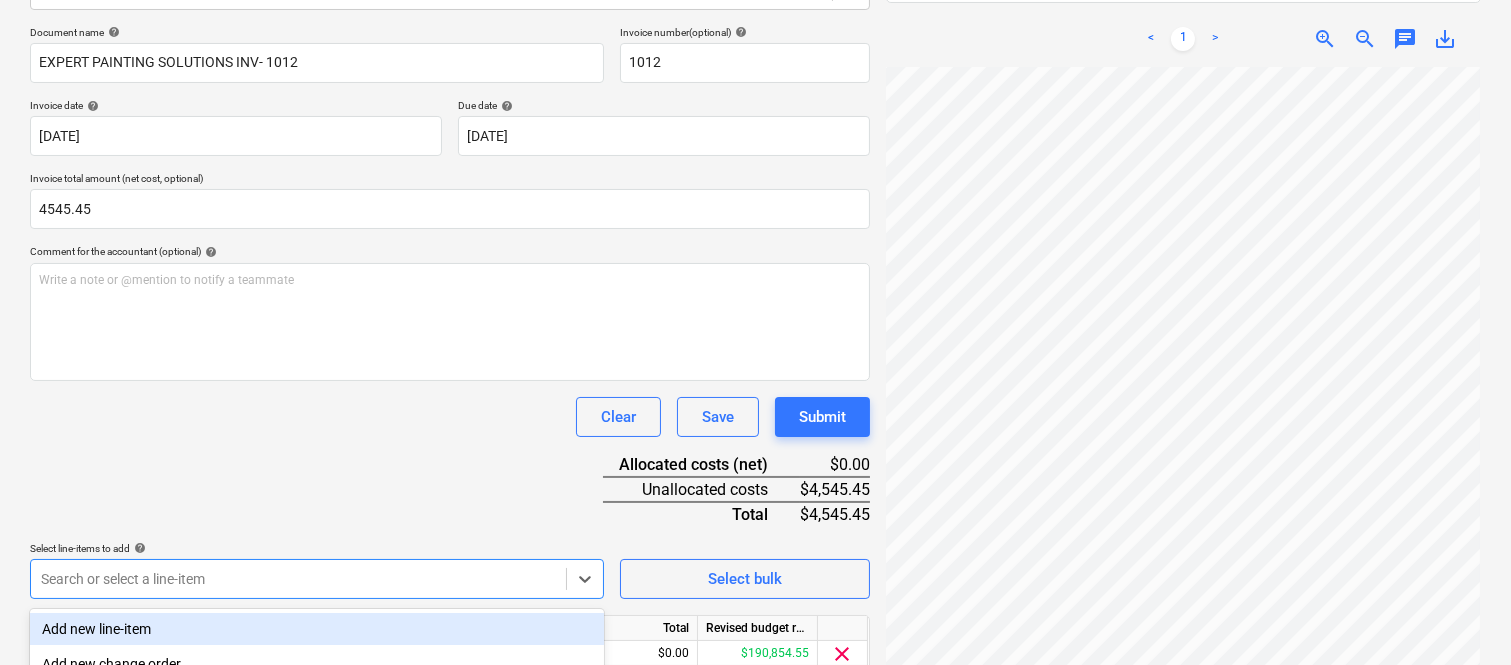 click on "Document name help EXPERT PAINTING SOLUTIONS INV- 1012 Invoice number  (optional) help 1012 Invoice date help 26 Jul 2025 26.07.2025 Press the down arrow key to interact with the calendar and
select a date. Press the question mark key to get the keyboard shortcuts for changing dates. Due date help 02 Aug 2025 02.08.2025 Press the down arrow key to interact with the calendar and
select a date. Press the question mark key to get the keyboard shortcuts for changing dates. Invoice total amount (net cost, optional) 4545.45 Comment for the accountant (optional) help Write a note or @mention to notify a teammate ﻿ Clear Save Submit Allocated costs (net) $0.00 Unallocated costs $4,545.45 Total $4,545.45 Select line-items to add help option --  24.10 Painting Subcontract, selected. option Add new line-item focused, 1 of 184. 184 results available. Use Up and Down to choose options, press Enter to select the currently focused option, press Escape to exit the menu, press Tab to select the option and exit the menu." at bounding box center (450, 378) 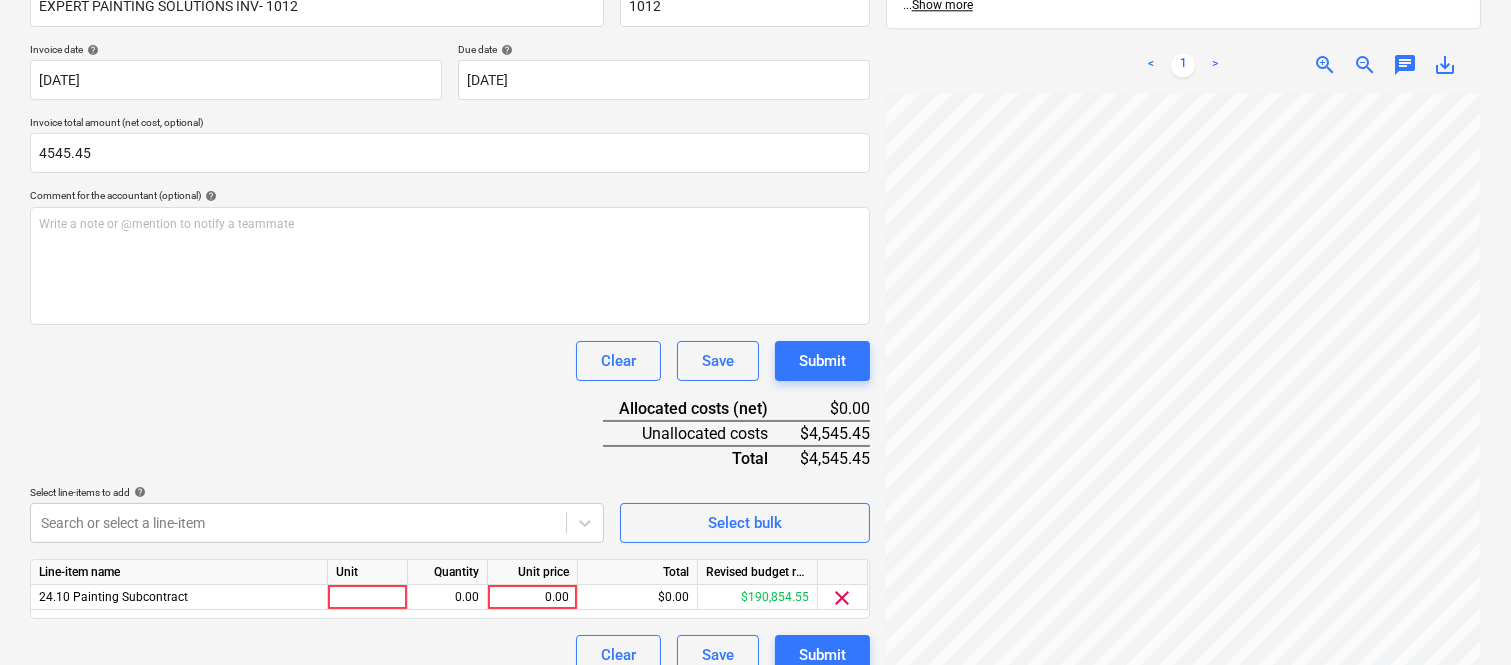 scroll, scrollTop: 367, scrollLeft: 0, axis: vertical 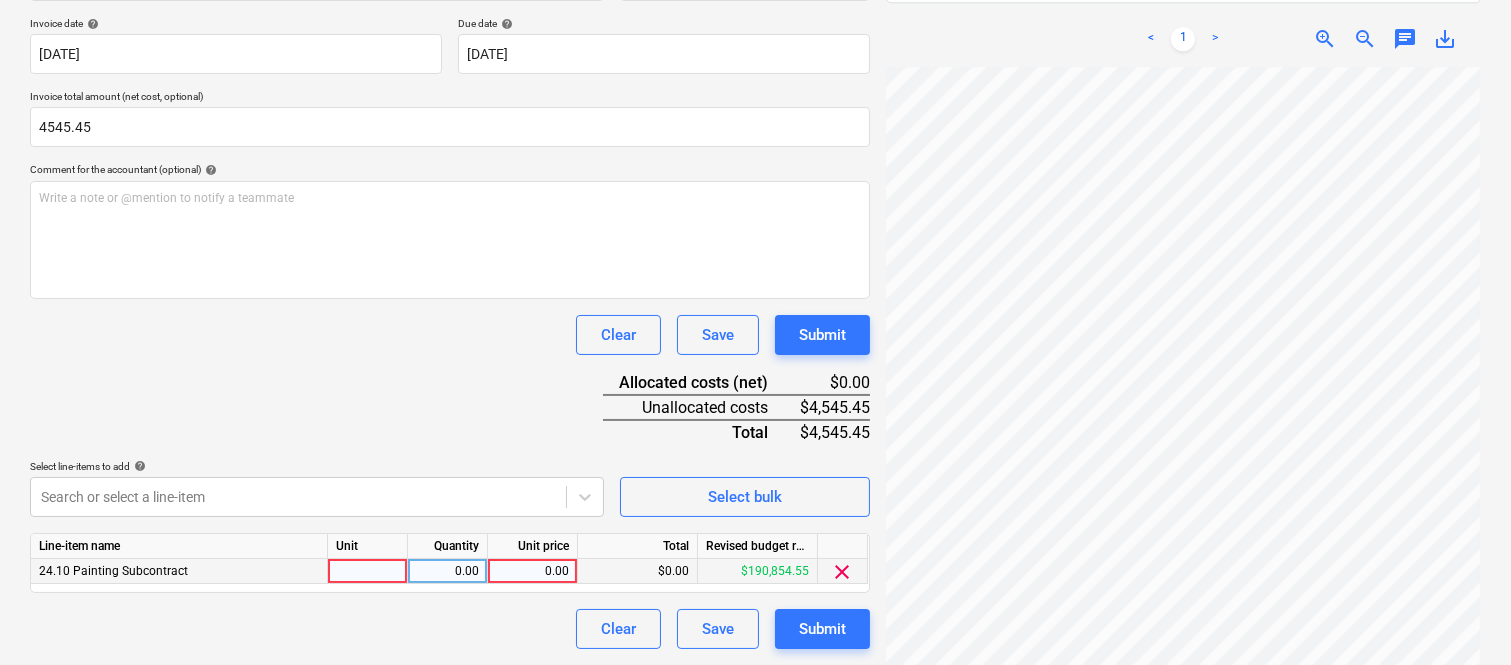 click at bounding box center [368, 571] 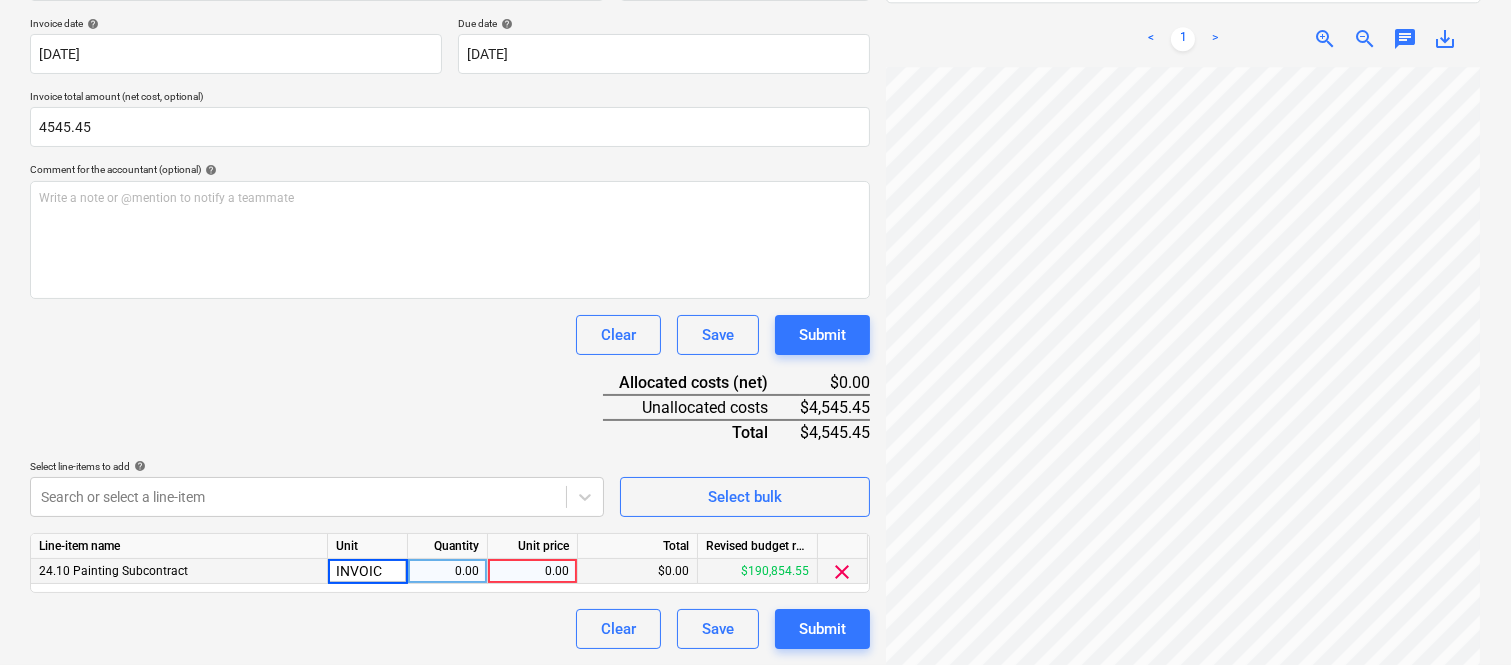 type on "INVOICE" 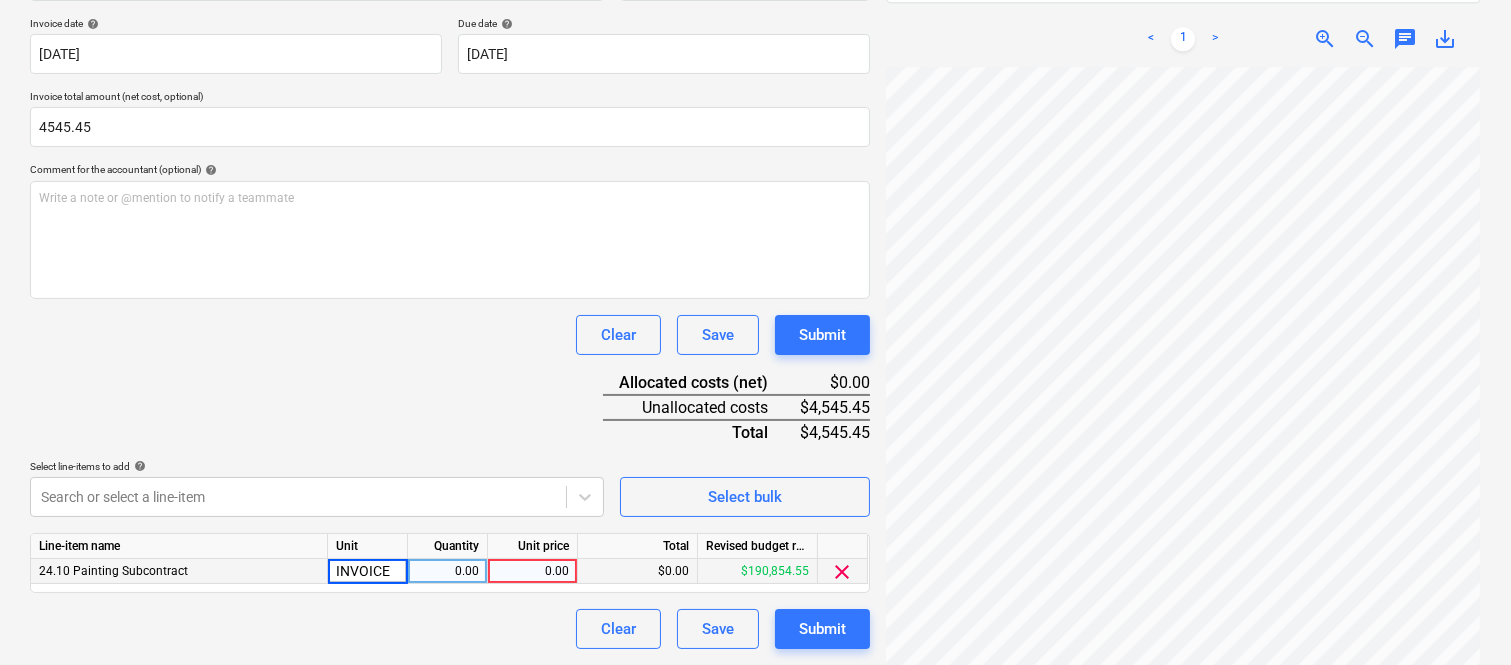 click on "0.00" at bounding box center [447, 571] 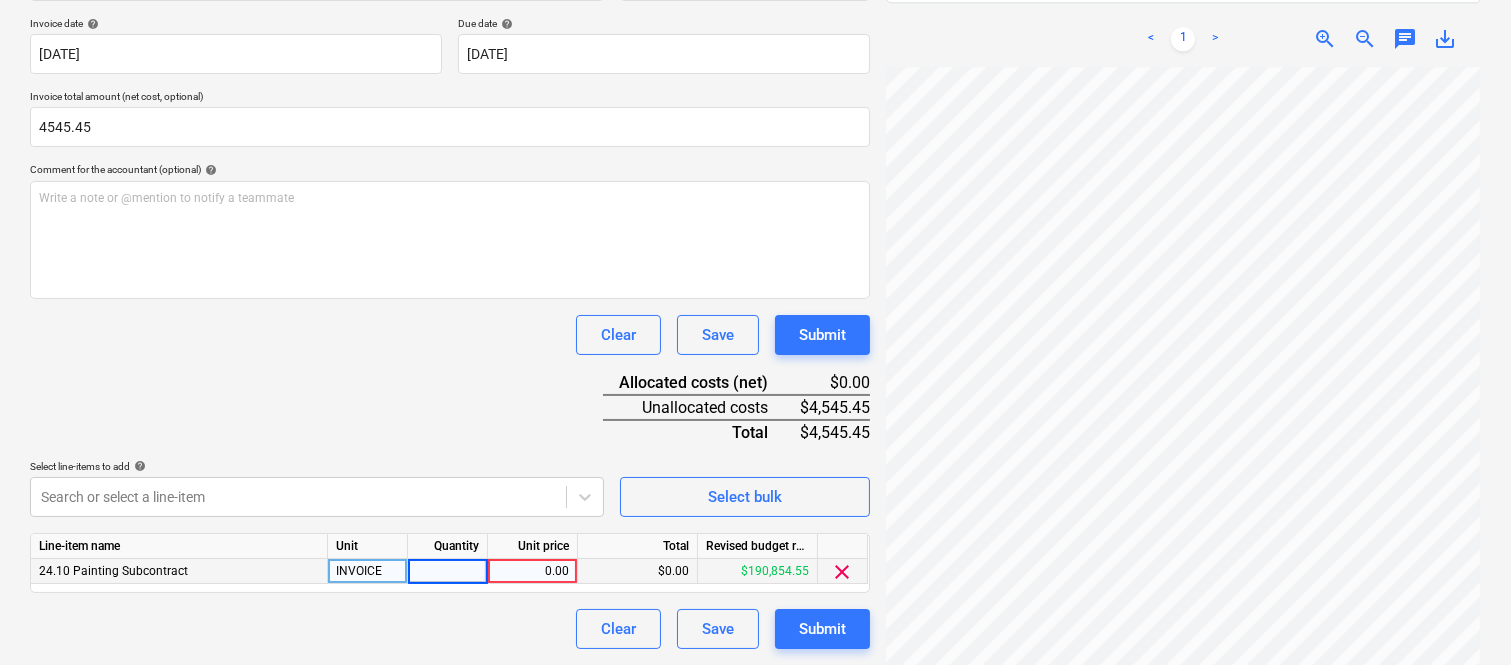 type on "1" 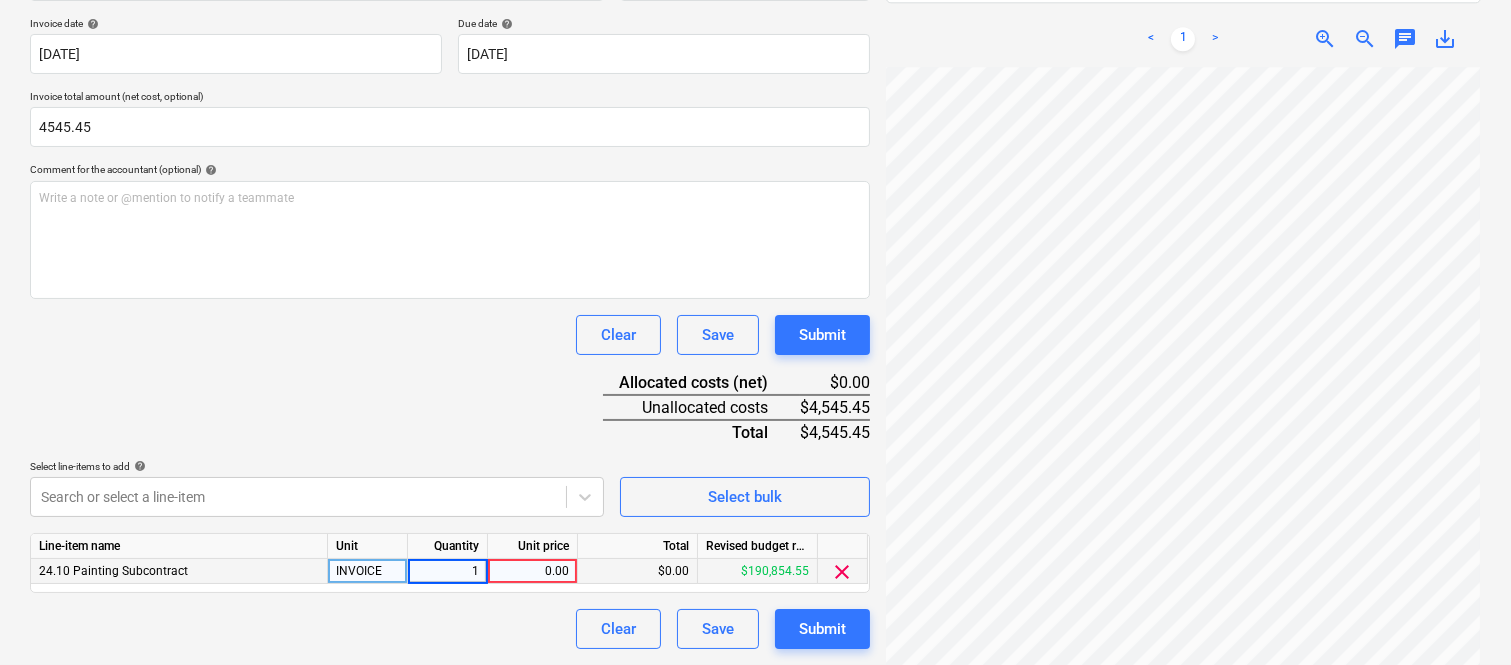 click on "0.00" at bounding box center [532, 571] 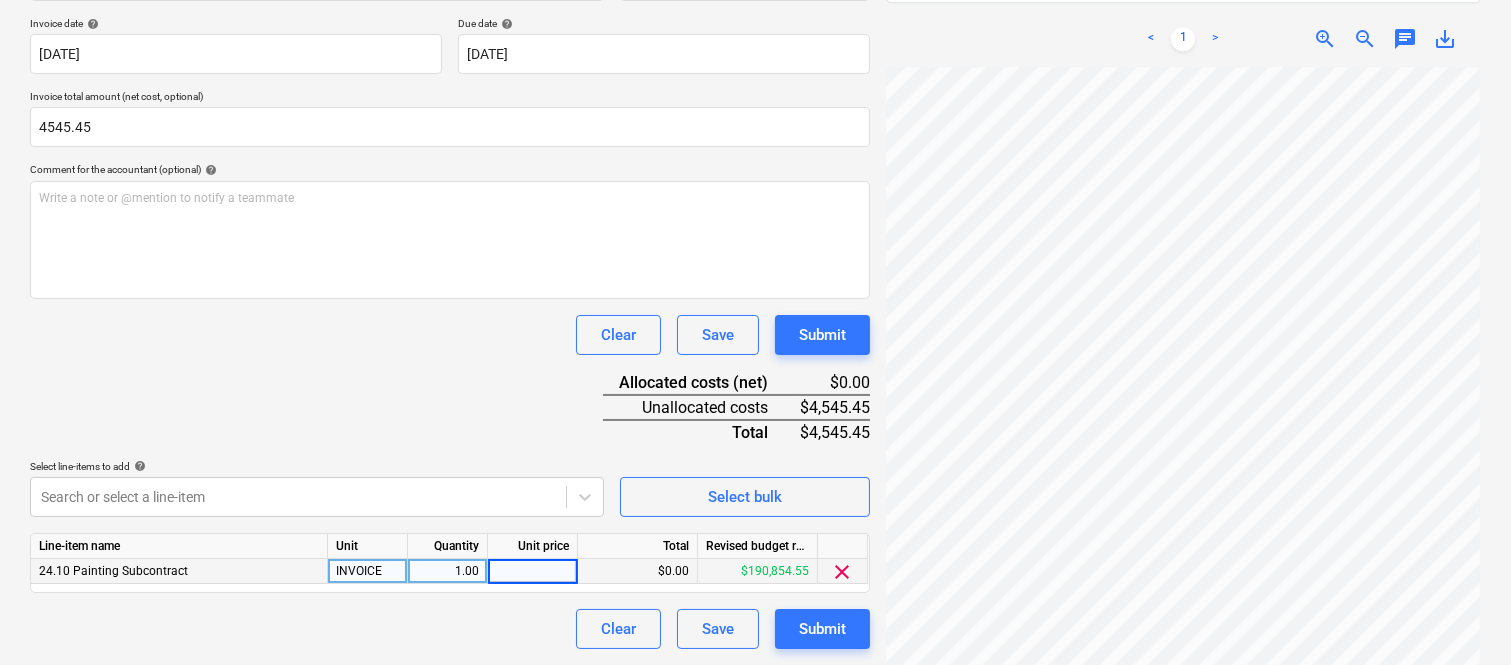 type on "4,545.45" 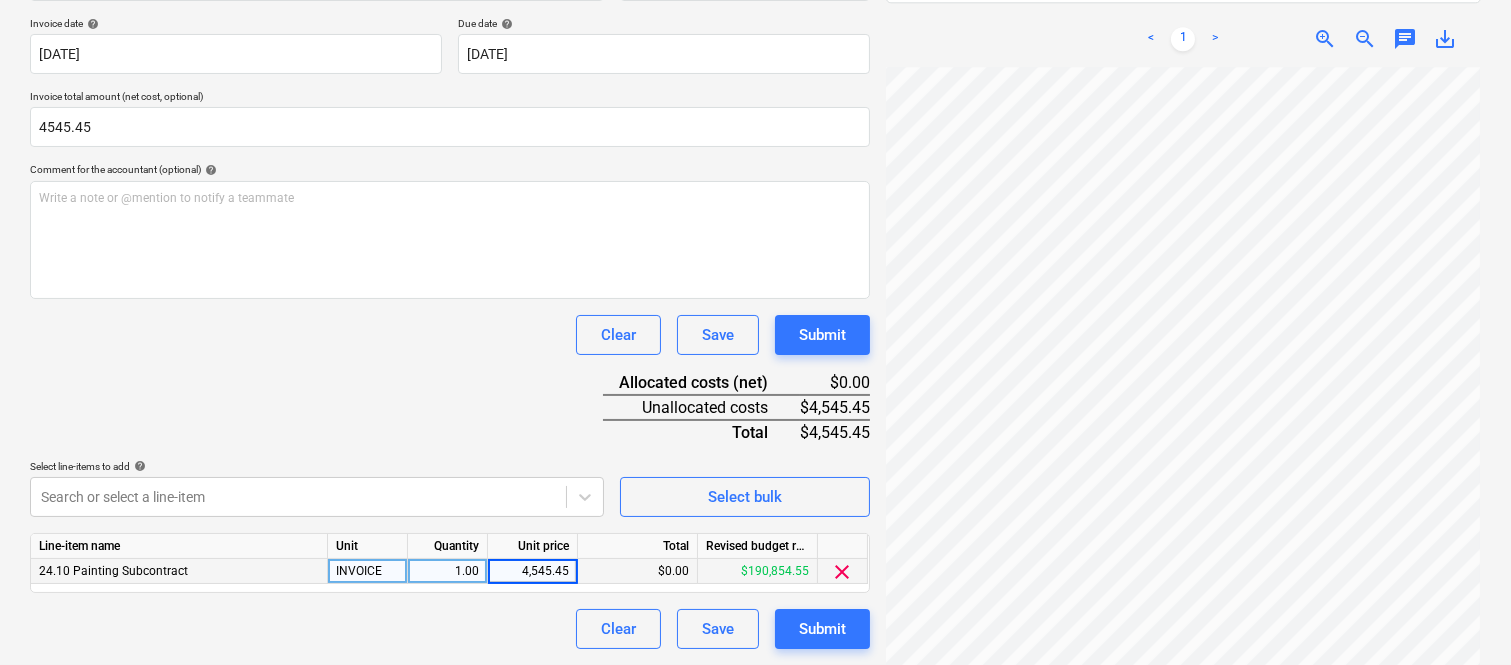 click on "Clear Save Submit" at bounding box center [450, 629] 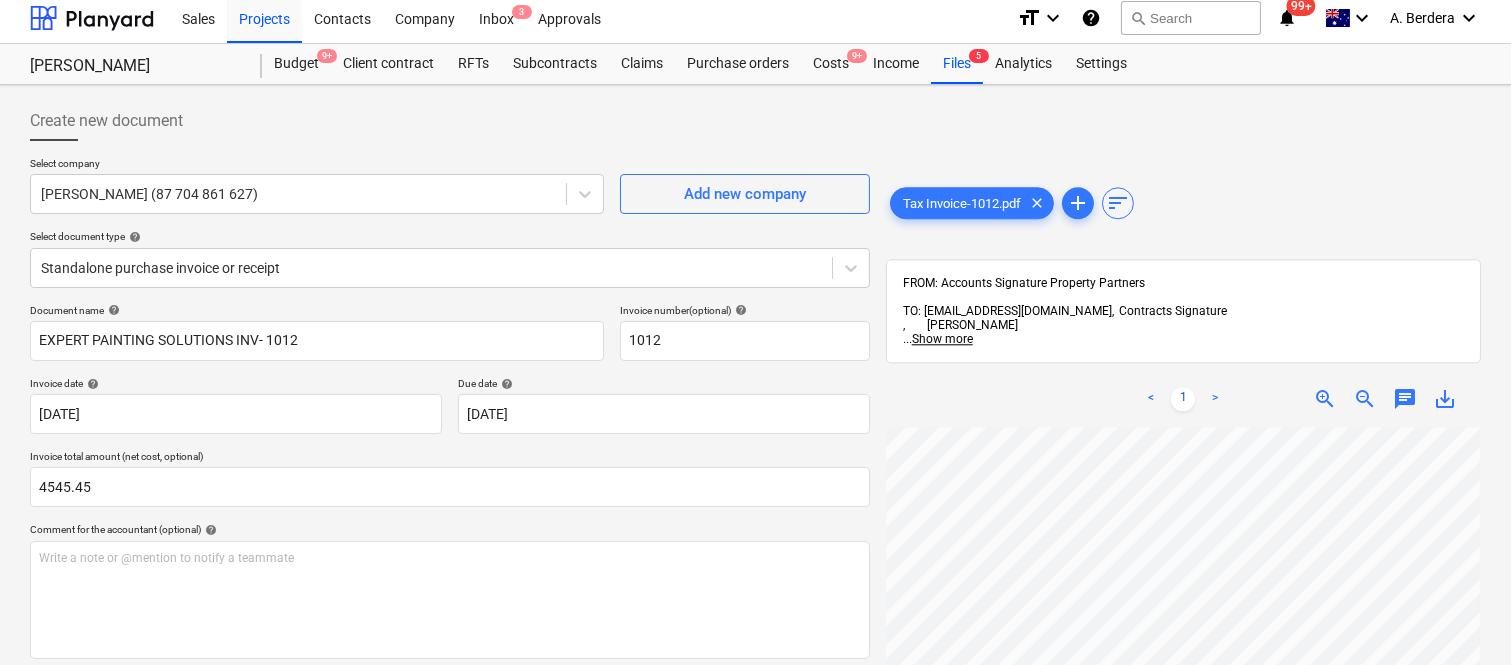 scroll, scrollTop: 0, scrollLeft: 0, axis: both 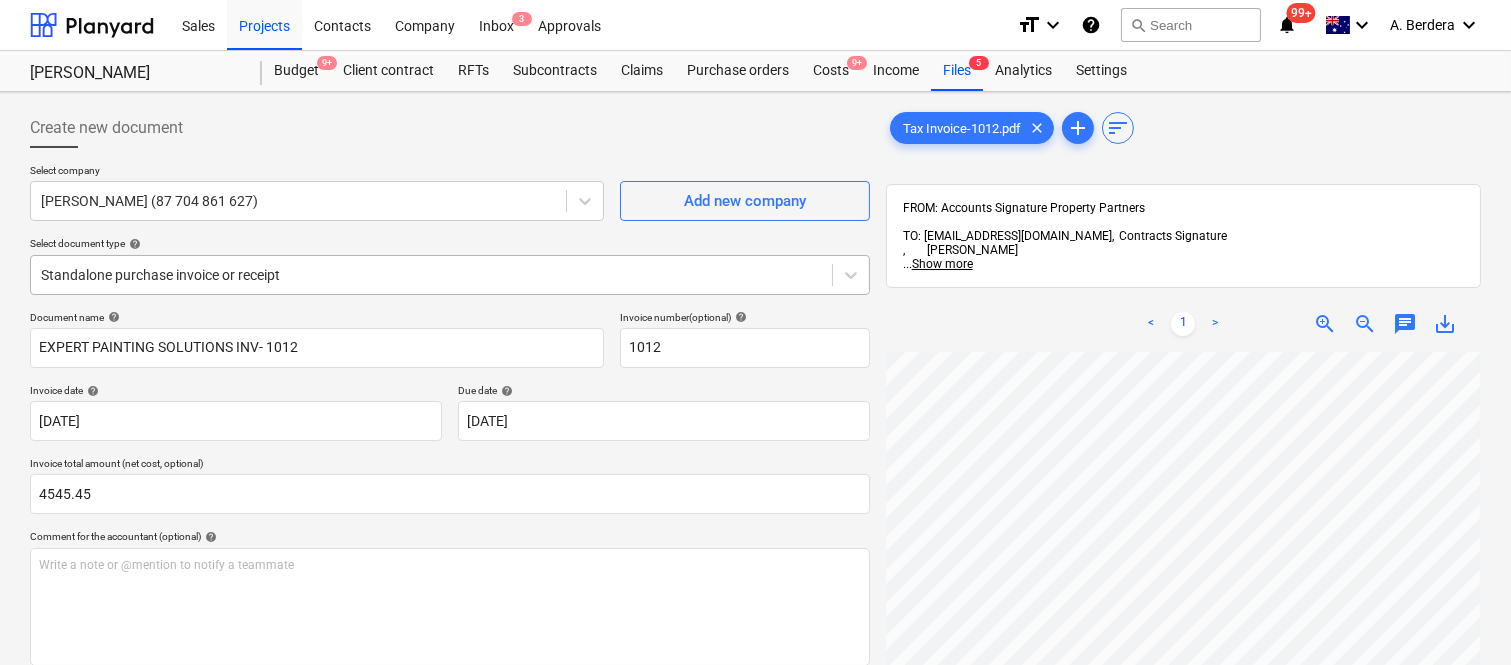 click at bounding box center (431, 275) 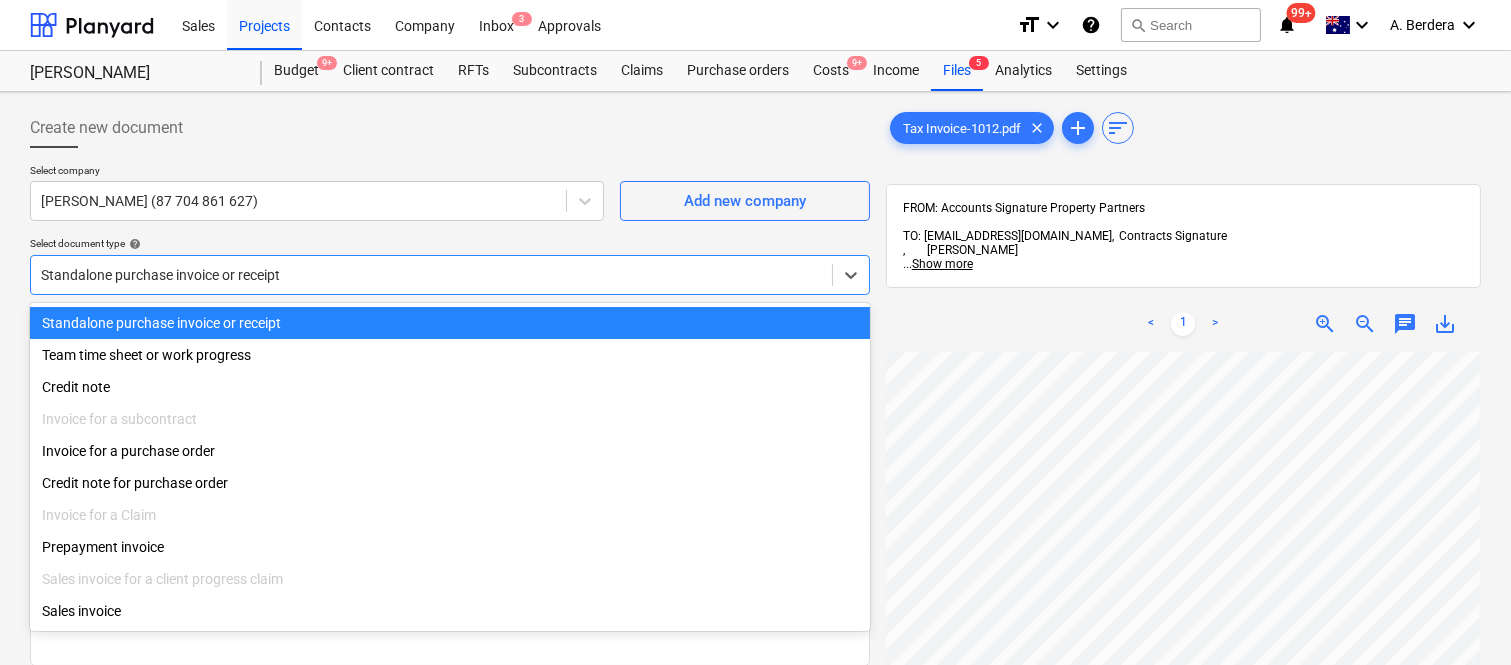 click on "Standalone purchase invoice or receipt" at bounding box center [450, 323] 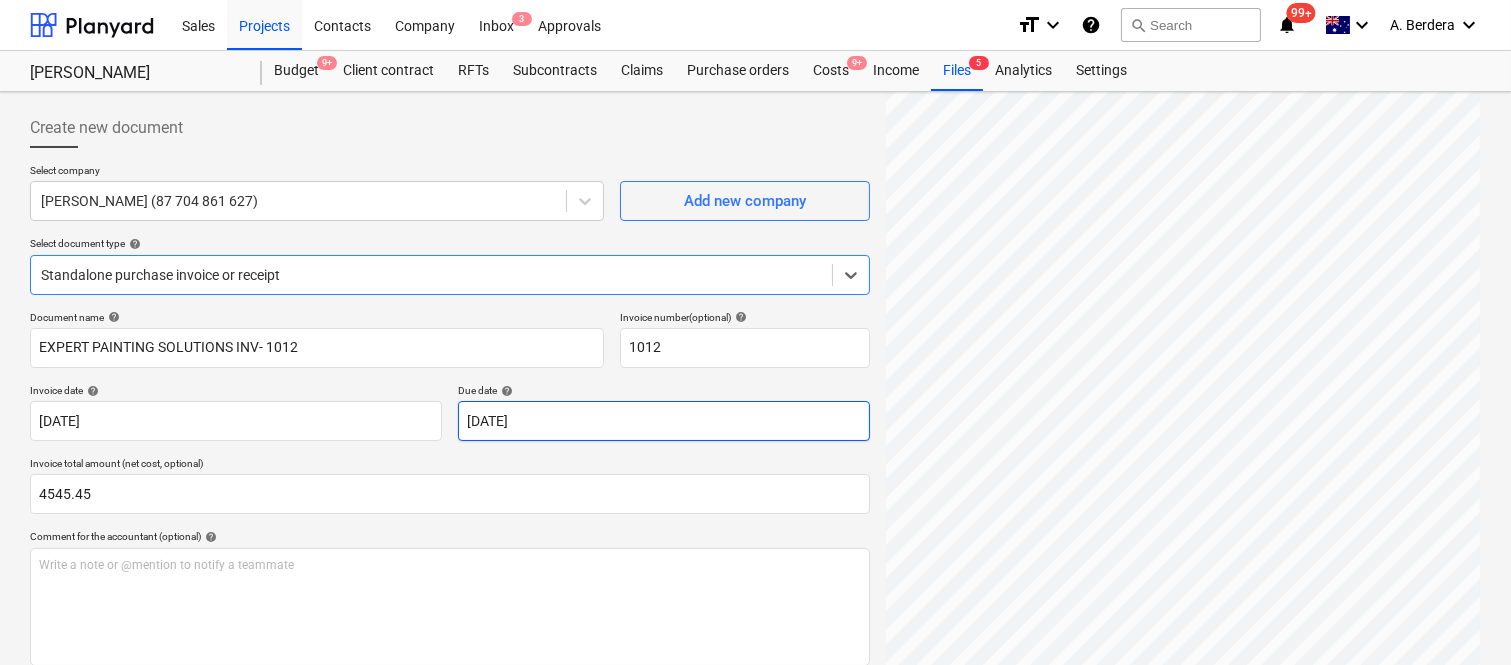 scroll, scrollTop: 367, scrollLeft: 0, axis: vertical 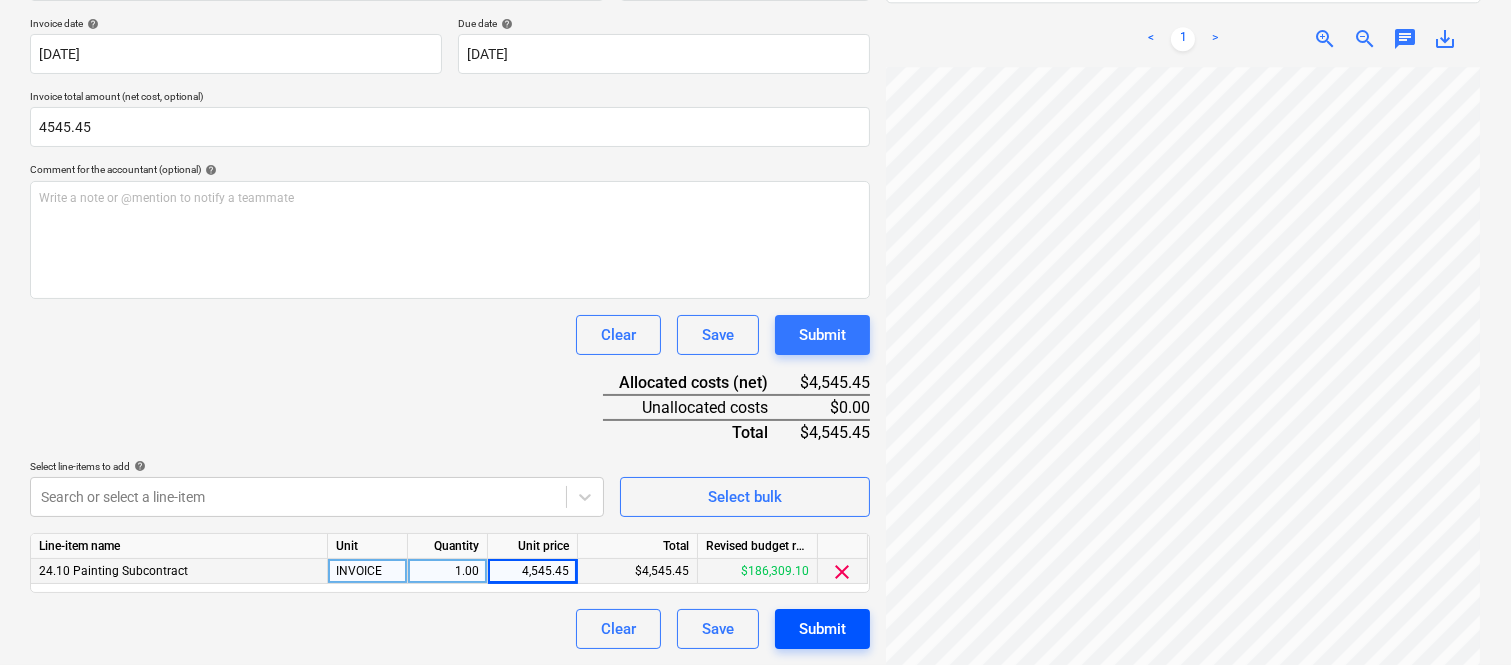 click on "Submit" at bounding box center [822, 629] 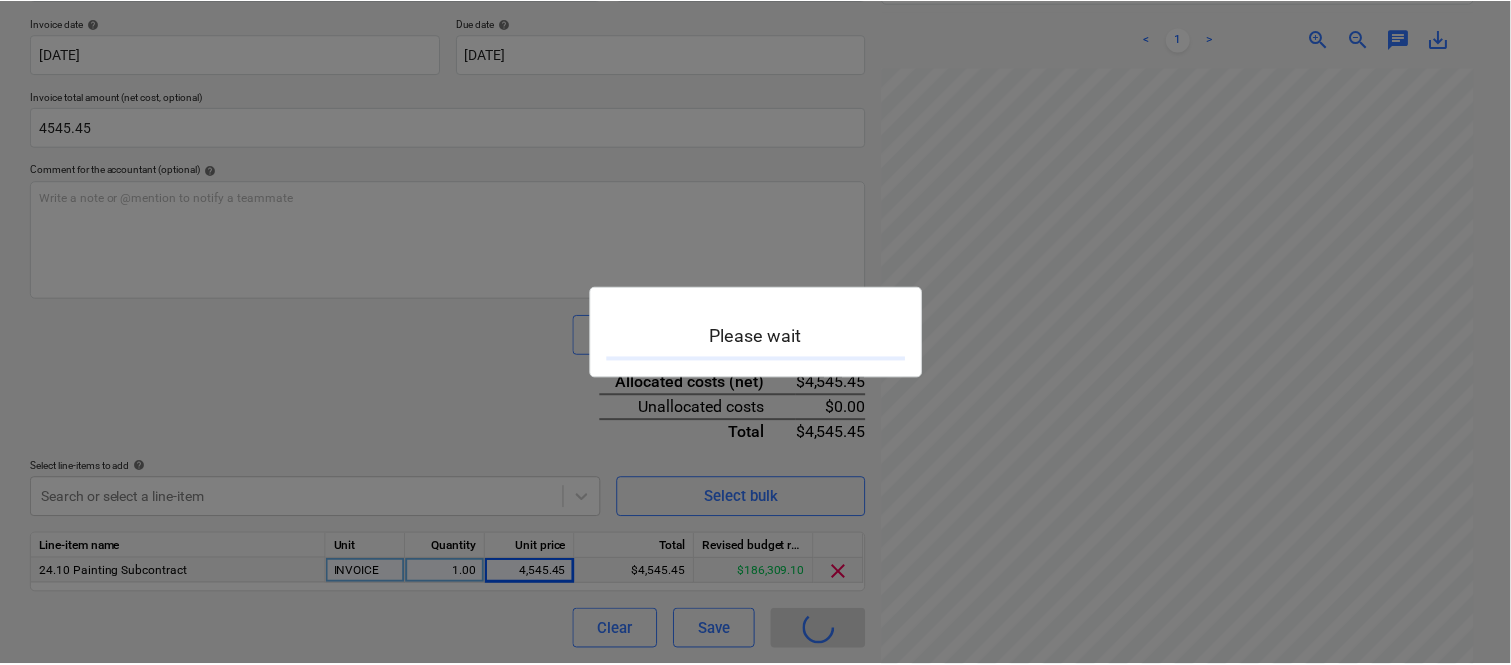 scroll, scrollTop: 0, scrollLeft: 0, axis: both 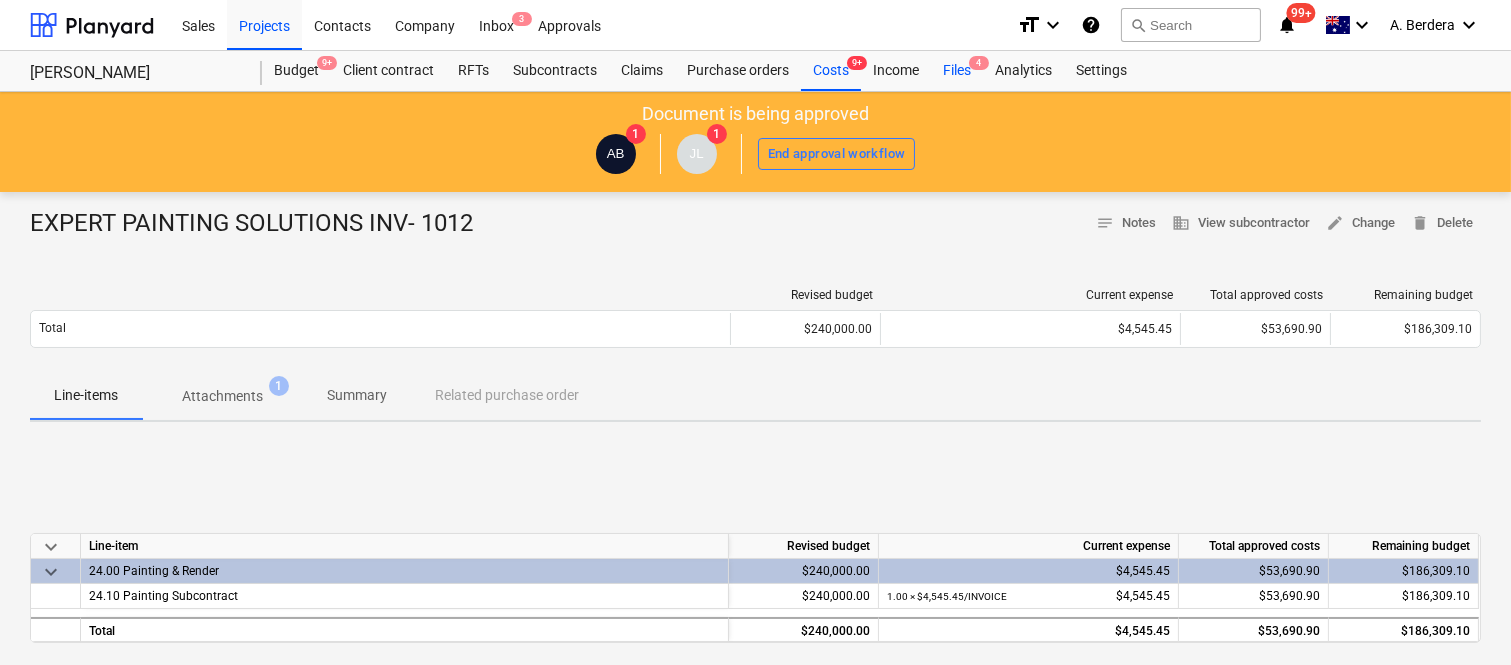 click on "Files 4" at bounding box center [957, 71] 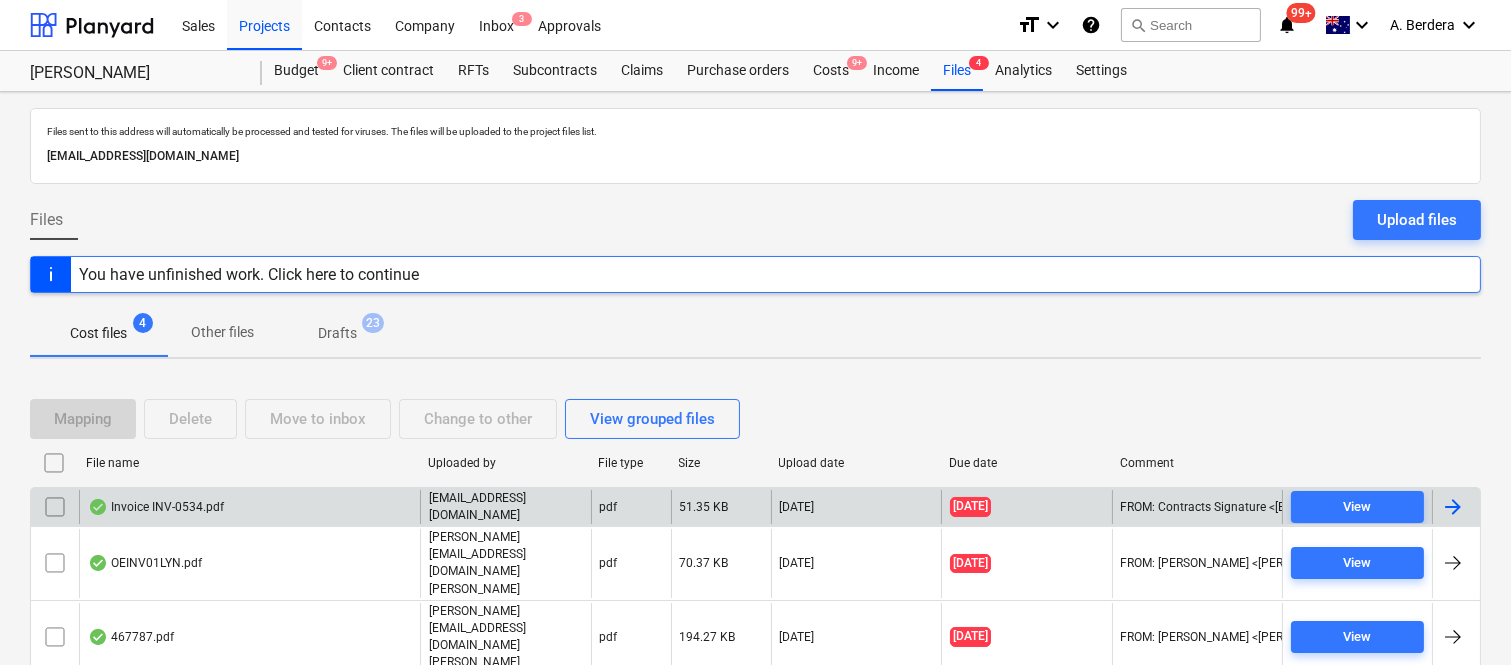 click on "Invoice INV-0534.pdf" at bounding box center [249, 507] 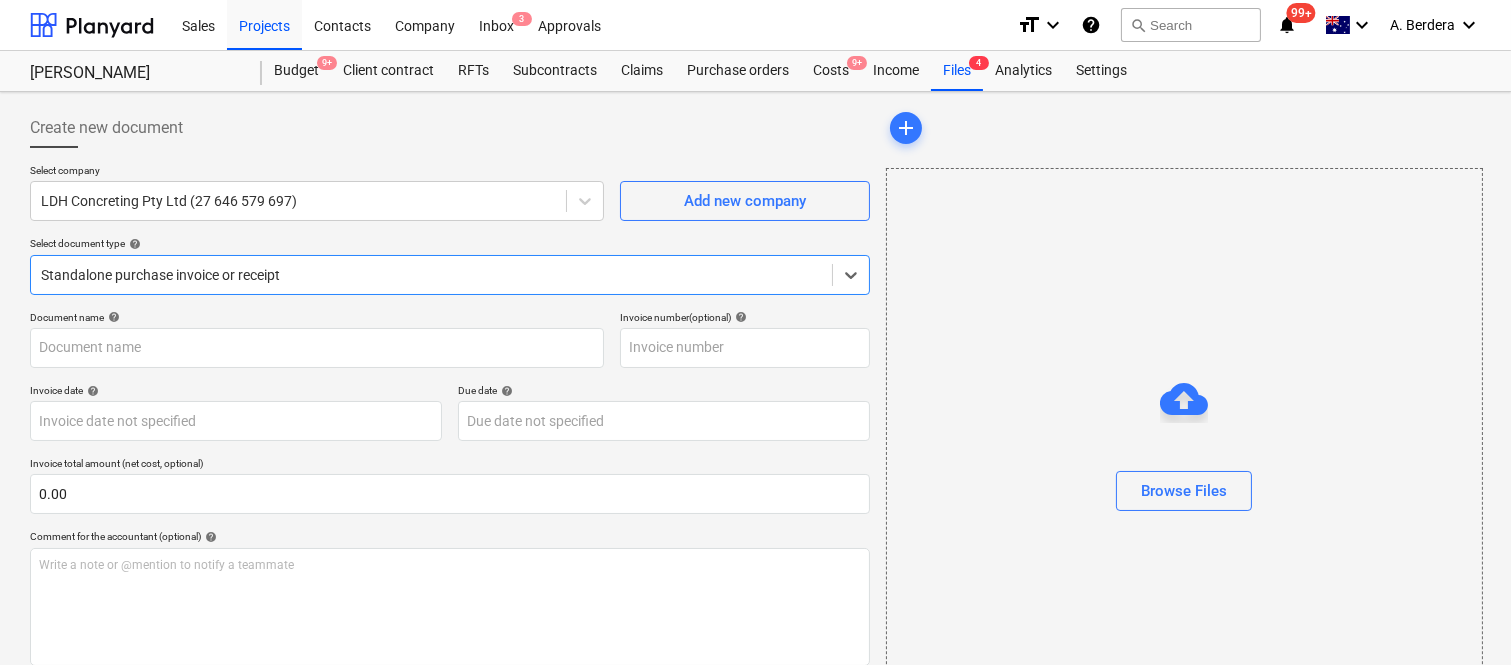 type on "INV-0534" 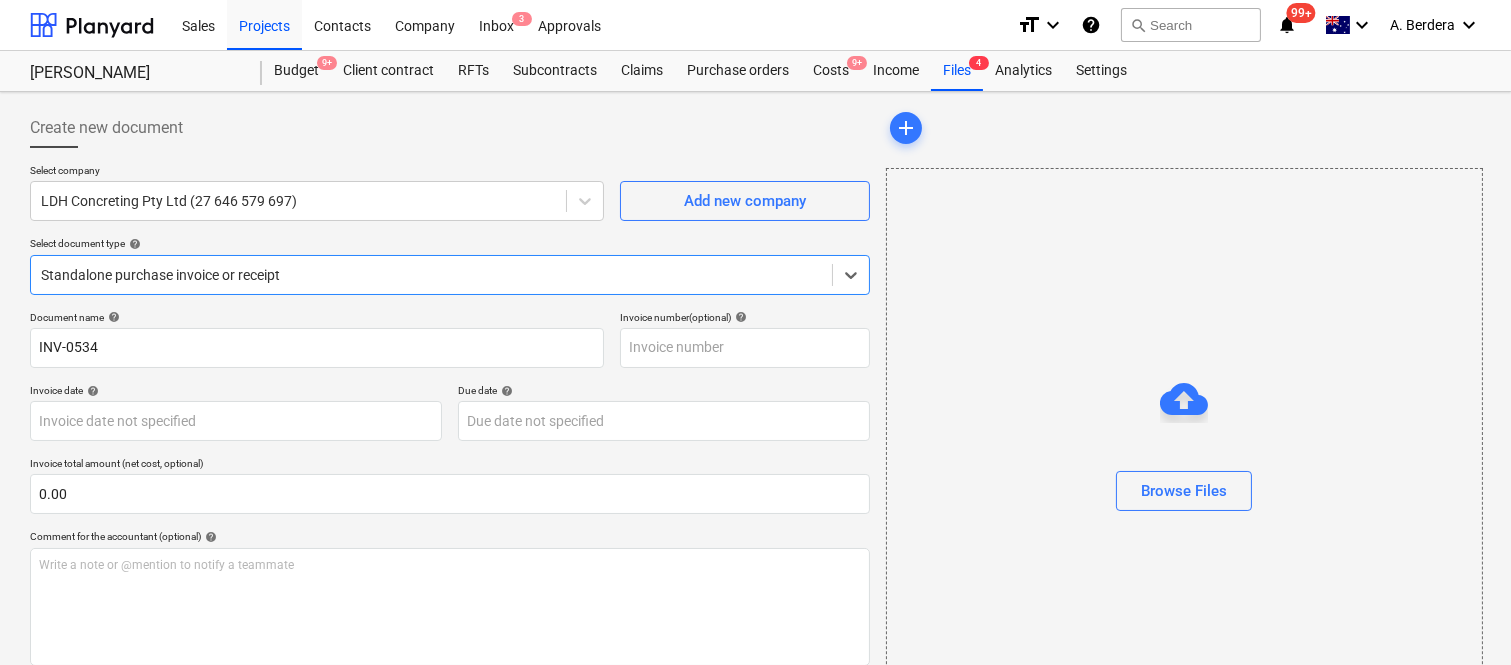 type on "INV-0534" 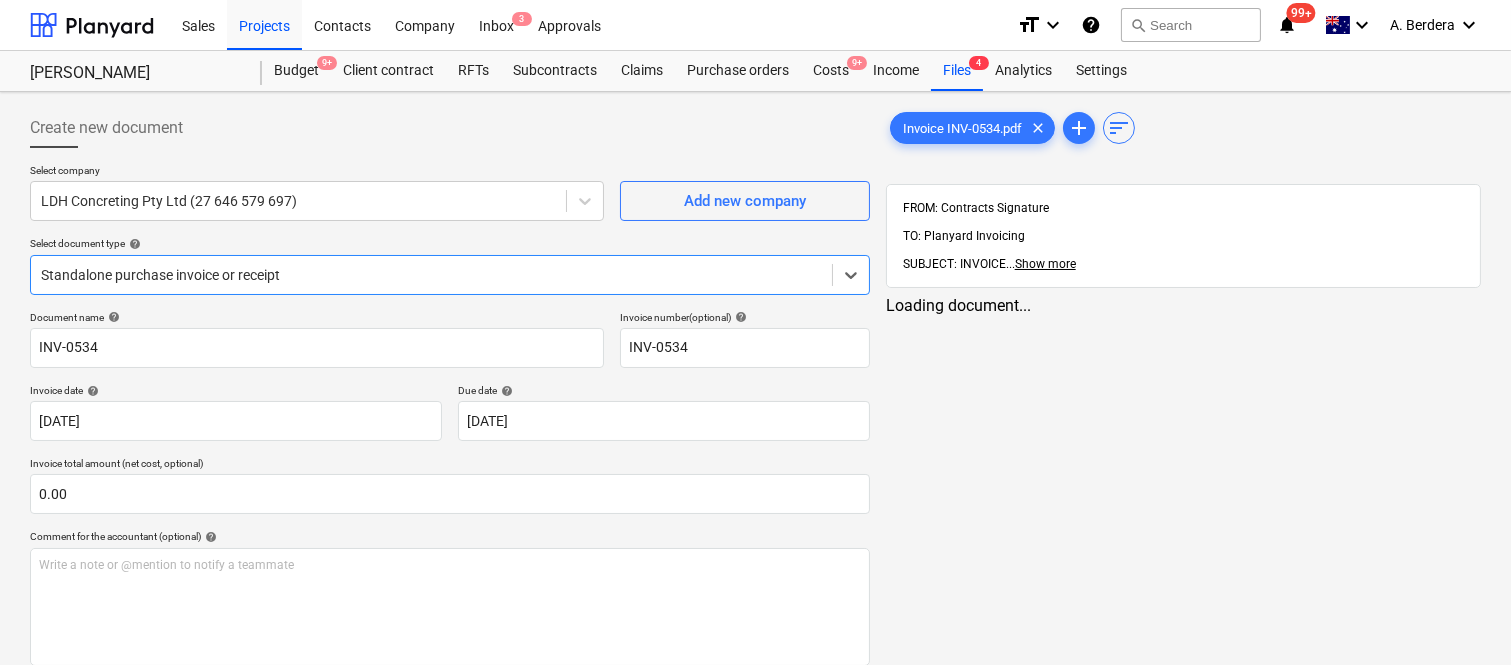 click at bounding box center (431, 275) 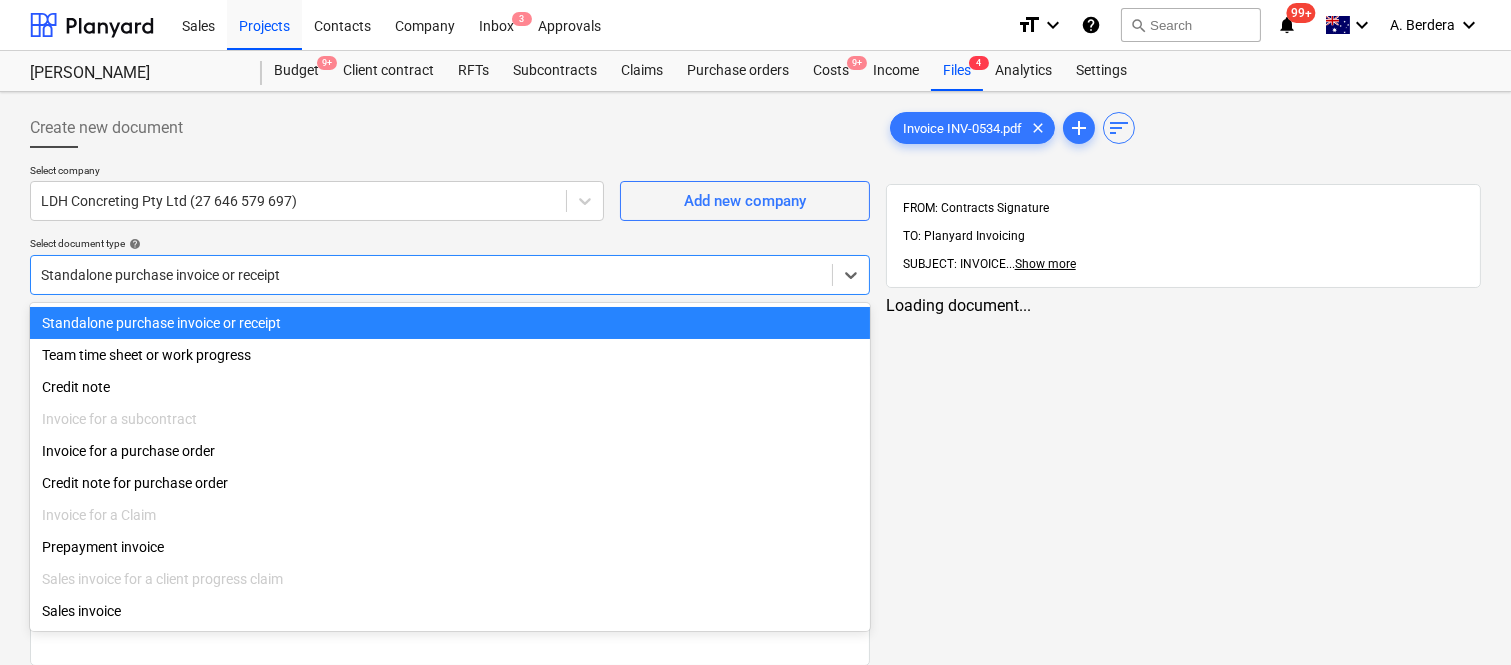 click on "Standalone purchase invoice or receipt" at bounding box center (450, 323) 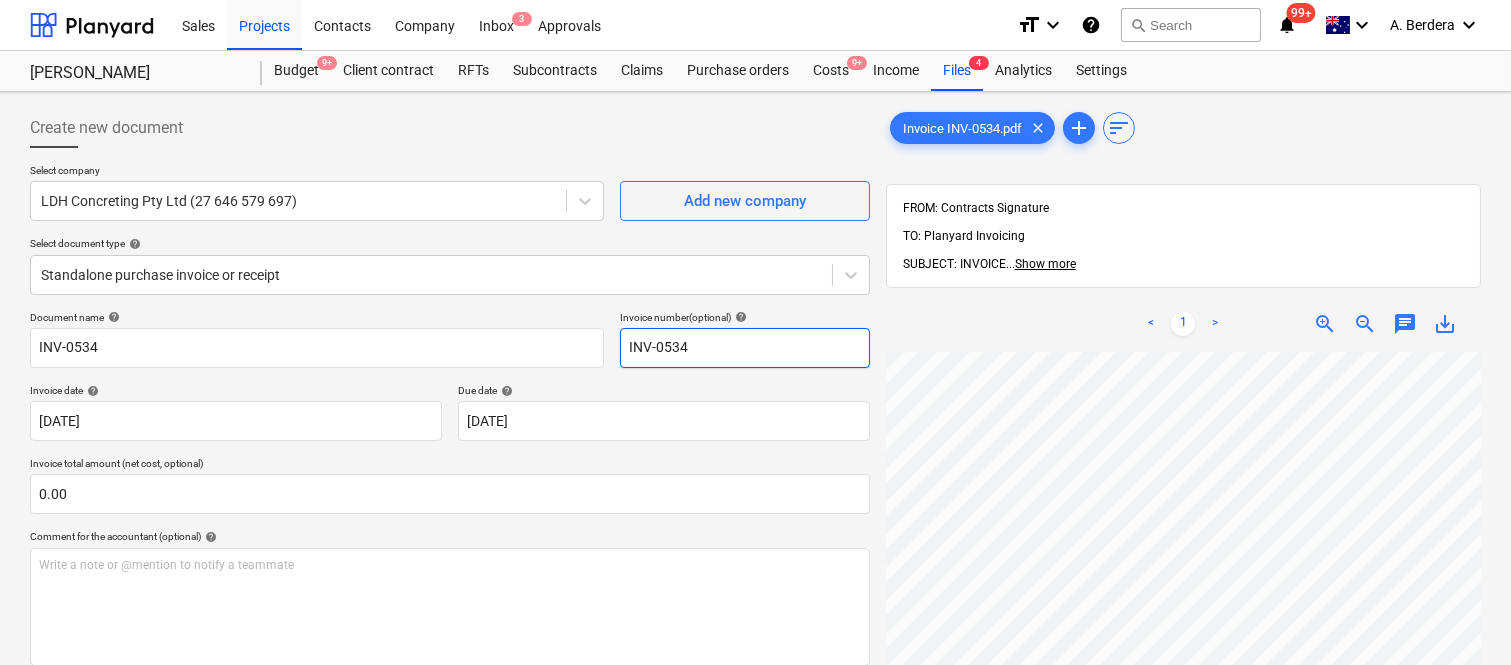 scroll, scrollTop: 0, scrollLeft: 307, axis: horizontal 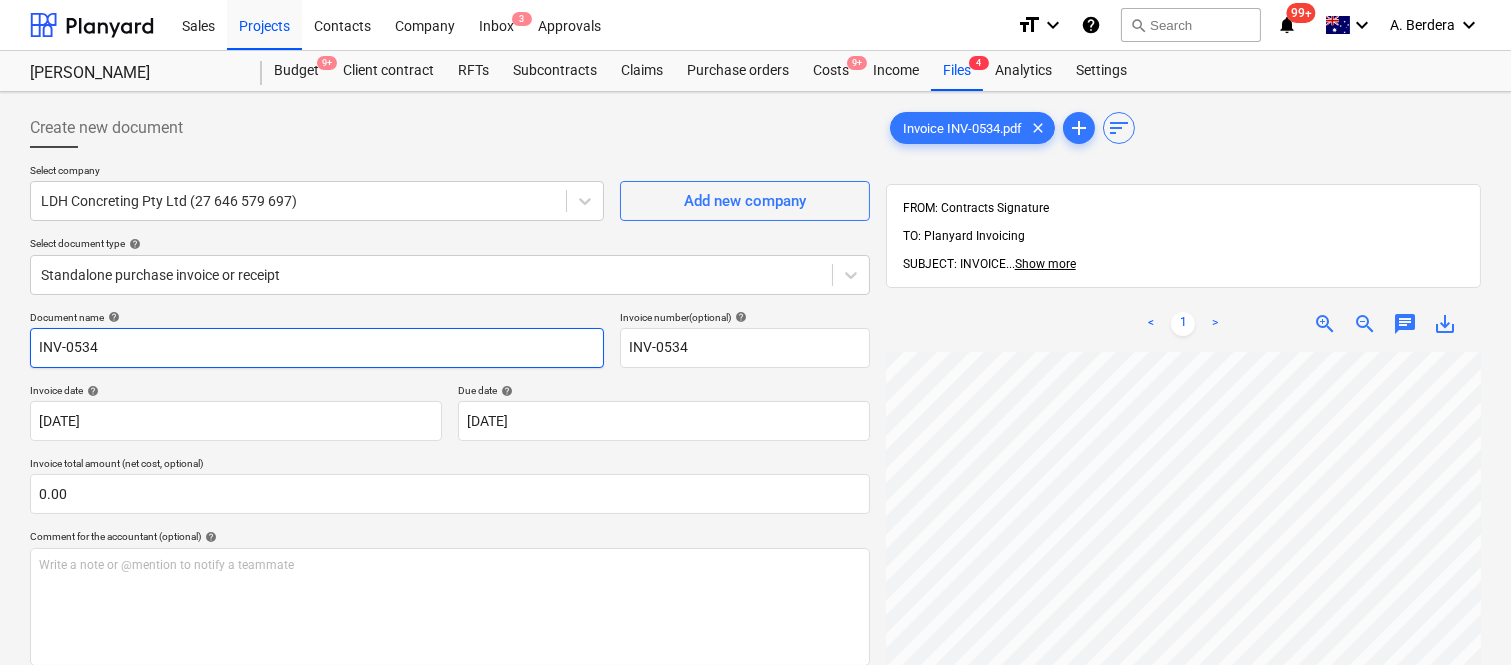 click on "INV-0534" at bounding box center [317, 348] 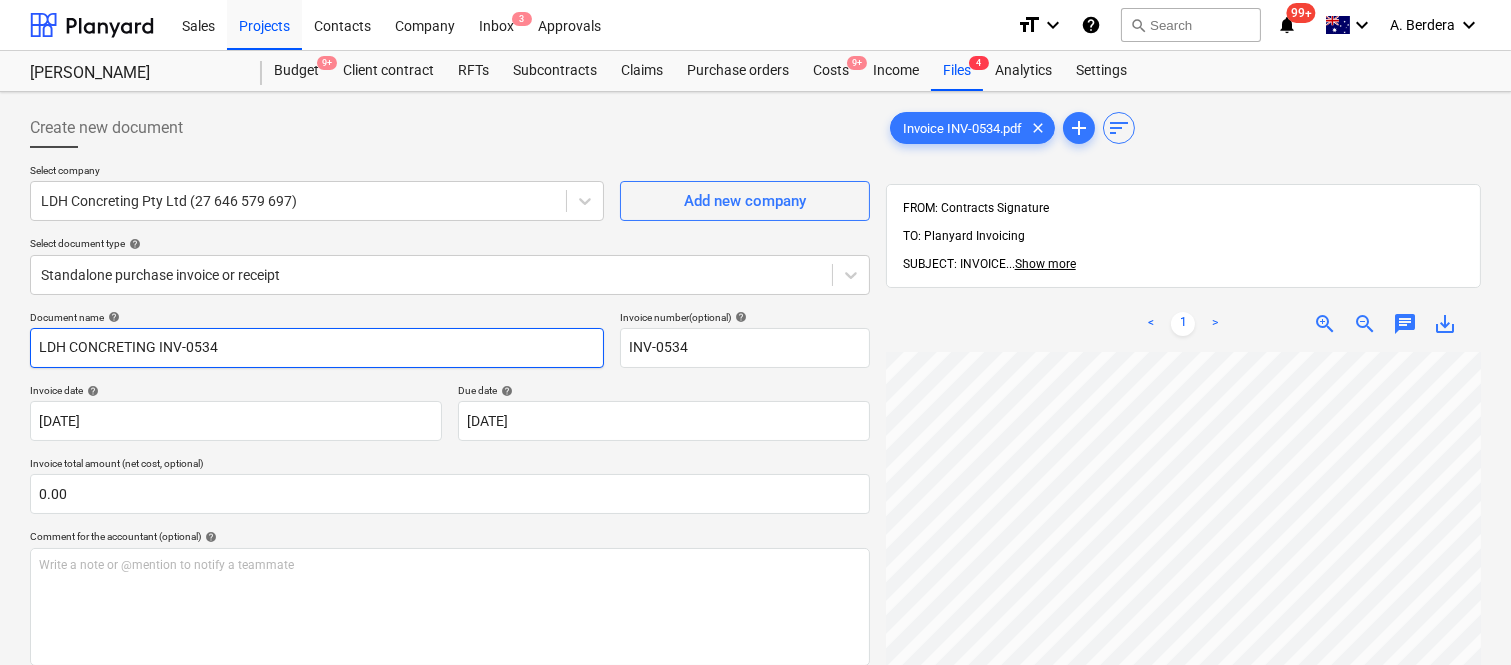 type on "LDH CONCRETING INV-0534" 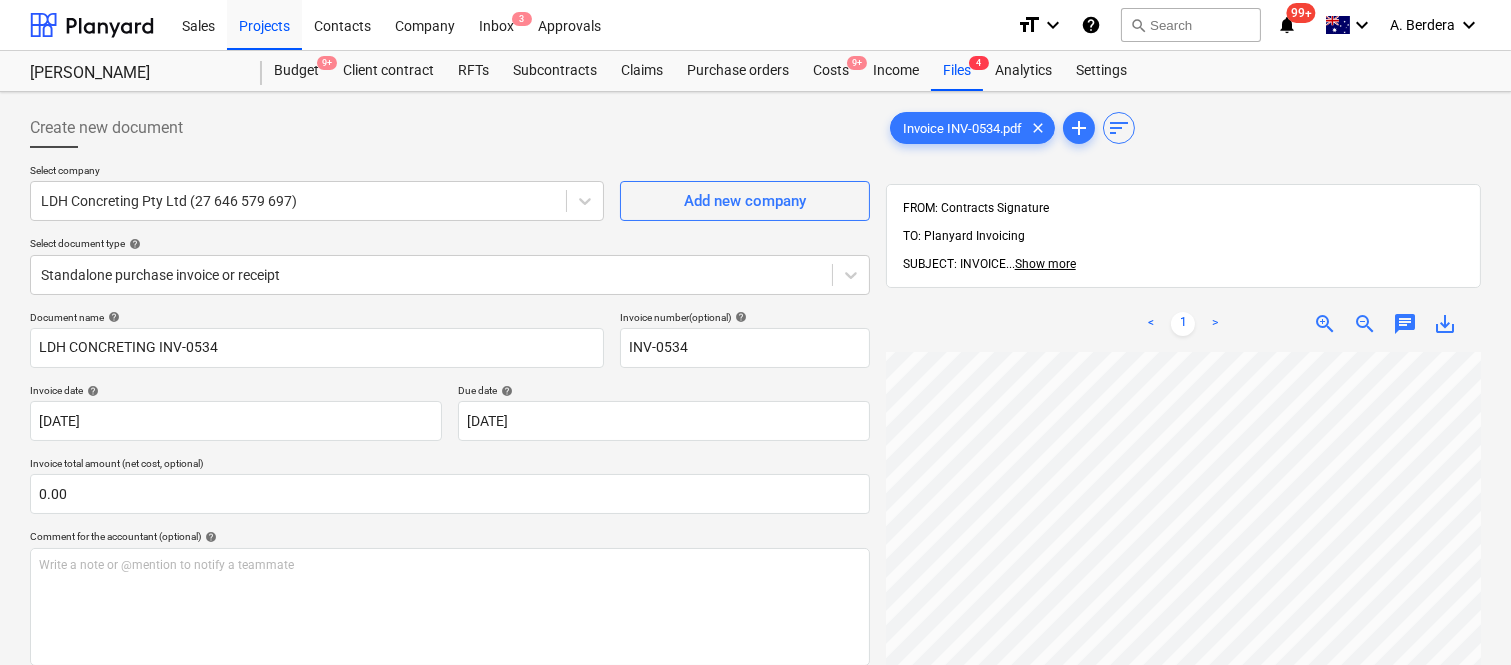 scroll, scrollTop: 666, scrollLeft: 262, axis: both 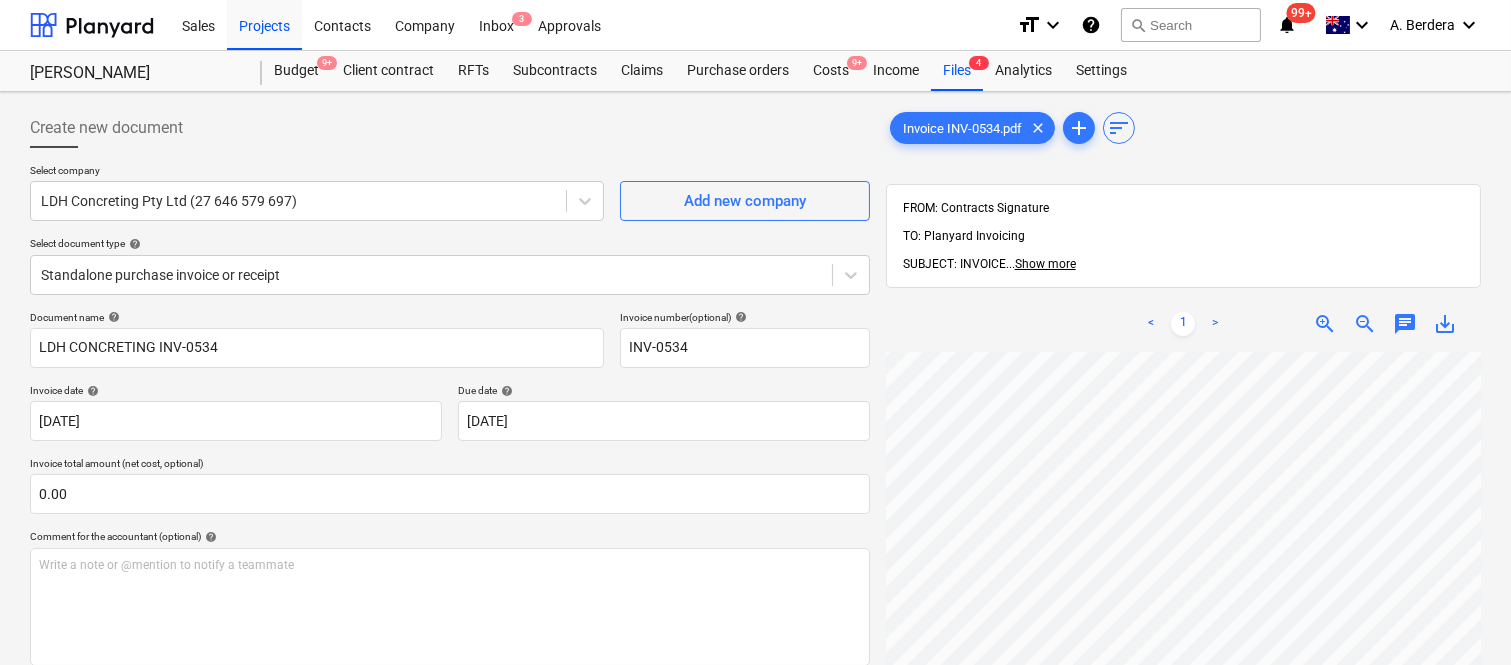 drag, startPoint x: 1510, startPoint y: 425, endPoint x: 1516, endPoint y: 530, distance: 105.17129 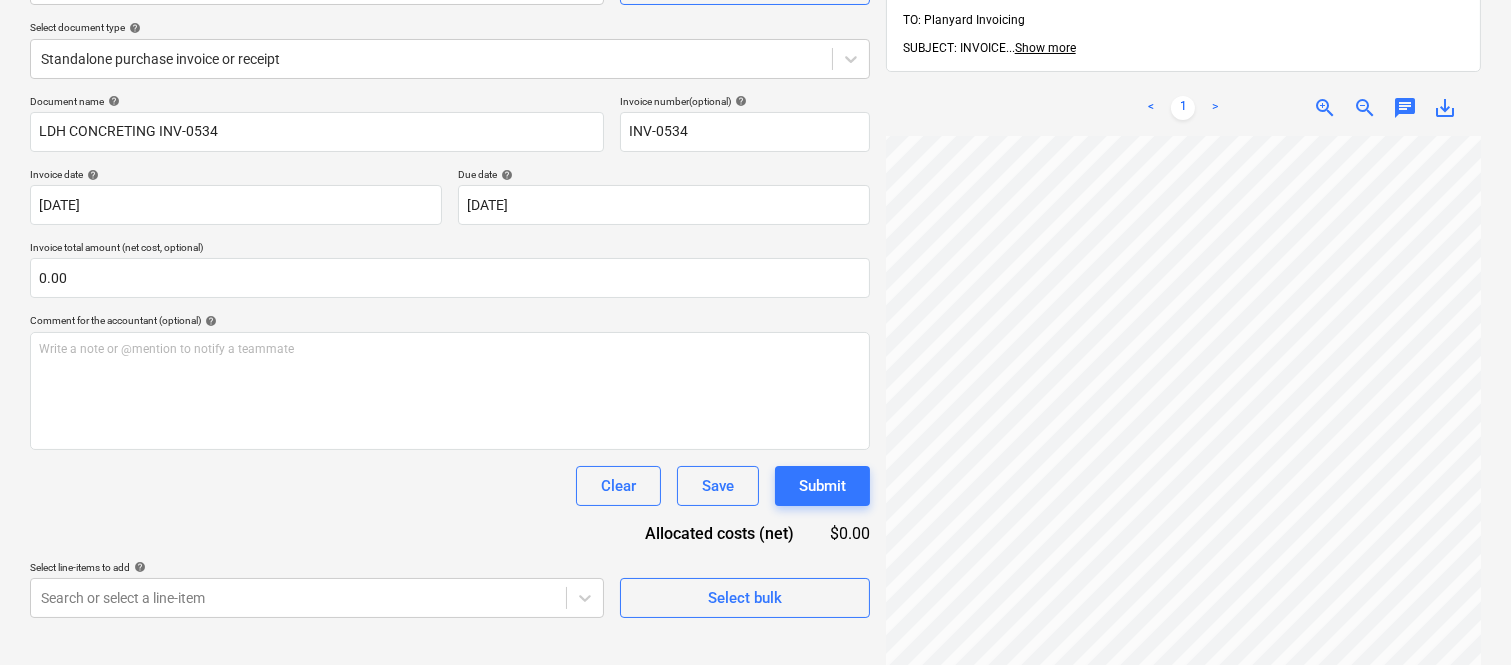 scroll, scrollTop: 285, scrollLeft: 0, axis: vertical 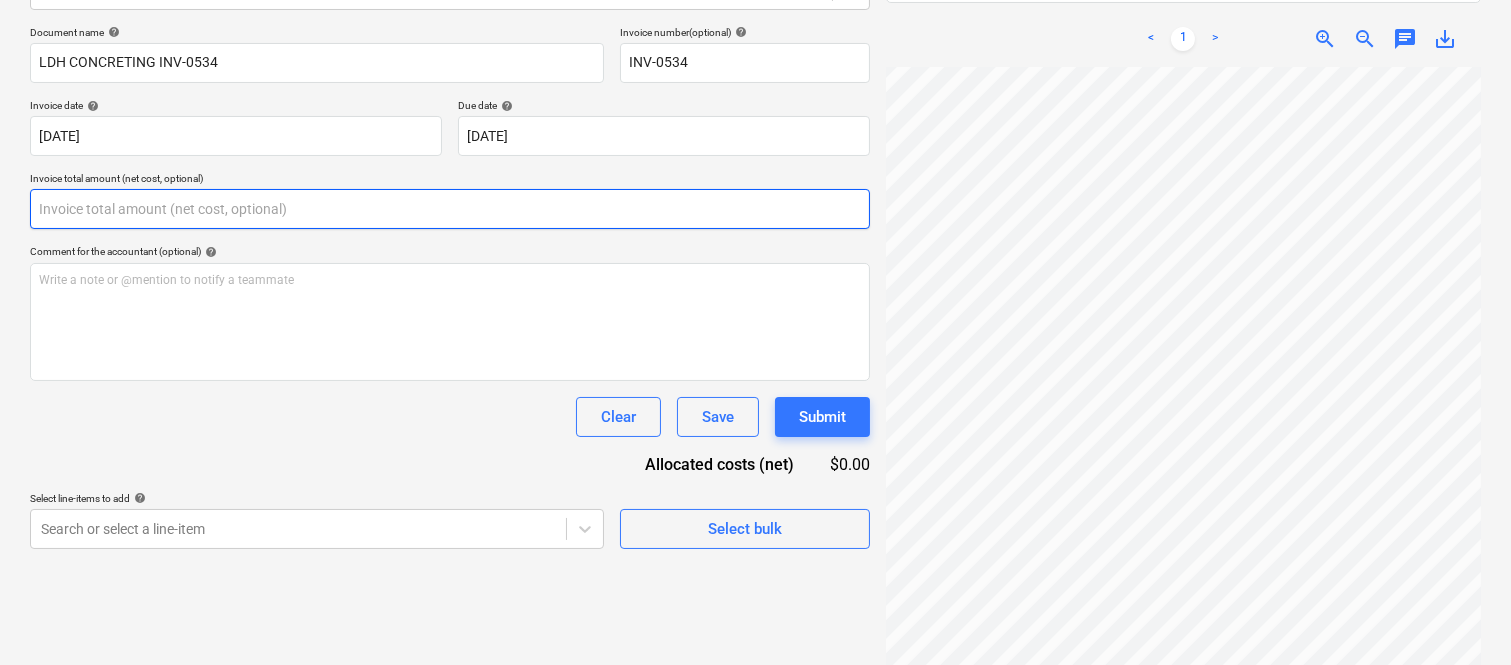 click at bounding box center (450, 209) 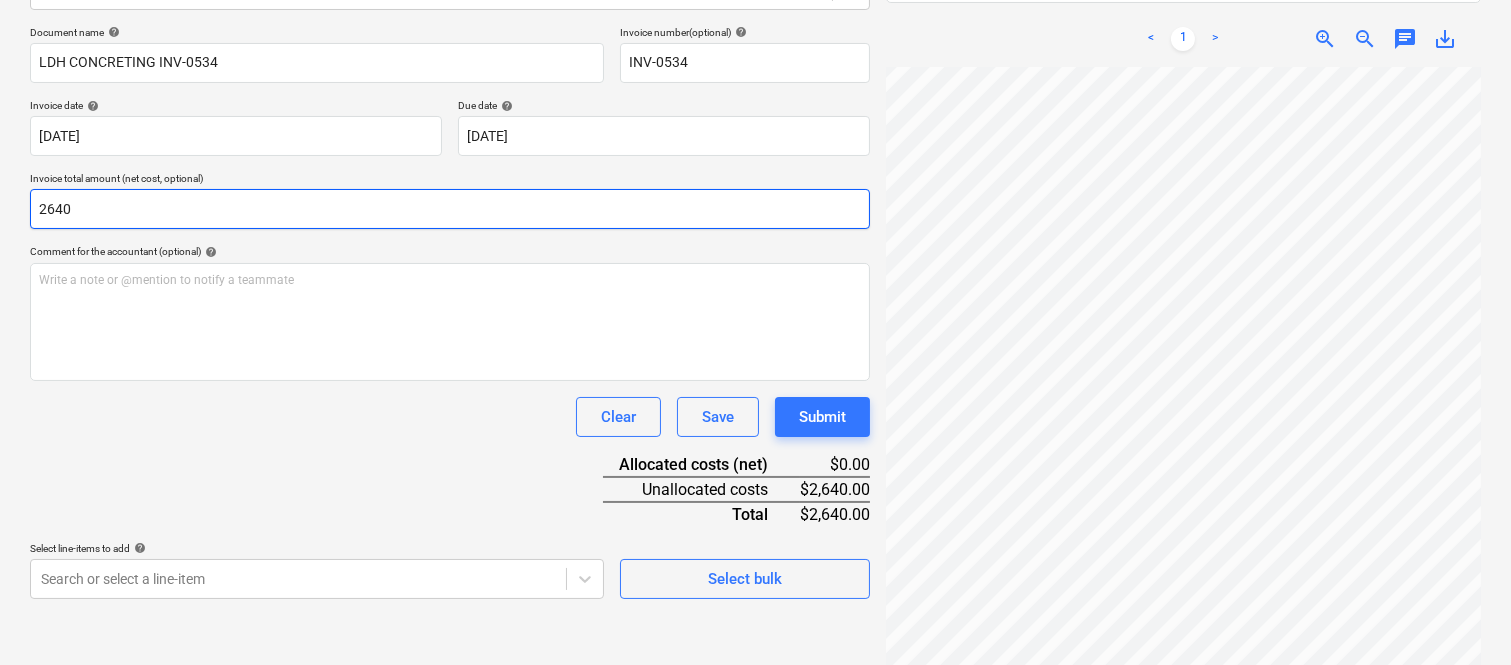 type on "2640" 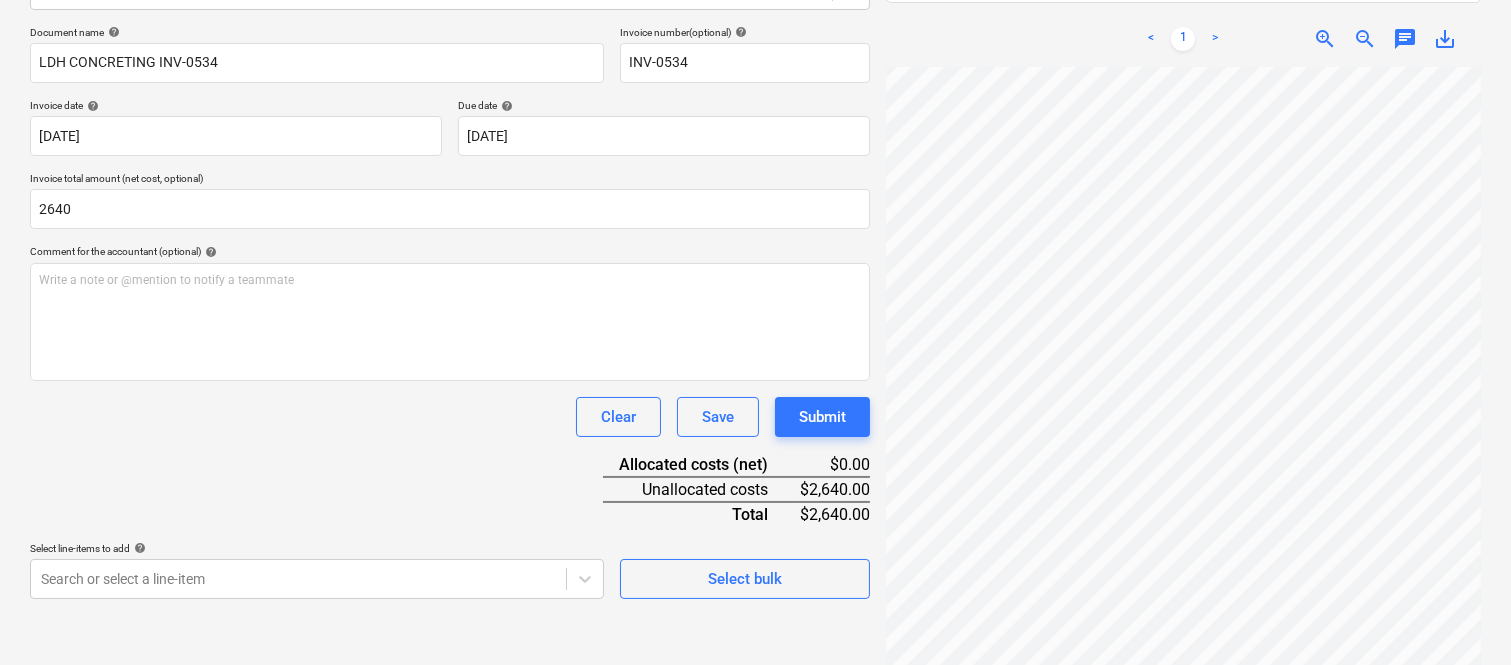 click on "Document name help LDH CONCRETING INV-0534 Invoice number  (optional) help INV-0534 Invoice date help 19 Jun 2025 19.06.2025 Press the down arrow key to interact with the calendar and
select a date. Press the question mark key to get the keyboard shortcuts for changing dates. Due date help 20 Jul 2025 20.07.2025 Press the down arrow key to interact with the calendar and
select a date. Press the question mark key to get the keyboard shortcuts for changing dates. Invoice total amount (net cost, optional) 2640 Comment for the accountant (optional) help Write a note or @mention to notify a teammate ﻿ Clear Save Submit Allocated costs (net) $0.00 Unallocated costs $2,640.00 Total $2,640.00 Select line-items to add help Search or select a line-item Select bulk" at bounding box center (450, 312) 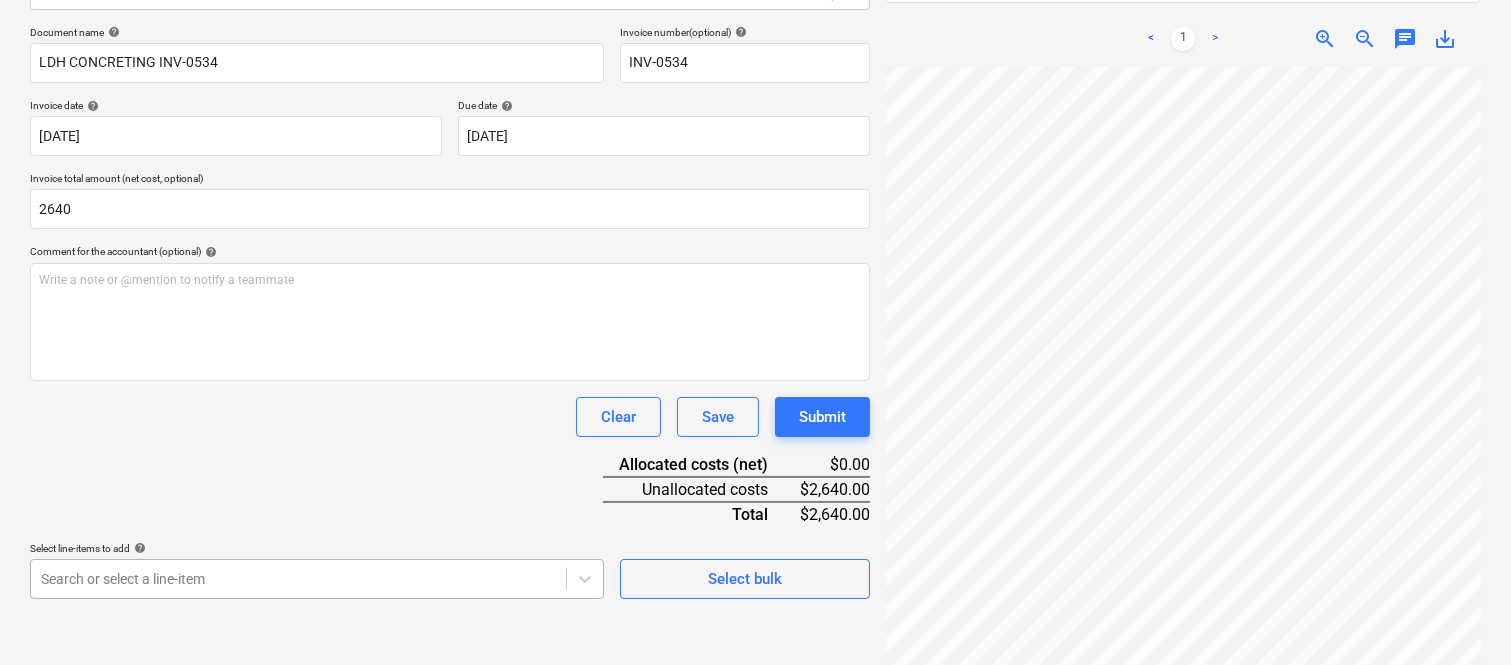 click on "Sales Projects Contacts Company Inbox 3 Approvals format_size keyboard_arrow_down help search Search notifications 99+ keyboard_arrow_down A. Berdera keyboard_arrow_down Della Rosa Budget 9+ Client contract RFTs Subcontracts Claims Purchase orders Costs 9+ Income Files 4 Analytics Settings Create new document Select company LDH Concreting Pty Ltd (27 646 579 697)  Add new company Select document type help Standalone purchase invoice or receipt Document name help LDH CONCRETING INV-0534 Invoice number  (optional) help INV-0534 Invoice date help 19 Jun 2025 19.06.2025 Press the down arrow key to interact with the calendar and
select a date. Press the question mark key to get the keyboard shortcuts for changing dates. Due date help 20 Jul 2025 20.07.2025 Press the down arrow key to interact with the calendar and
select a date. Press the question mark key to get the keyboard shortcuts for changing dates. Invoice total amount (net cost, optional) 2640 Comment for the accountant (optional) help ﻿ Clear" at bounding box center [755, 47] 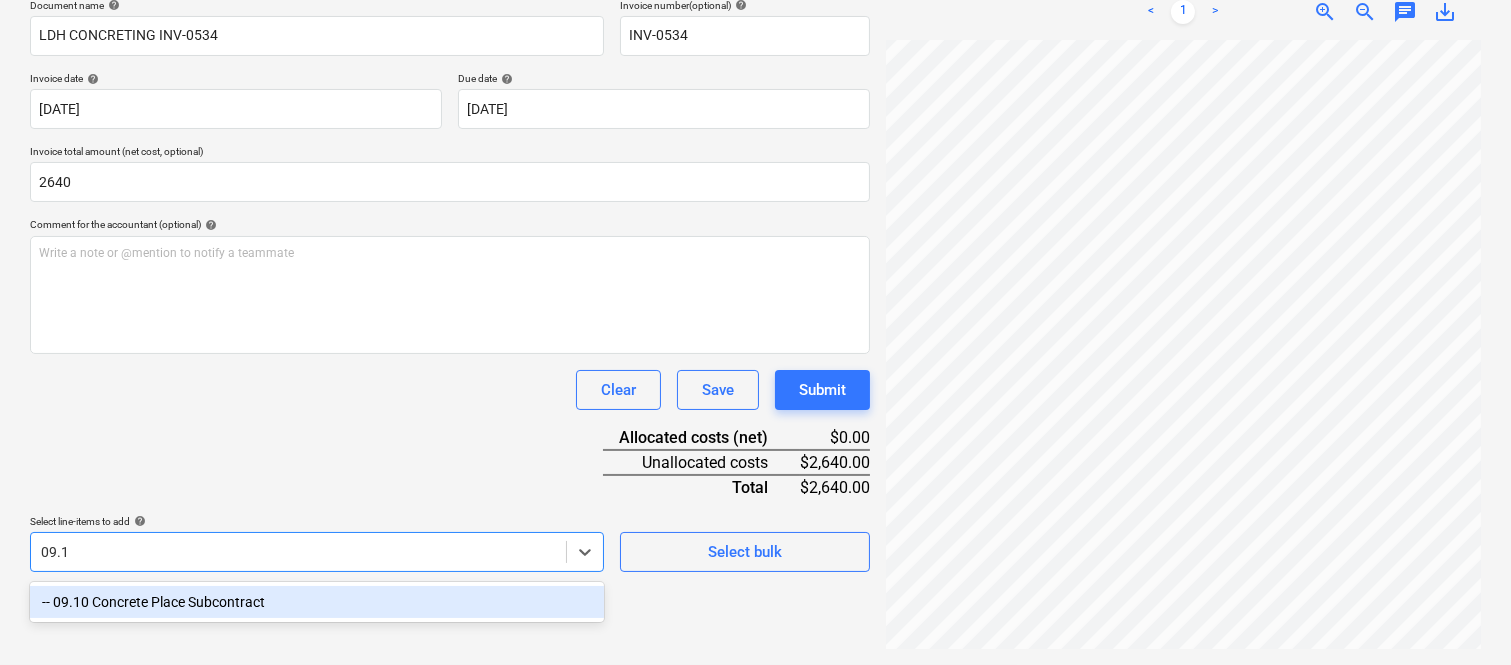 scroll, scrollTop: 285, scrollLeft: 0, axis: vertical 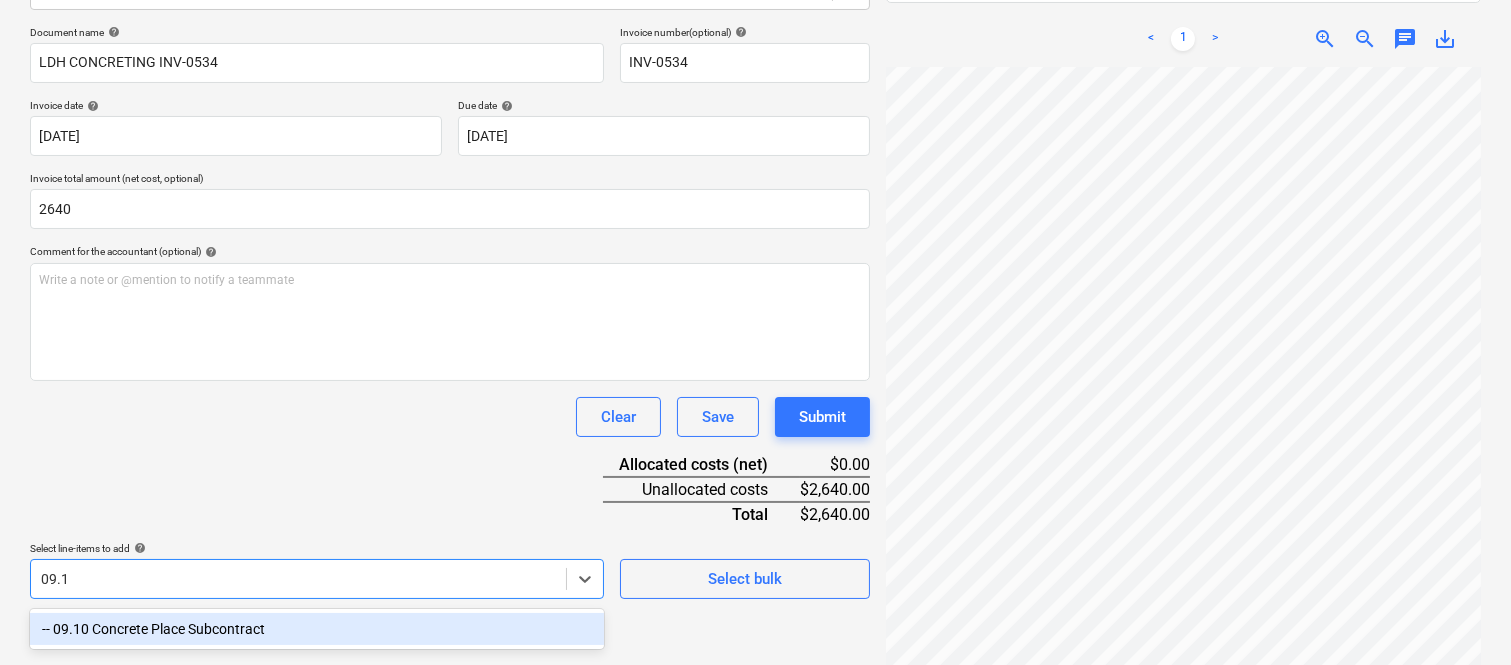 type on "09.10" 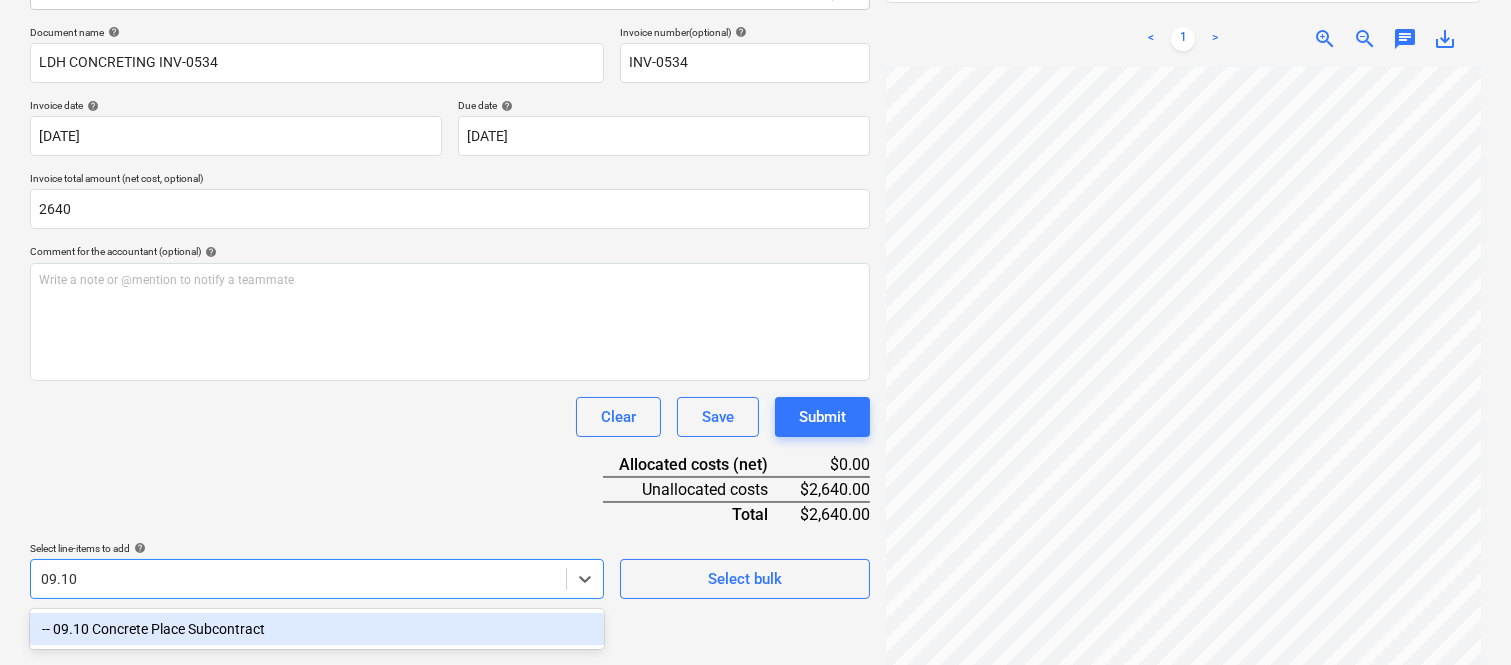 click on "--  09.10 Concrete Place Subcontract" at bounding box center [317, 629] 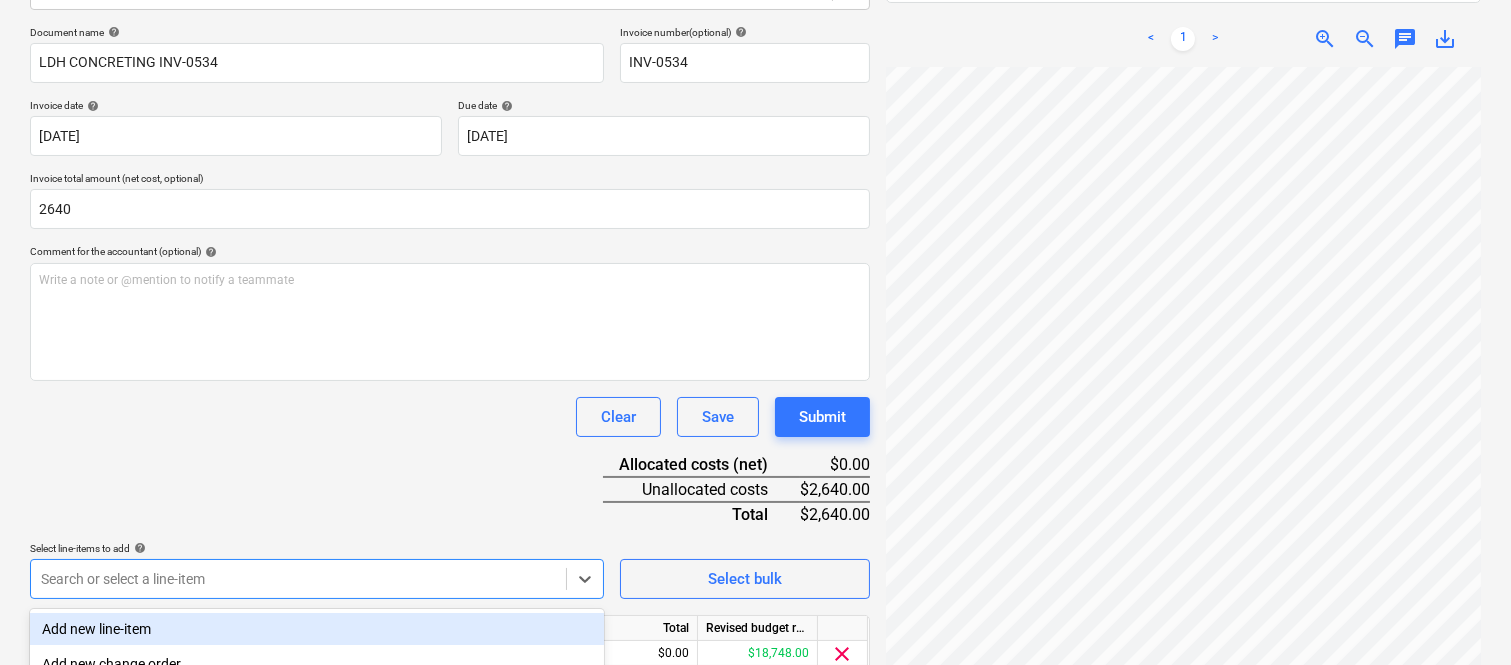 click on "Document name help LDH CONCRETING INV-0534 Invoice number  (optional) help INV-0534 Invoice date help 19 Jun 2025 19.06.2025 Press the down arrow key to interact with the calendar and
select a date. Press the question mark key to get the keyboard shortcuts for changing dates. Due date help 20 Jul 2025 20.07.2025 Press the down arrow key to interact with the calendar and
select a date. Press the question mark key to get the keyboard shortcuts for changing dates. Invoice total amount (net cost, optional) 2640 Comment for the accountant (optional) help Write a note or @mention to notify a teammate ﻿ Clear Save Submit Allocated costs (net) $0.00 Unallocated costs $2,640.00 Total $2,640.00 Select line-items to add help option --  09.10 Concrete Place Subcontract, selected. option Add new line-item focused, 1 of 184. 184 results available. Use Up and Down to choose options, press Enter to select the currently focused option, press Escape to exit the menu, press Tab to select the option and exit the menu. Unit" at bounding box center (450, 378) 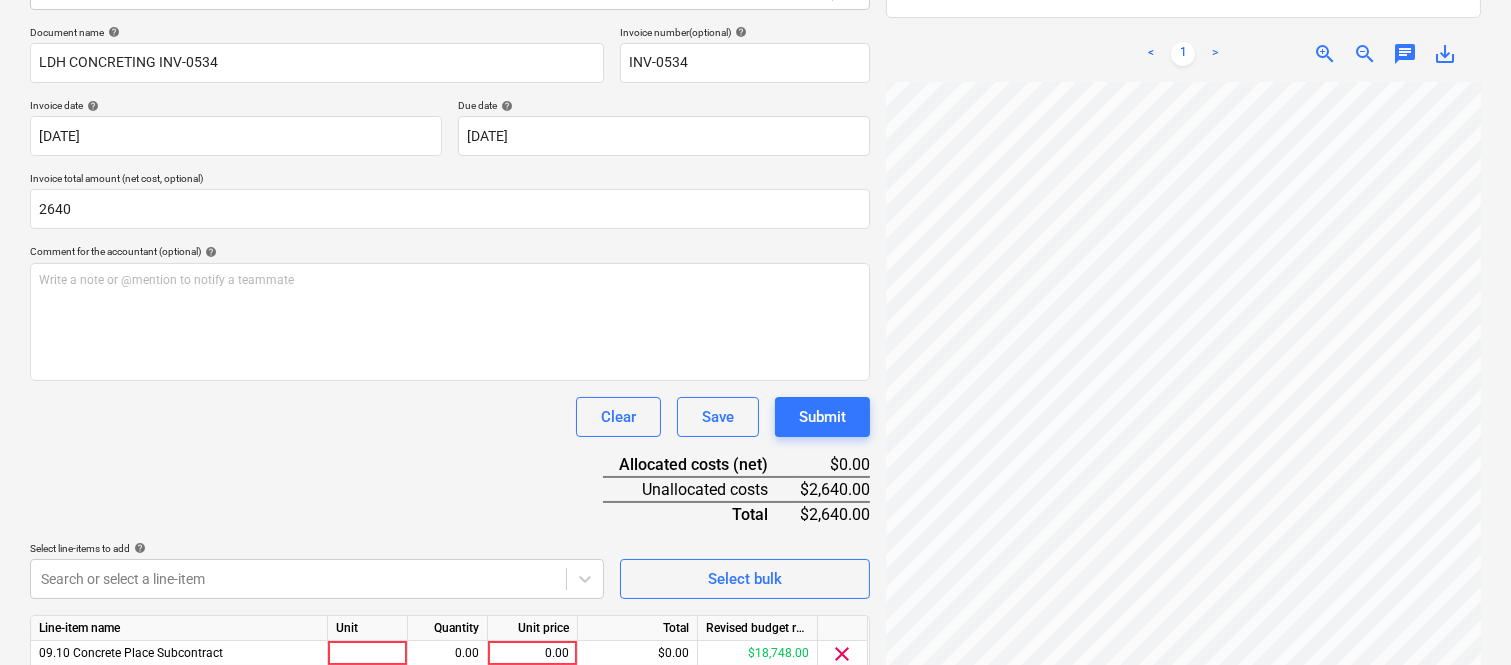 scroll, scrollTop: 367, scrollLeft: 0, axis: vertical 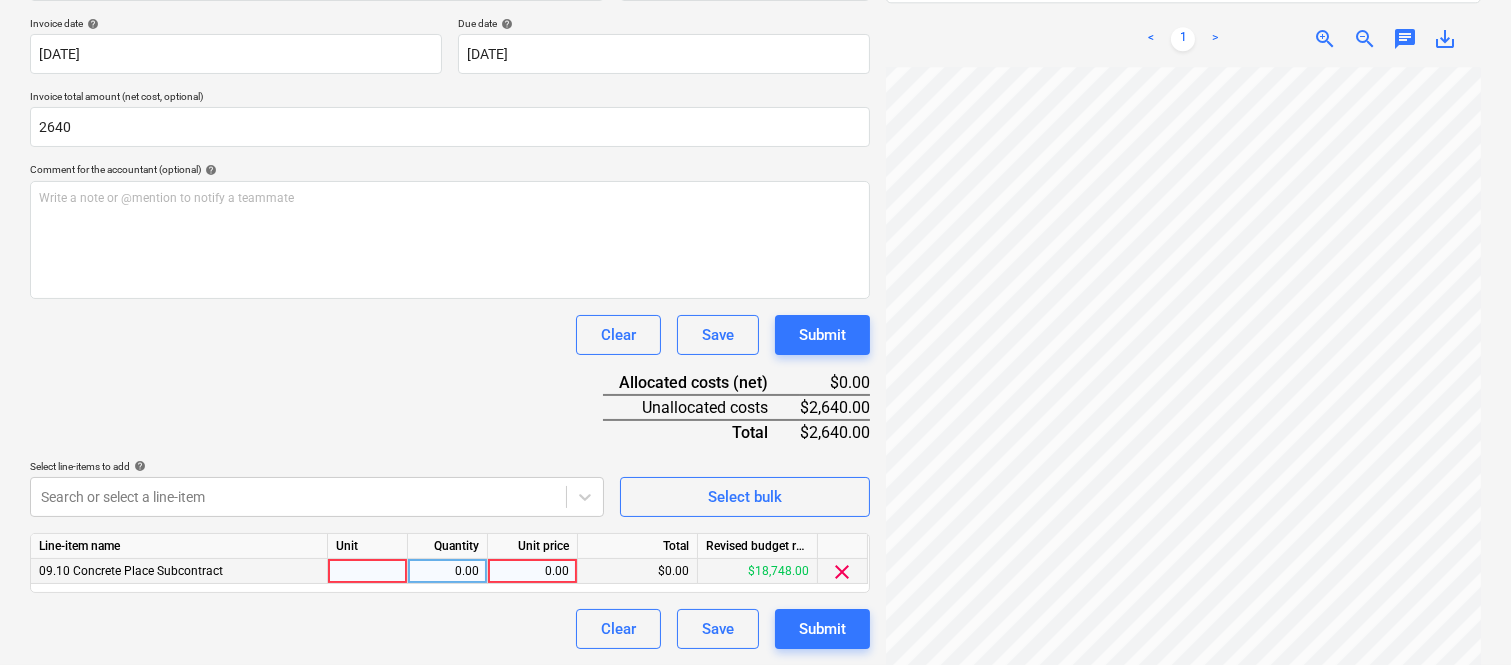click at bounding box center (368, 571) 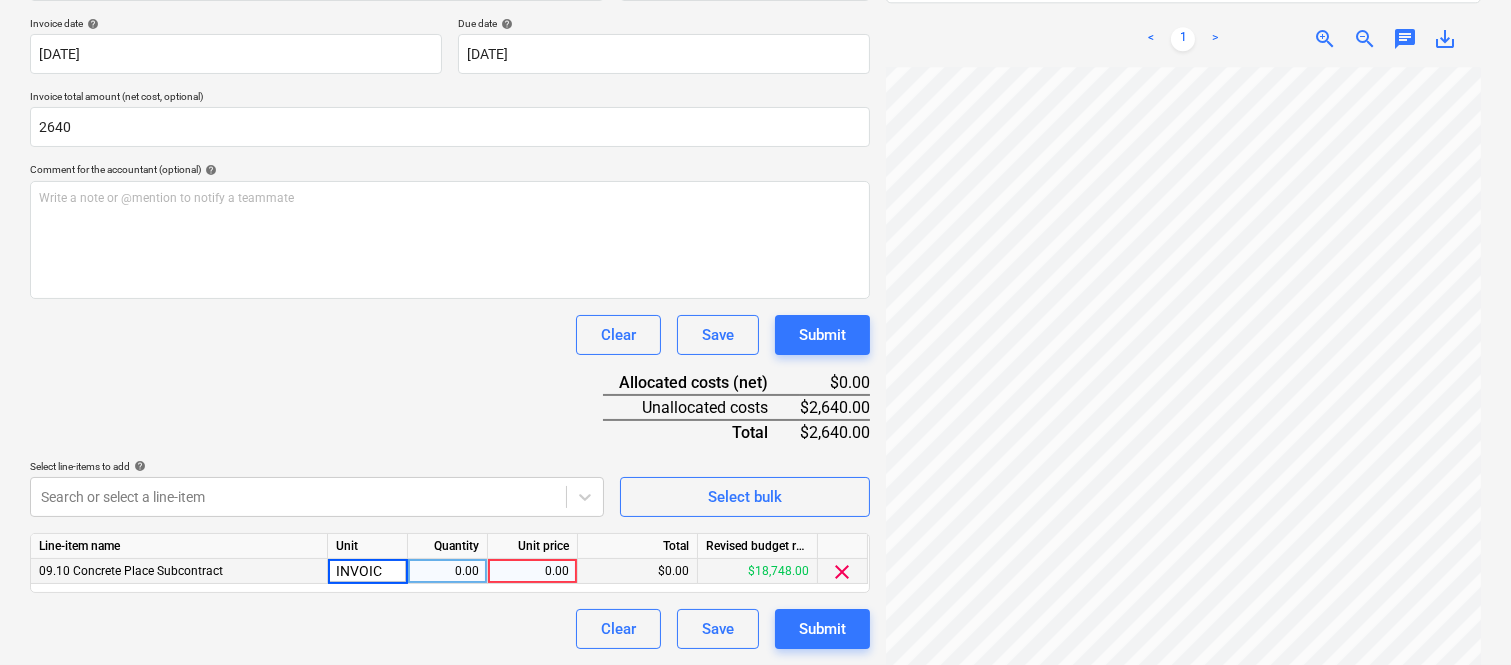 type on "INVOICE" 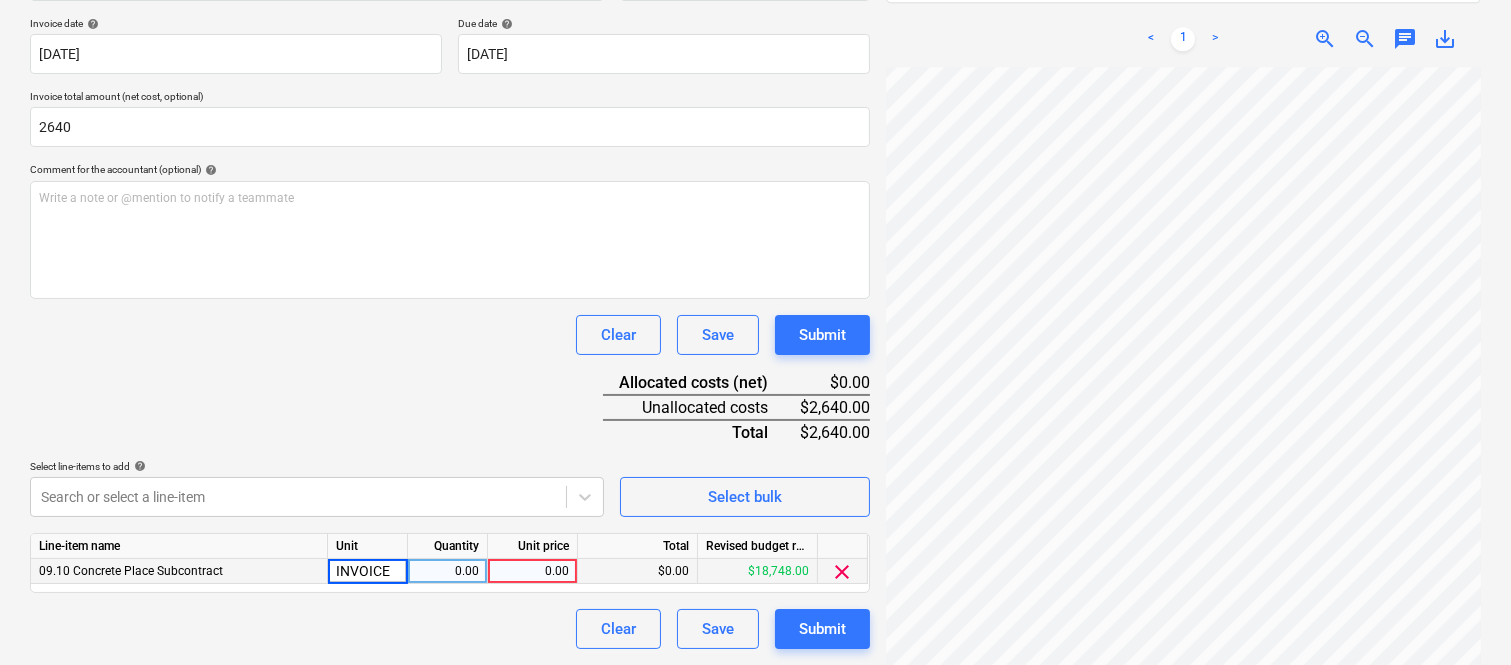 click on "0.00" at bounding box center (448, 571) 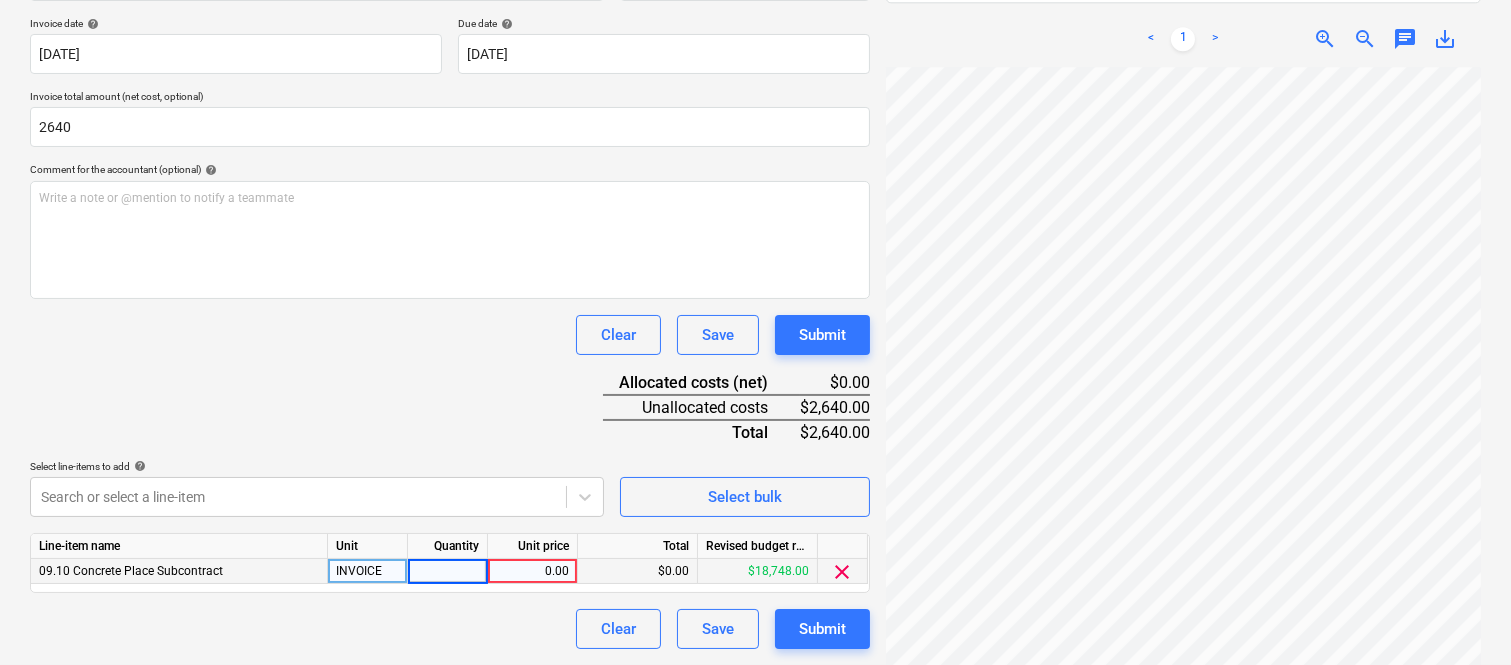 type on "1" 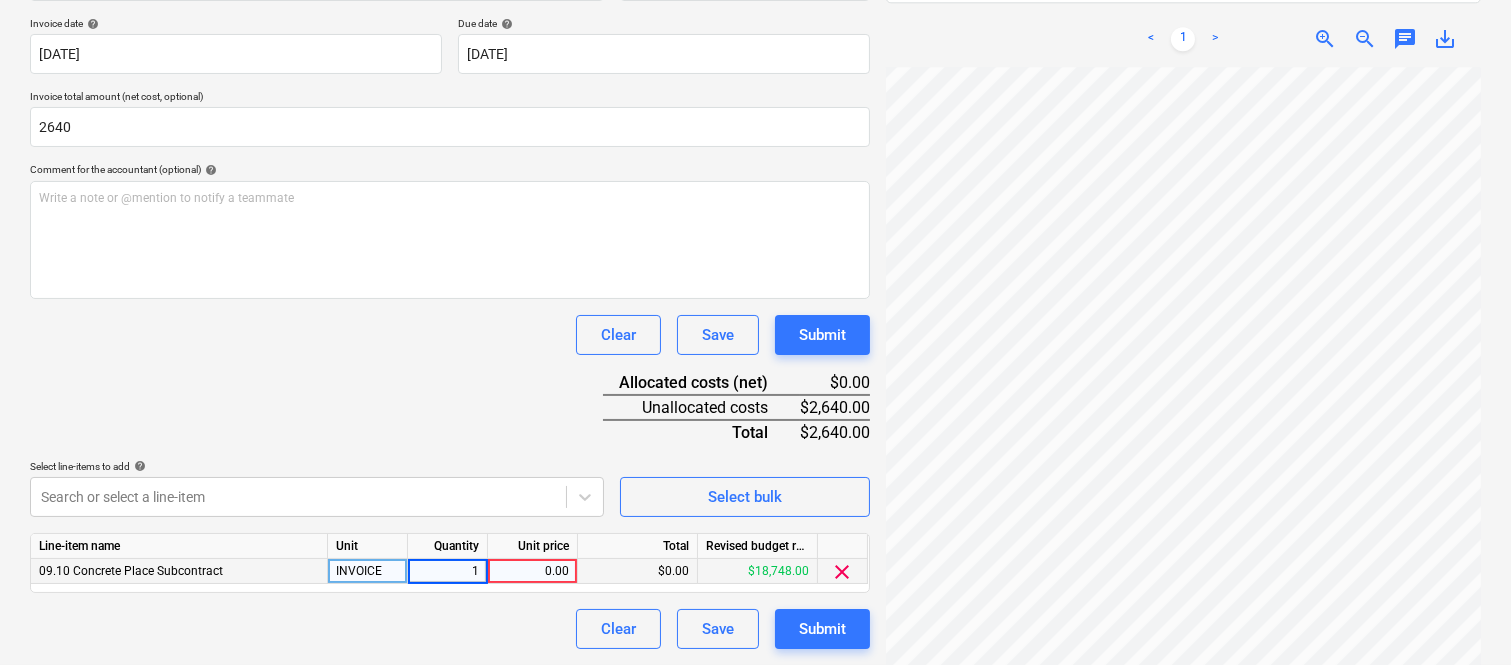 click on "0.00" at bounding box center [532, 571] 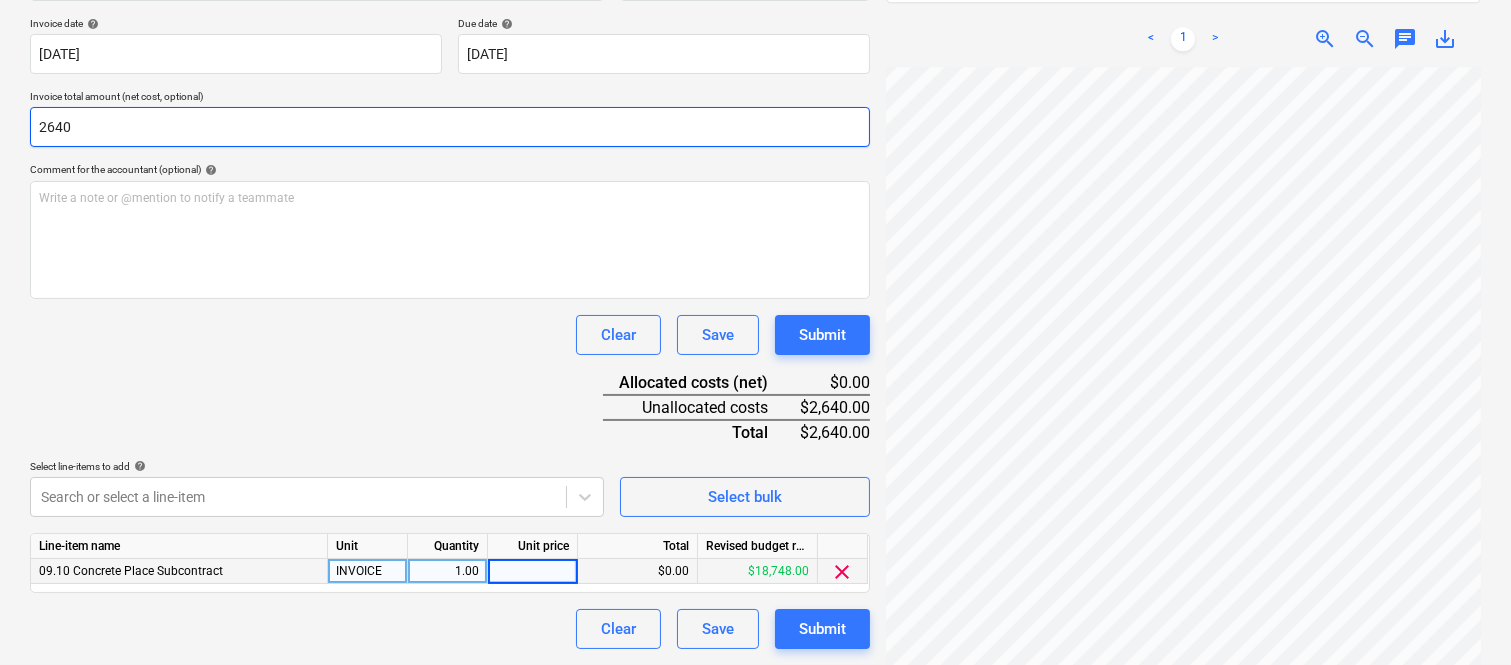 click on "2640" at bounding box center (450, 127) 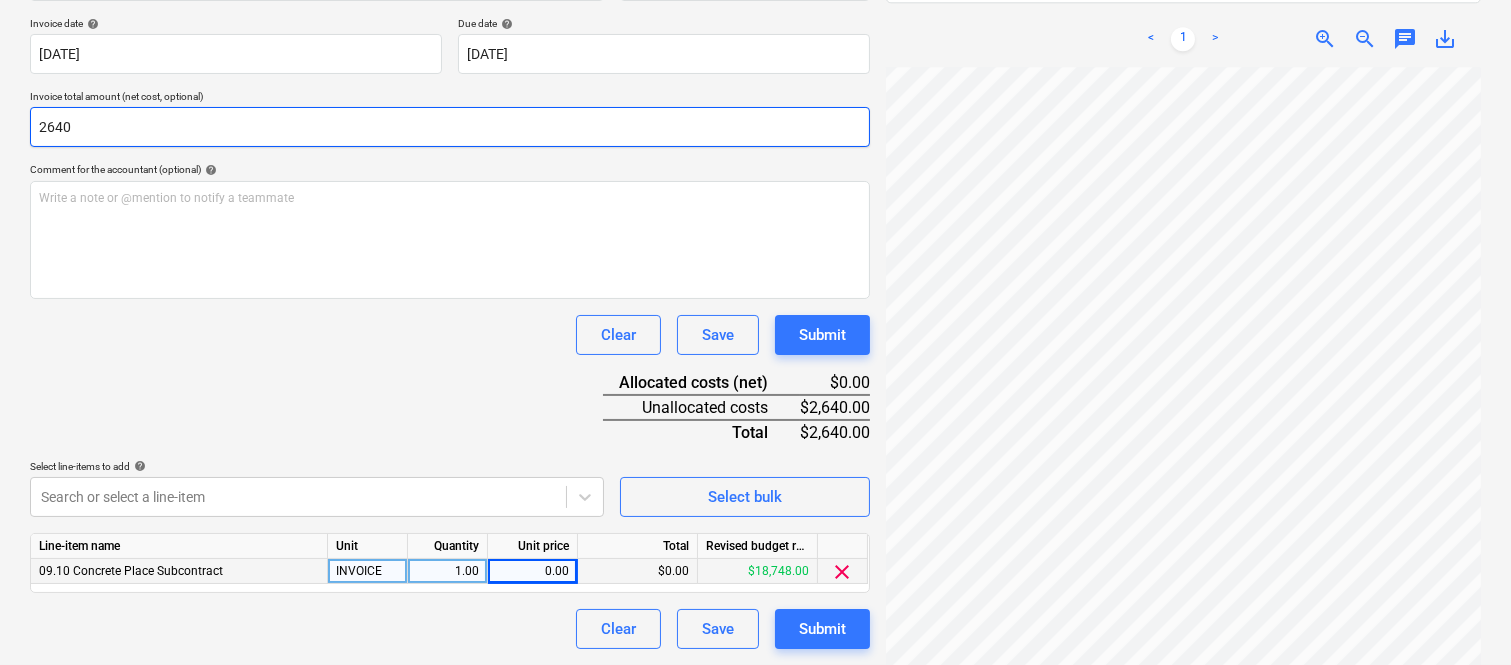 click on "2640" at bounding box center [450, 127] 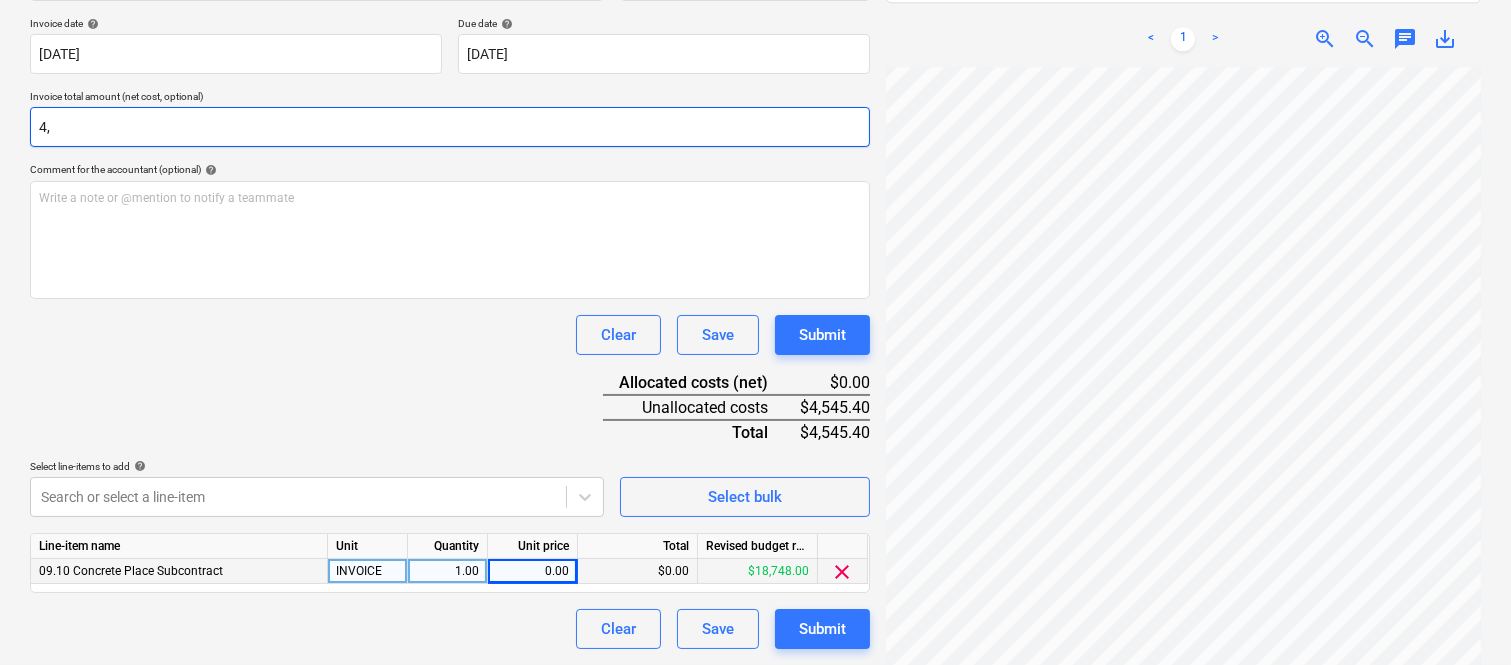 type on "4" 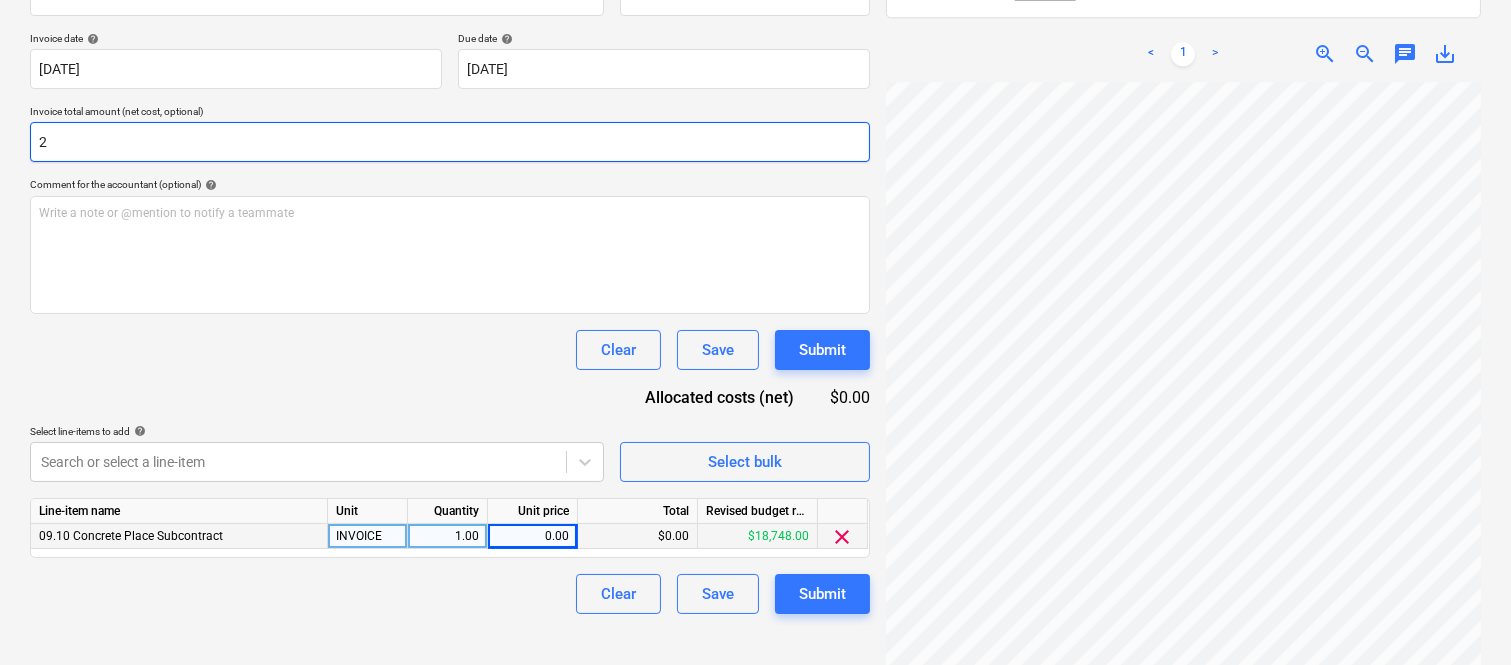 scroll, scrollTop: 367, scrollLeft: 0, axis: vertical 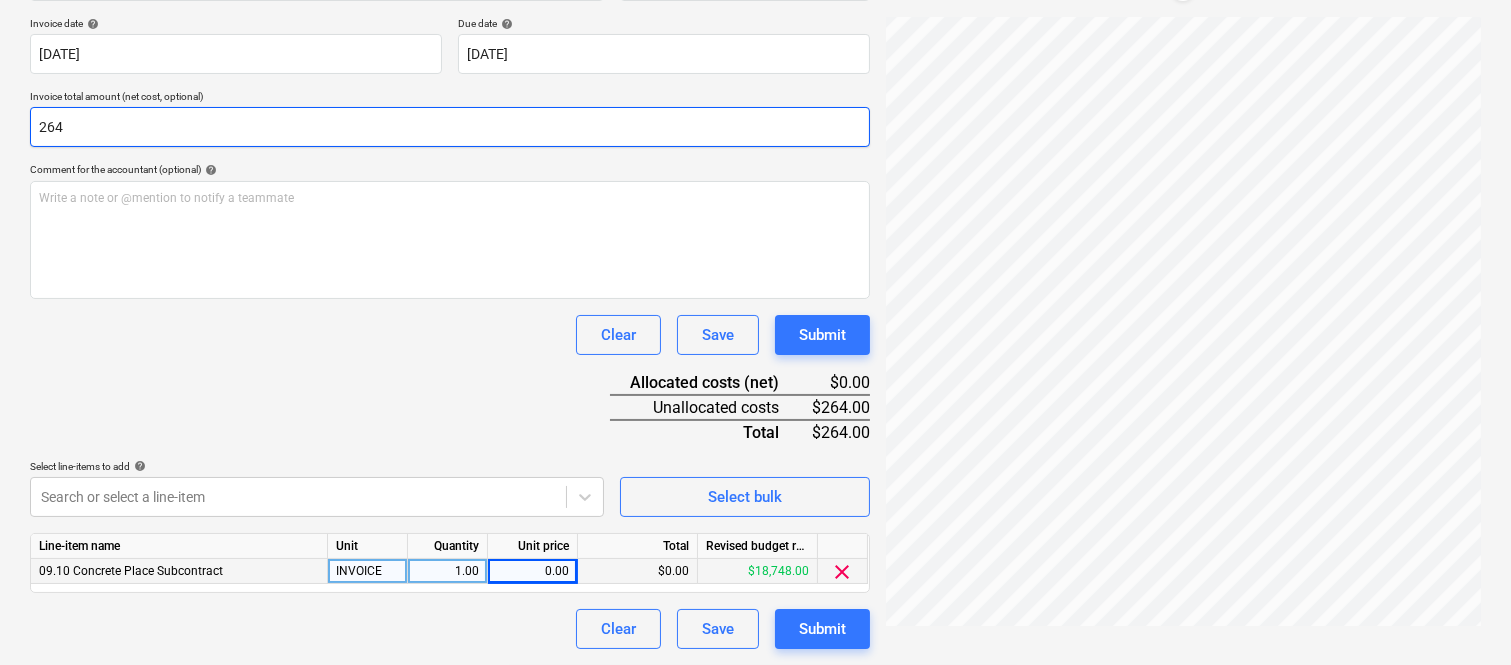 type on "2640" 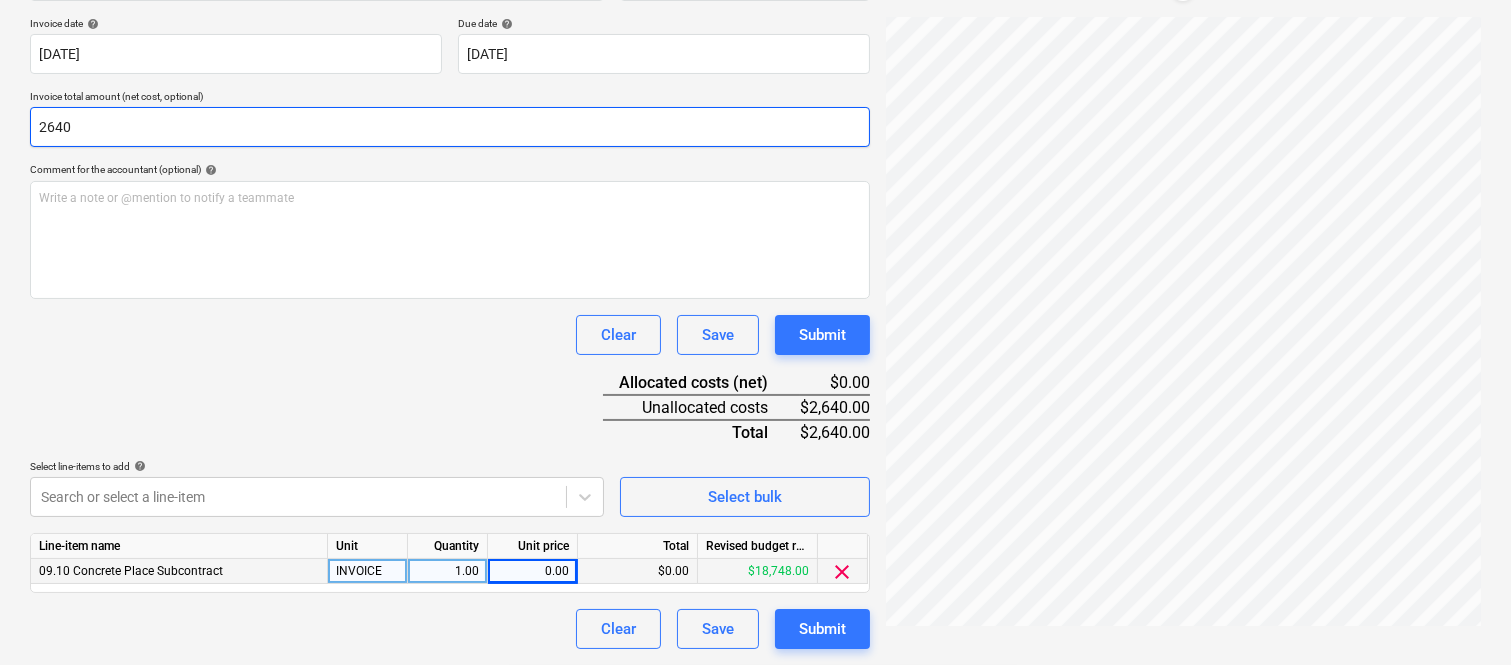 click on "2640" at bounding box center (450, 127) 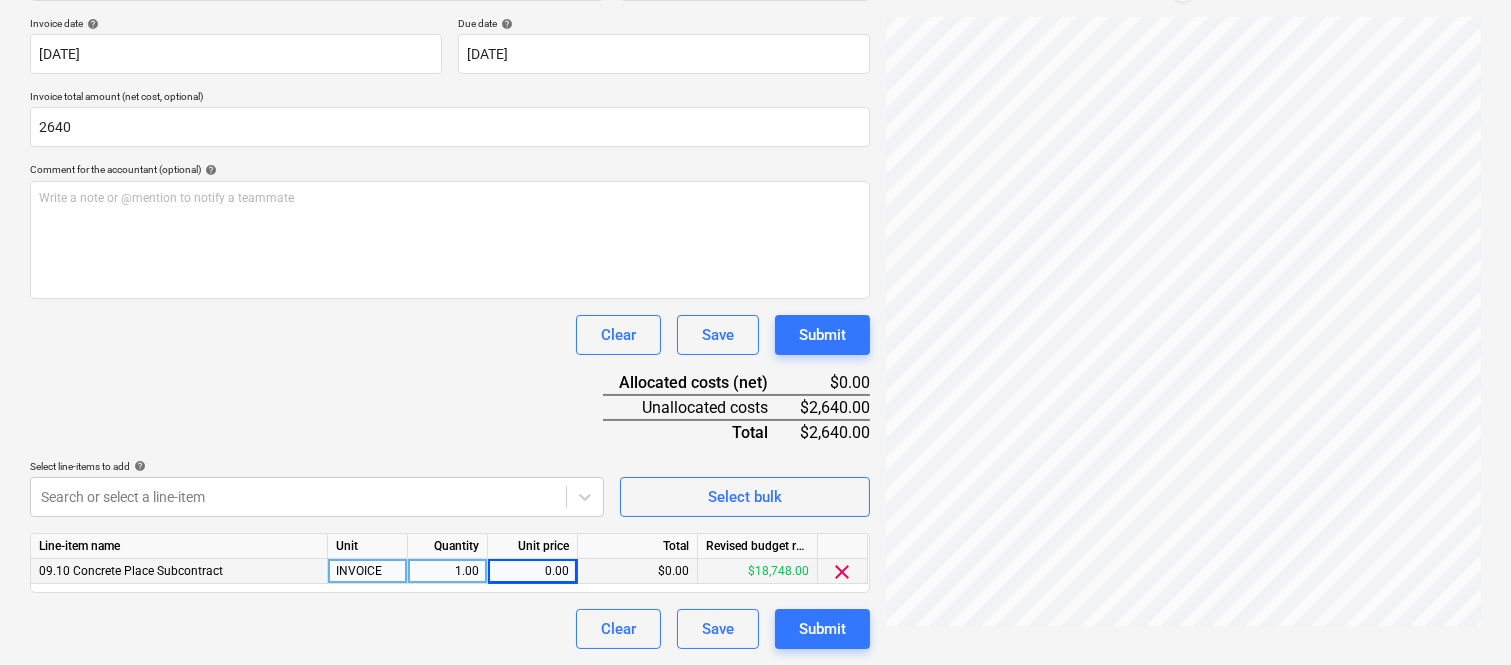 click on "0.00" at bounding box center (532, 571) 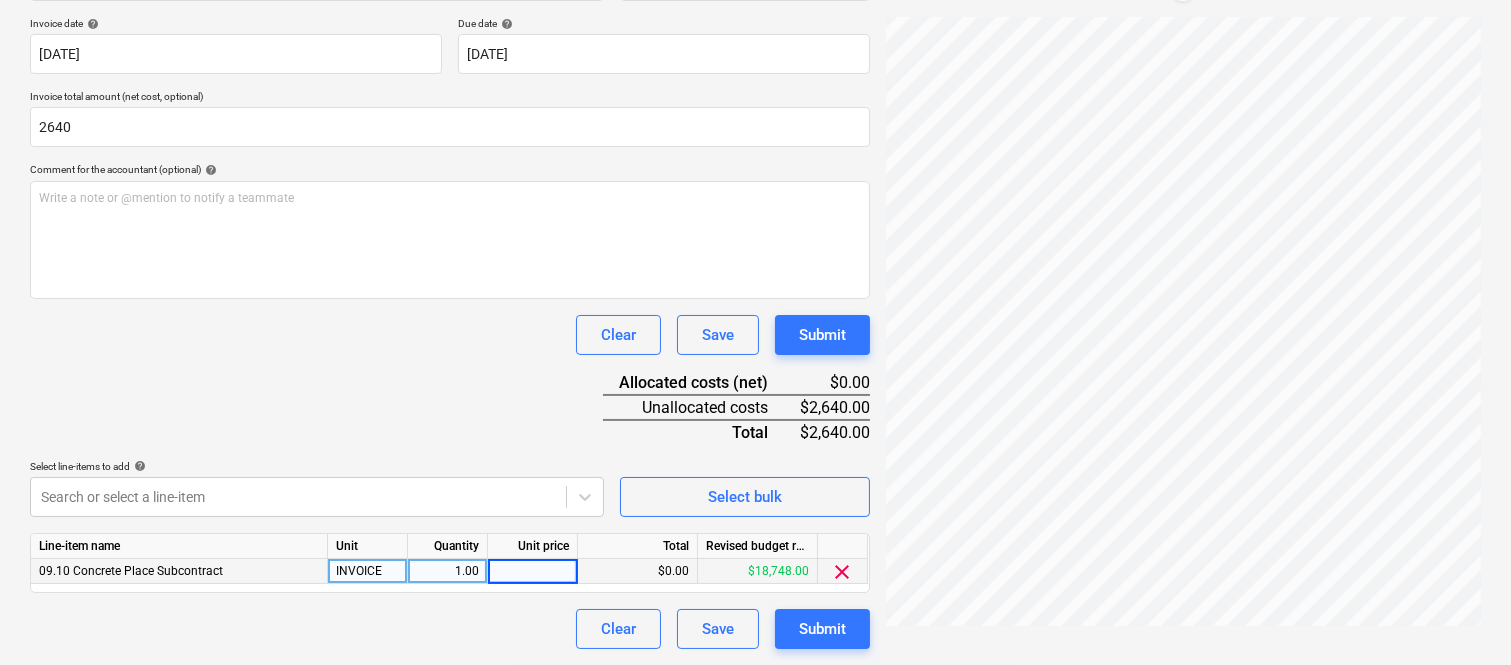 type on "2640" 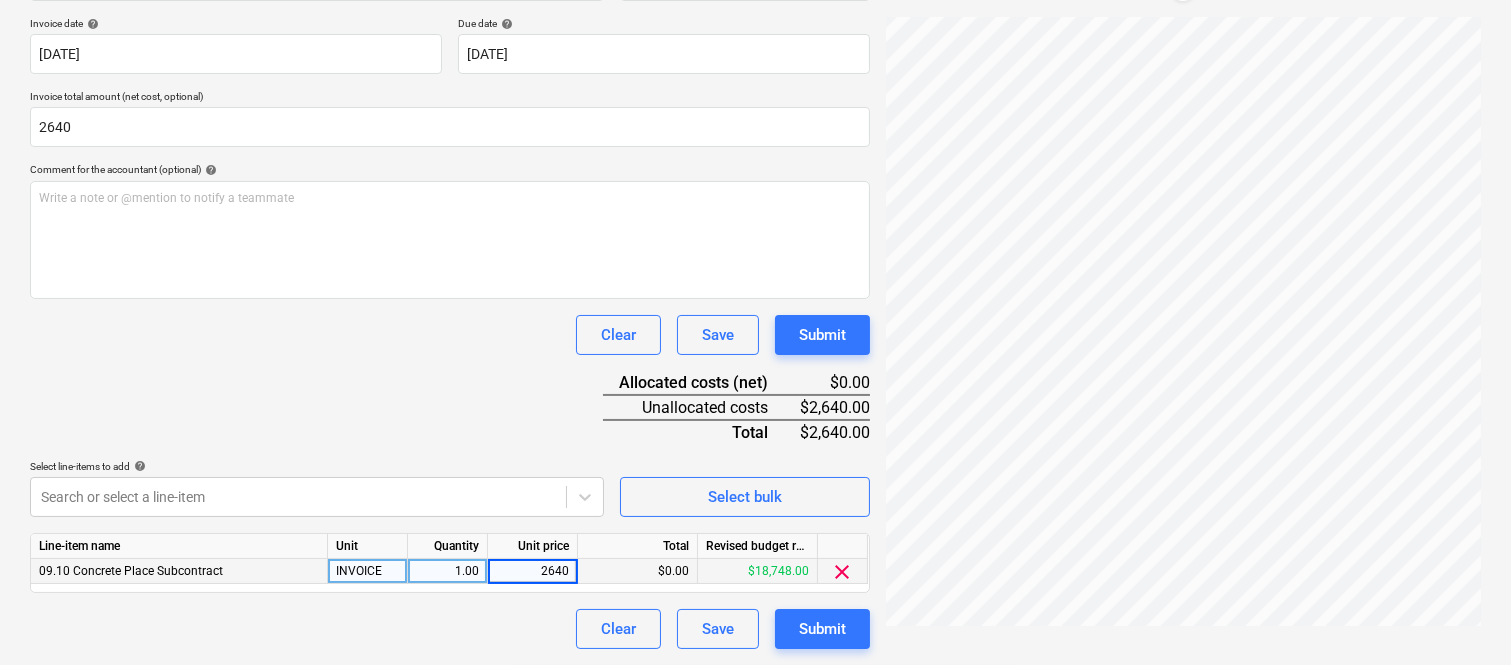 click on "Clear Save Submit" at bounding box center (450, 629) 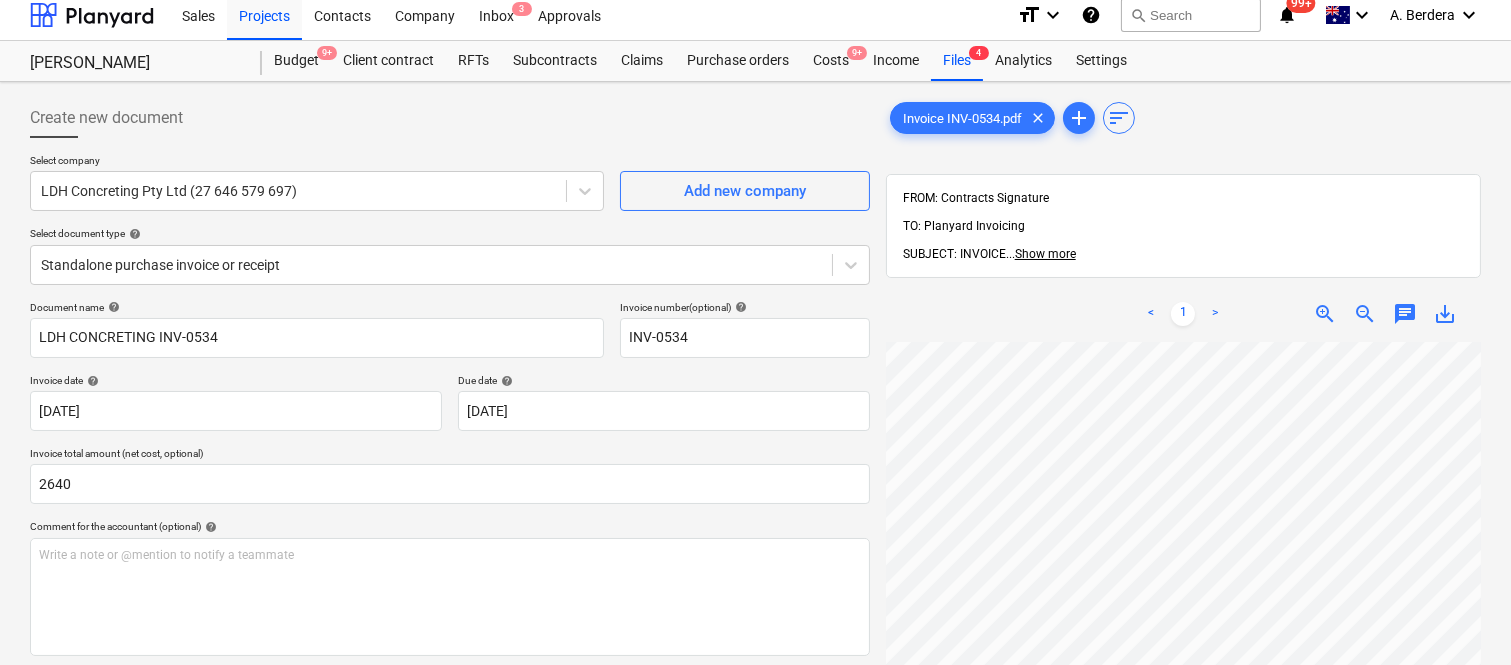 scroll, scrollTop: 0, scrollLeft: 0, axis: both 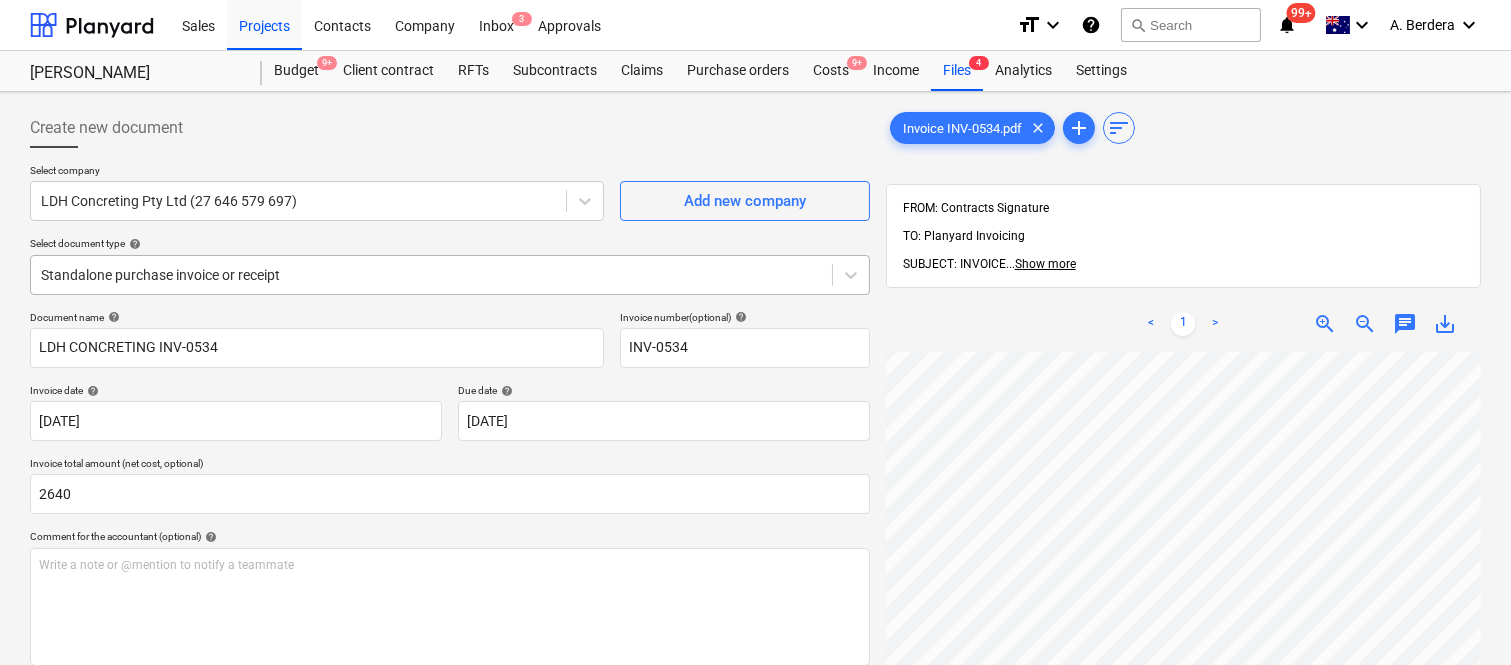 click at bounding box center (431, 275) 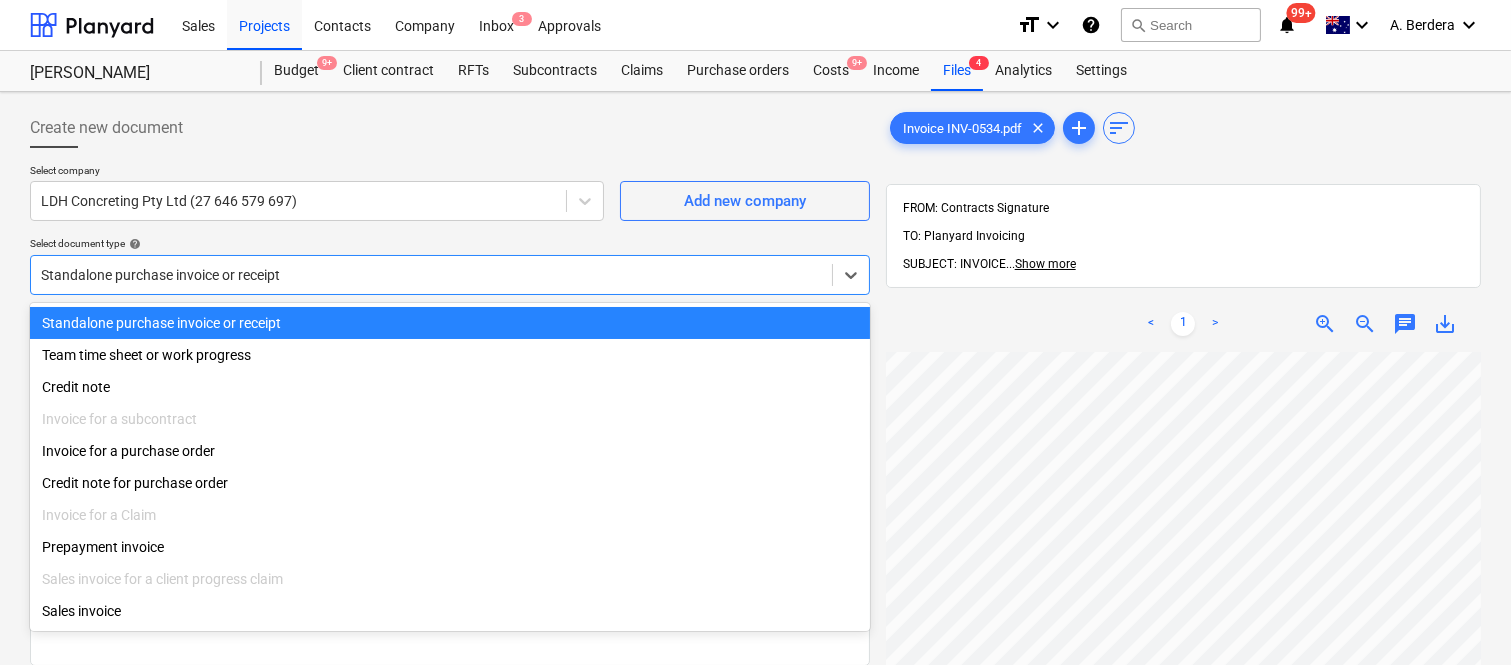 click on "Standalone purchase invoice or receipt" at bounding box center [450, 323] 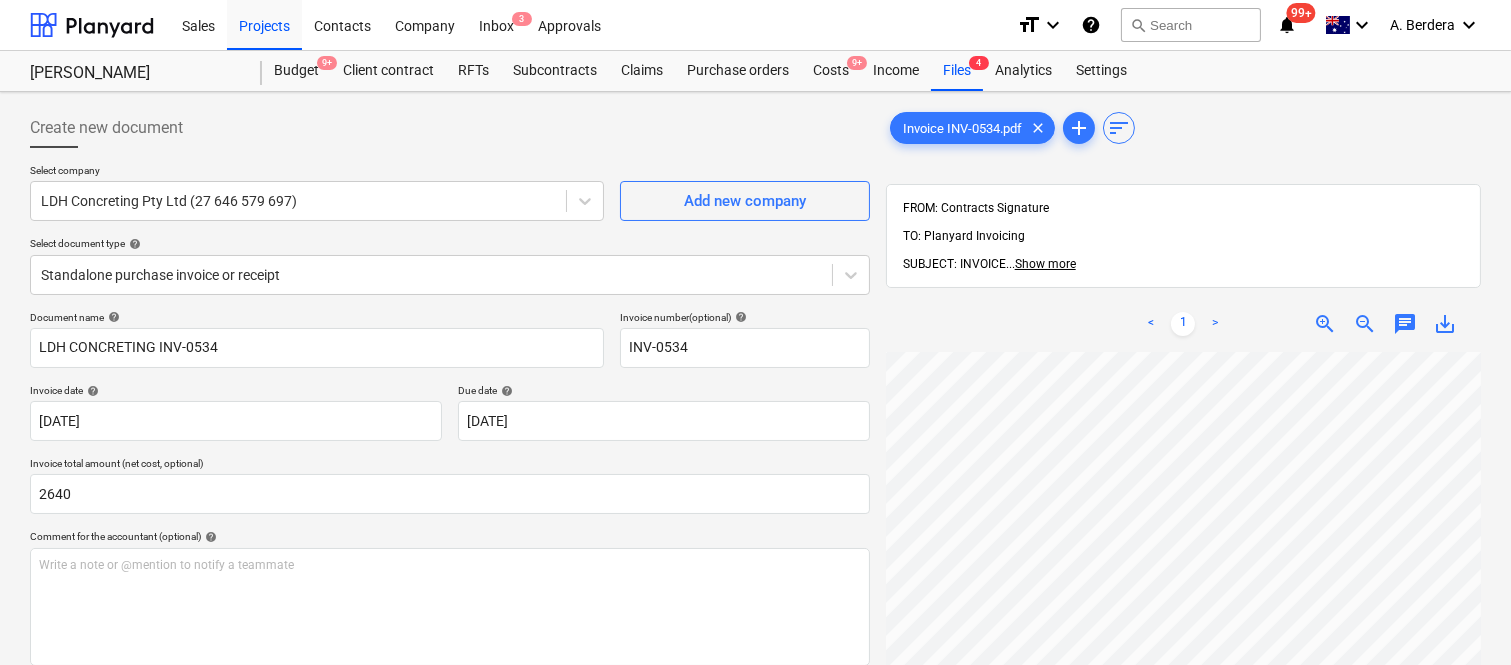 scroll, scrollTop: 666, scrollLeft: 0, axis: vertical 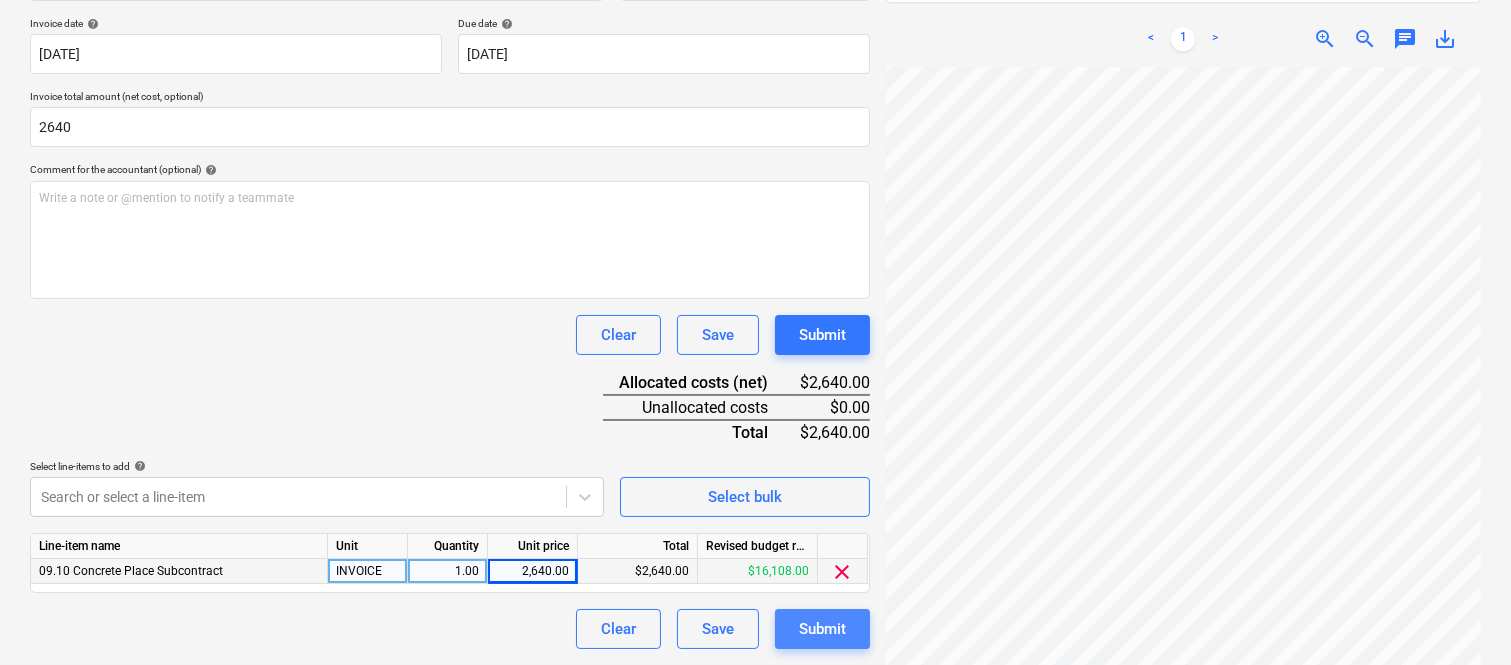 click on "Submit" at bounding box center (822, 629) 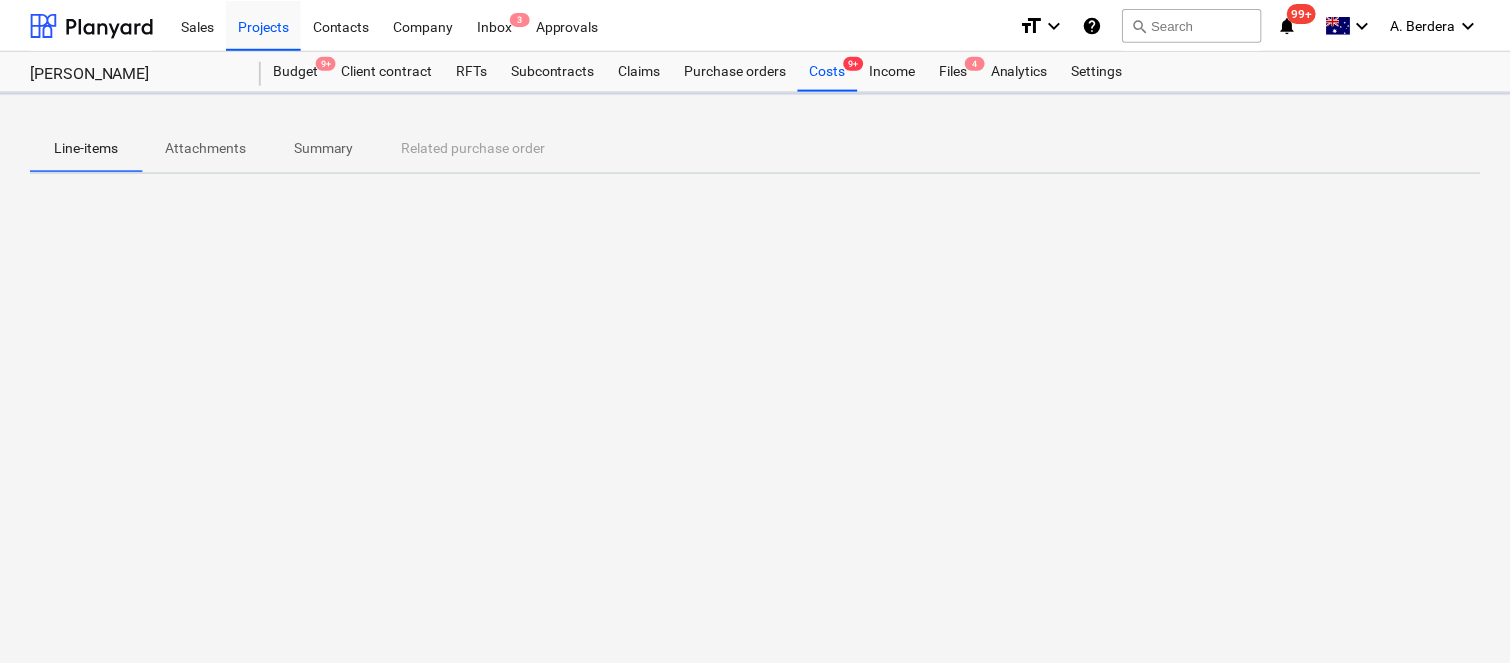 scroll, scrollTop: 0, scrollLeft: 0, axis: both 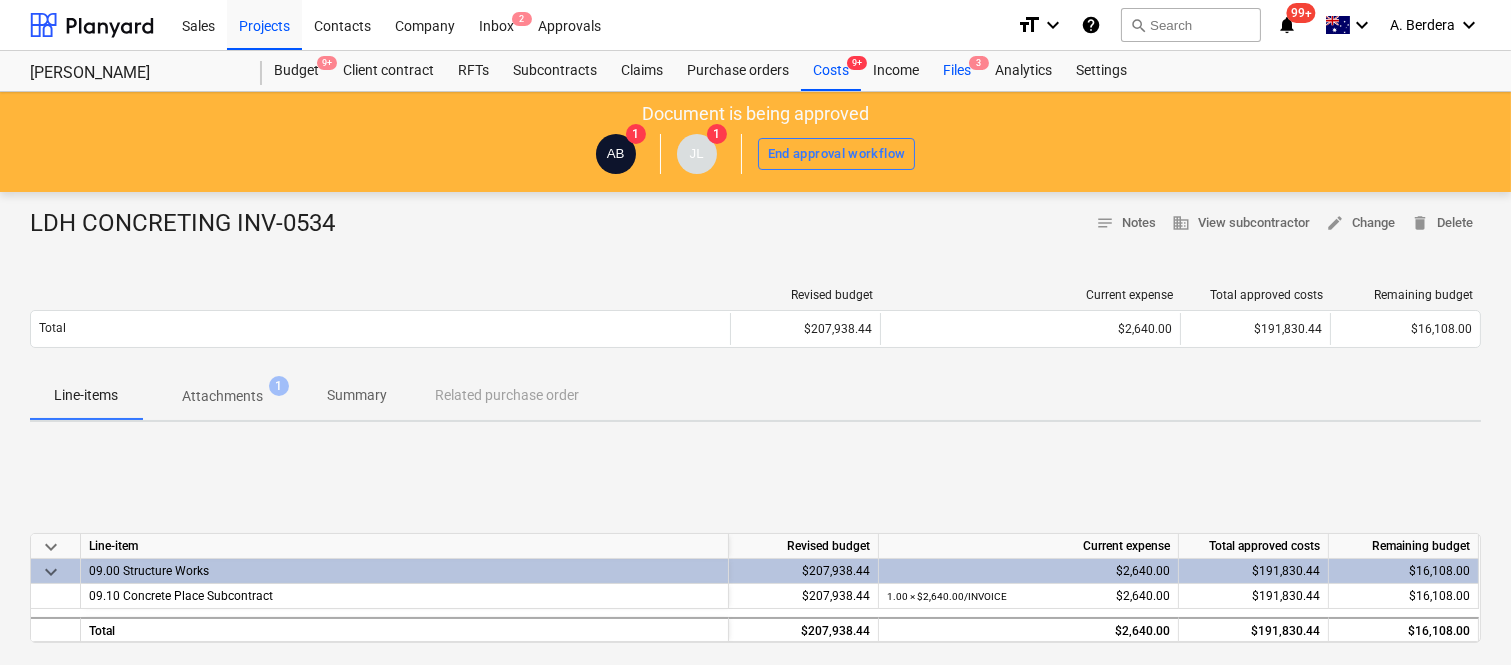 click on "Files 3" at bounding box center (957, 71) 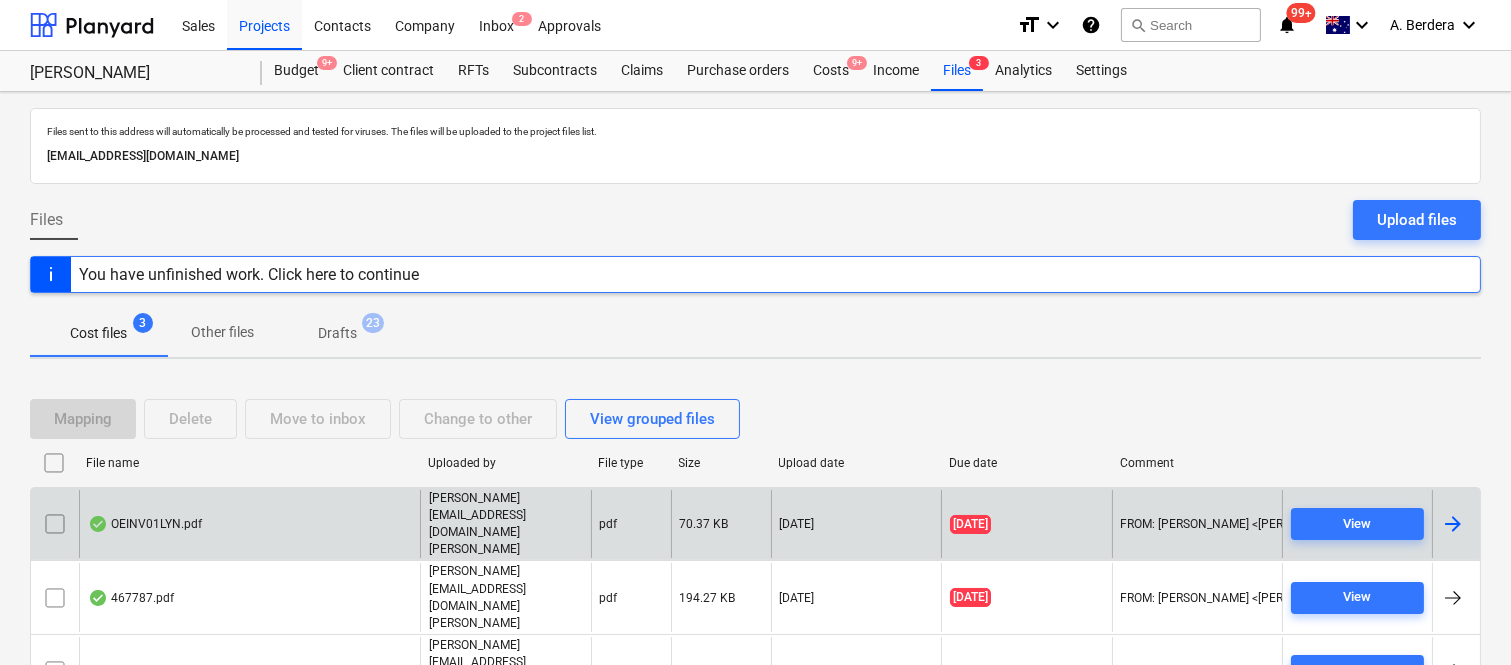 click on "OEINV01LYN.pdf" at bounding box center (249, 524) 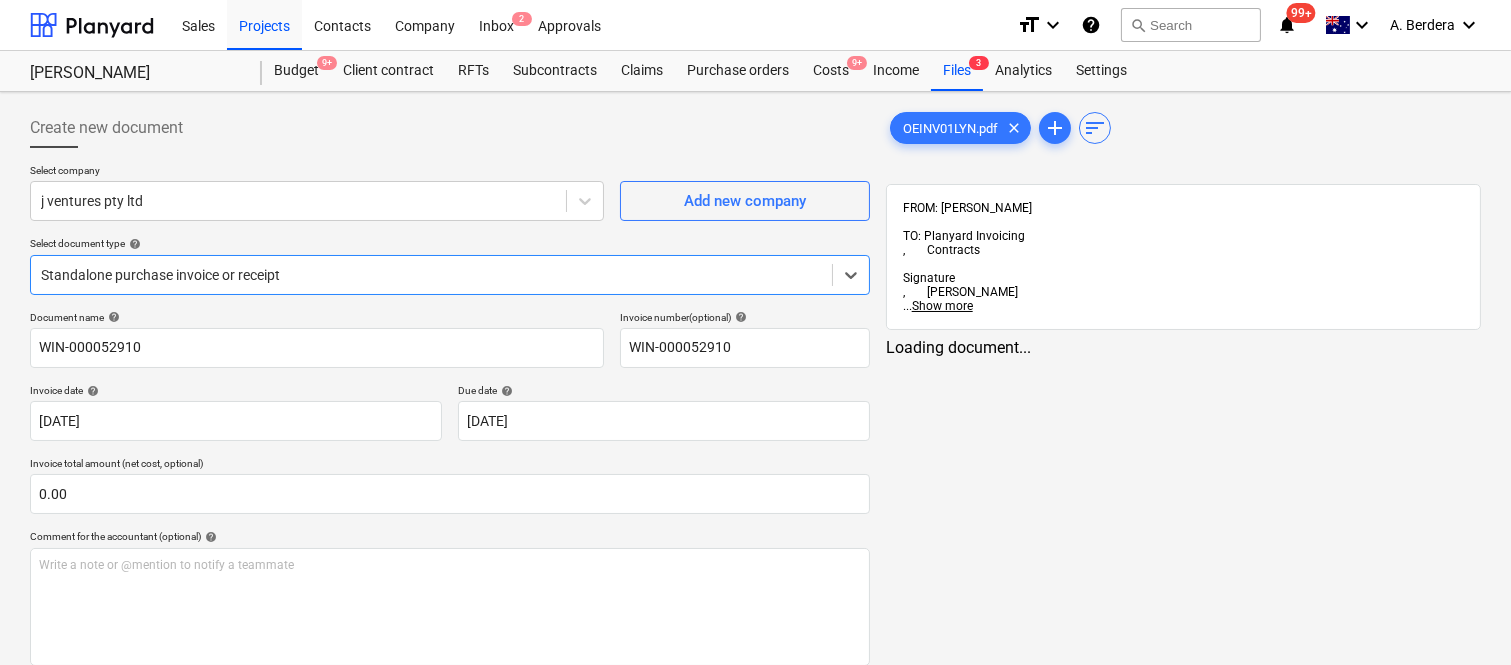 type on "WIN-000052910" 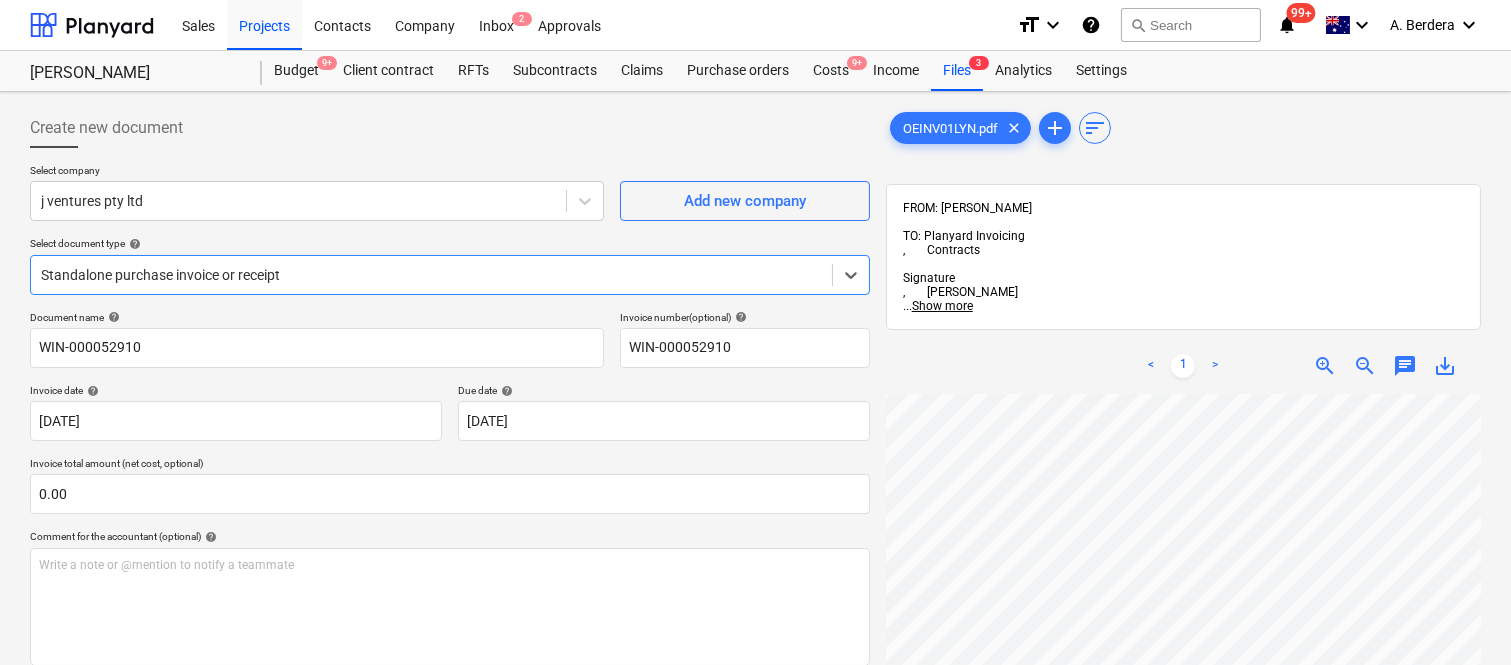 scroll, scrollTop: 665, scrollLeft: 0, axis: vertical 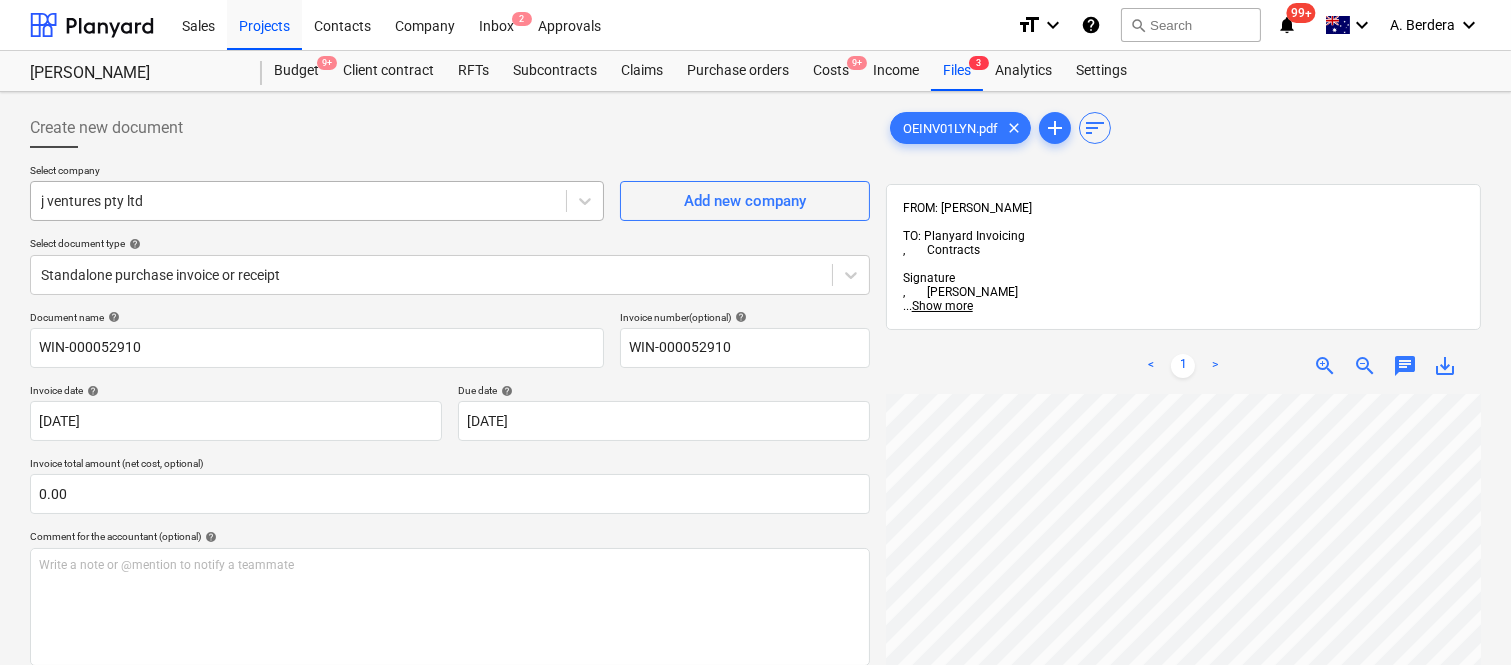 click at bounding box center (298, 201) 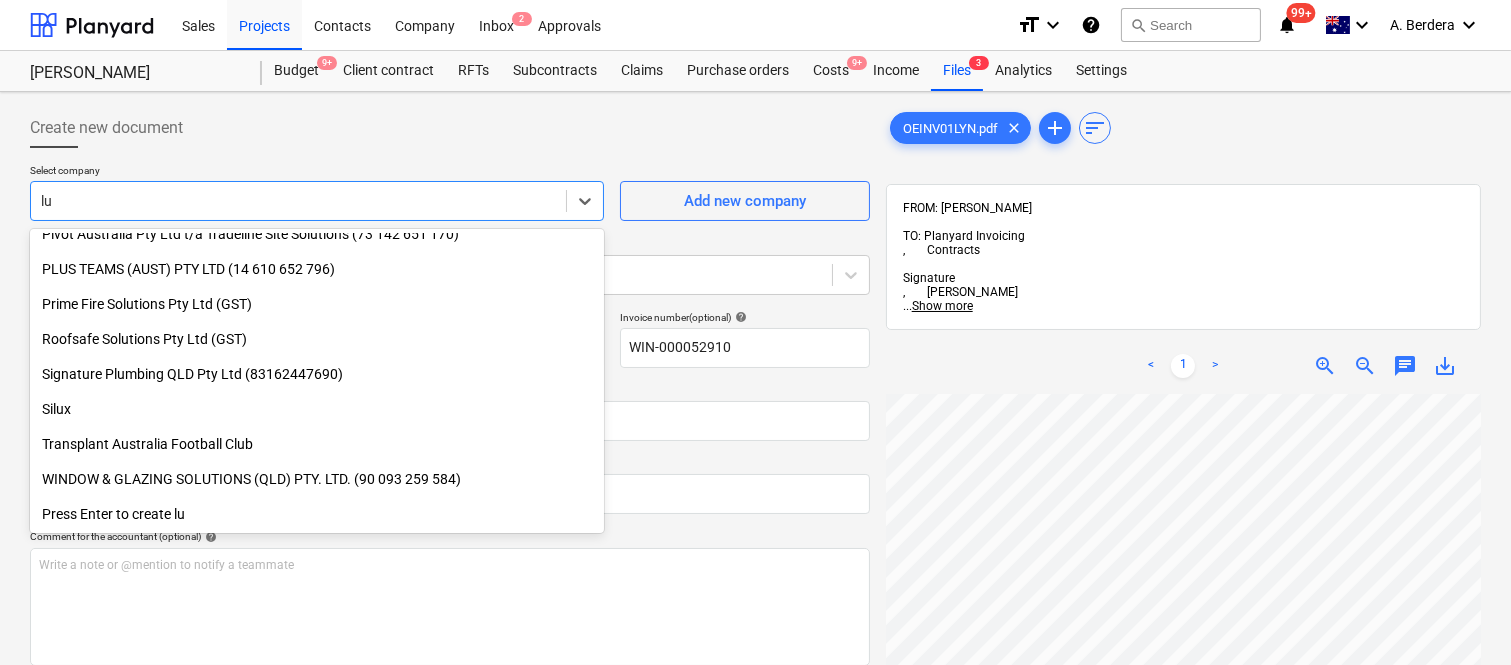 scroll, scrollTop: 505, scrollLeft: 0, axis: vertical 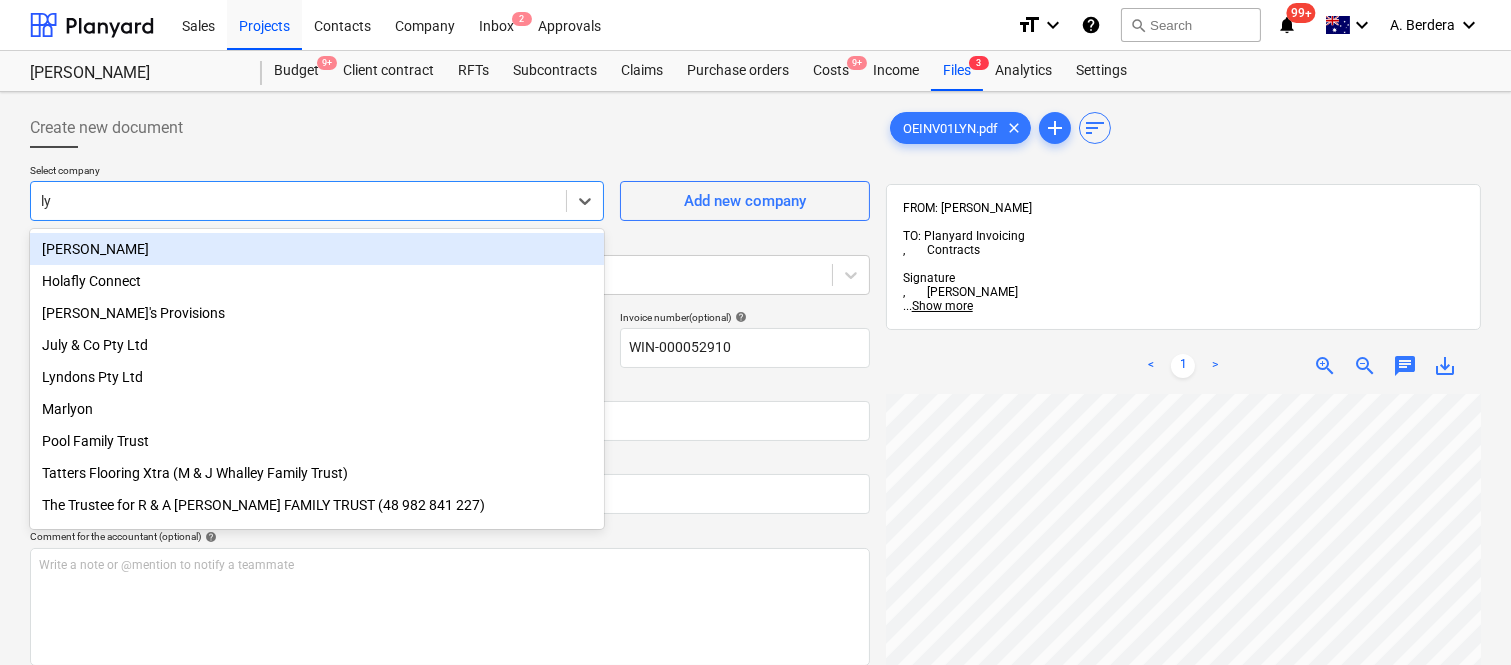 type on "lyn" 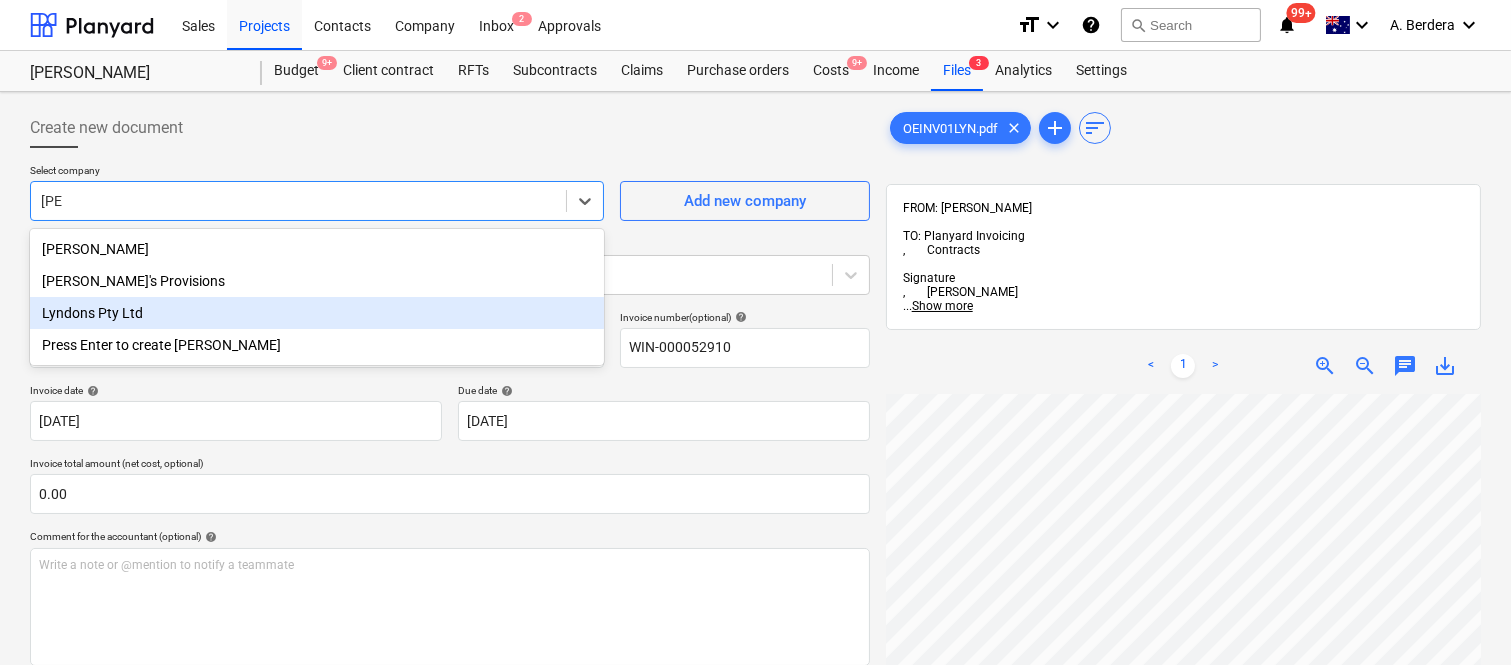 click on "Lyndons Pty Ltd" at bounding box center [317, 313] 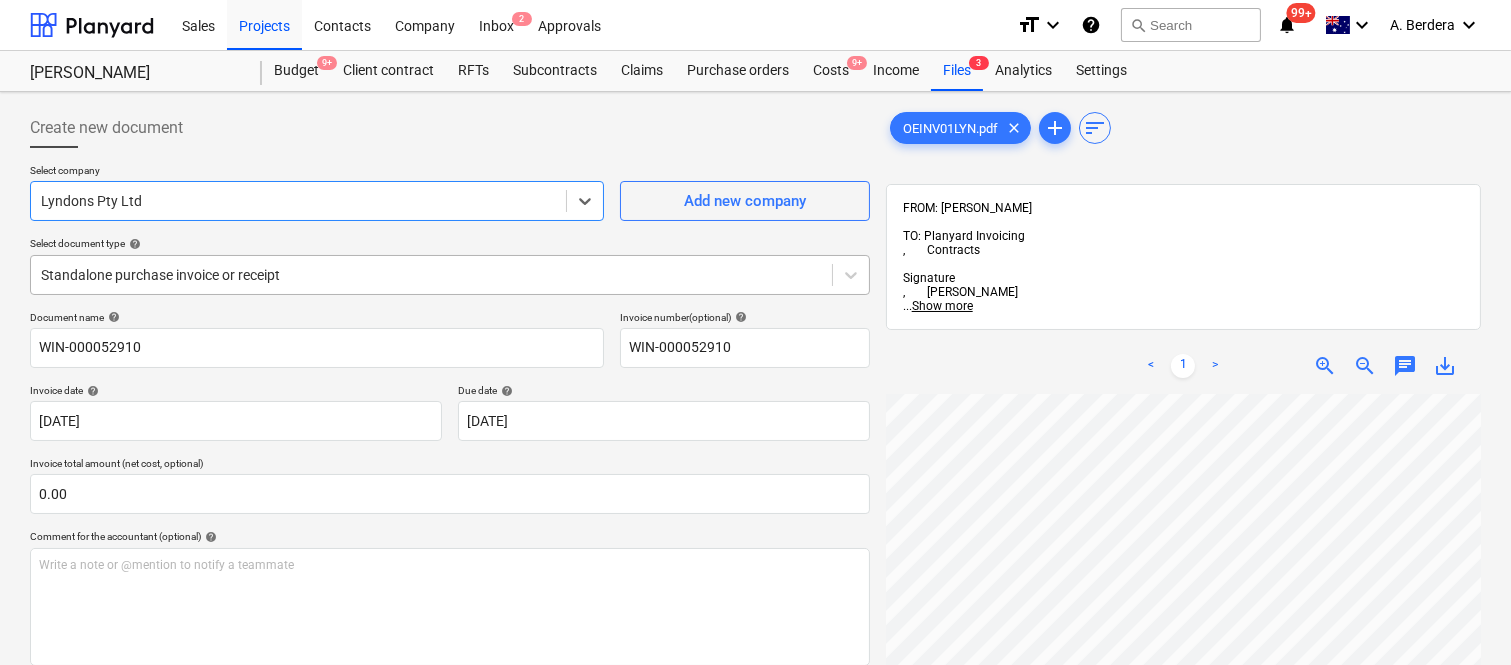 click at bounding box center [431, 275] 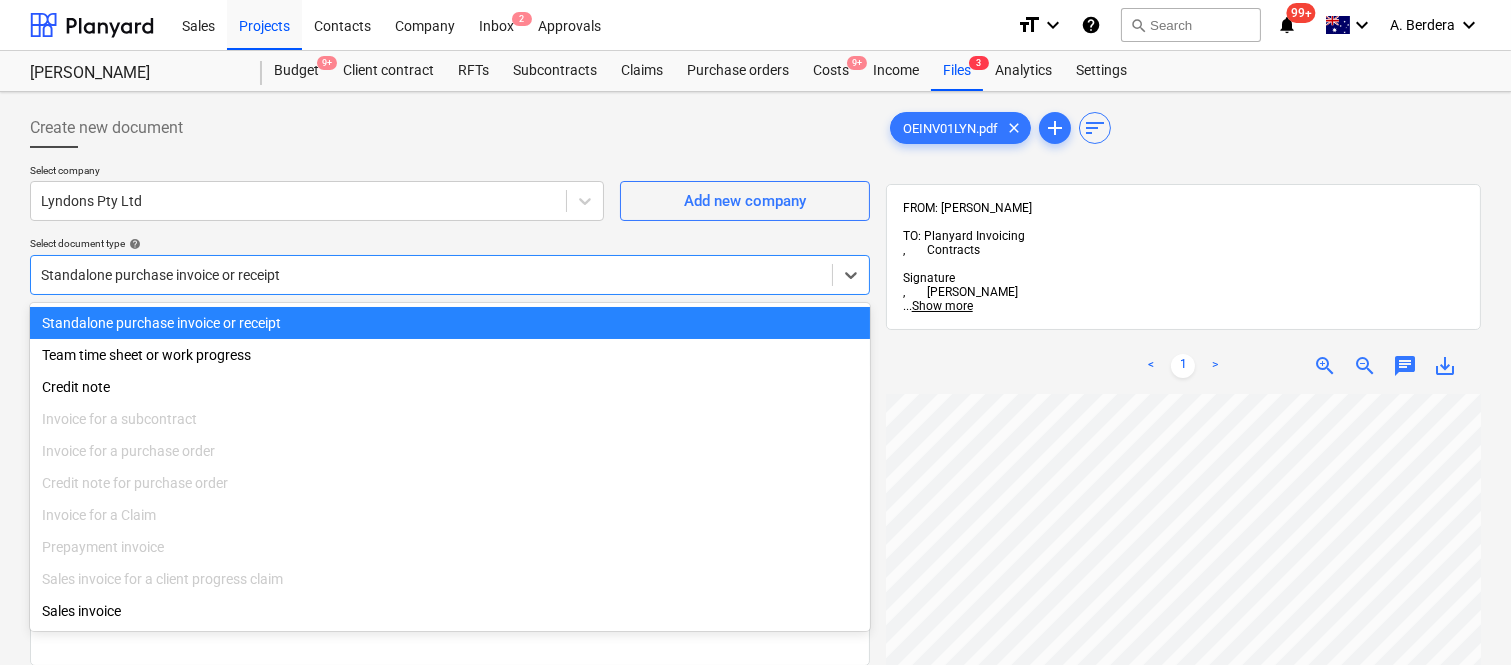 click on "Standalone purchase invoice or receipt" at bounding box center (450, 323) 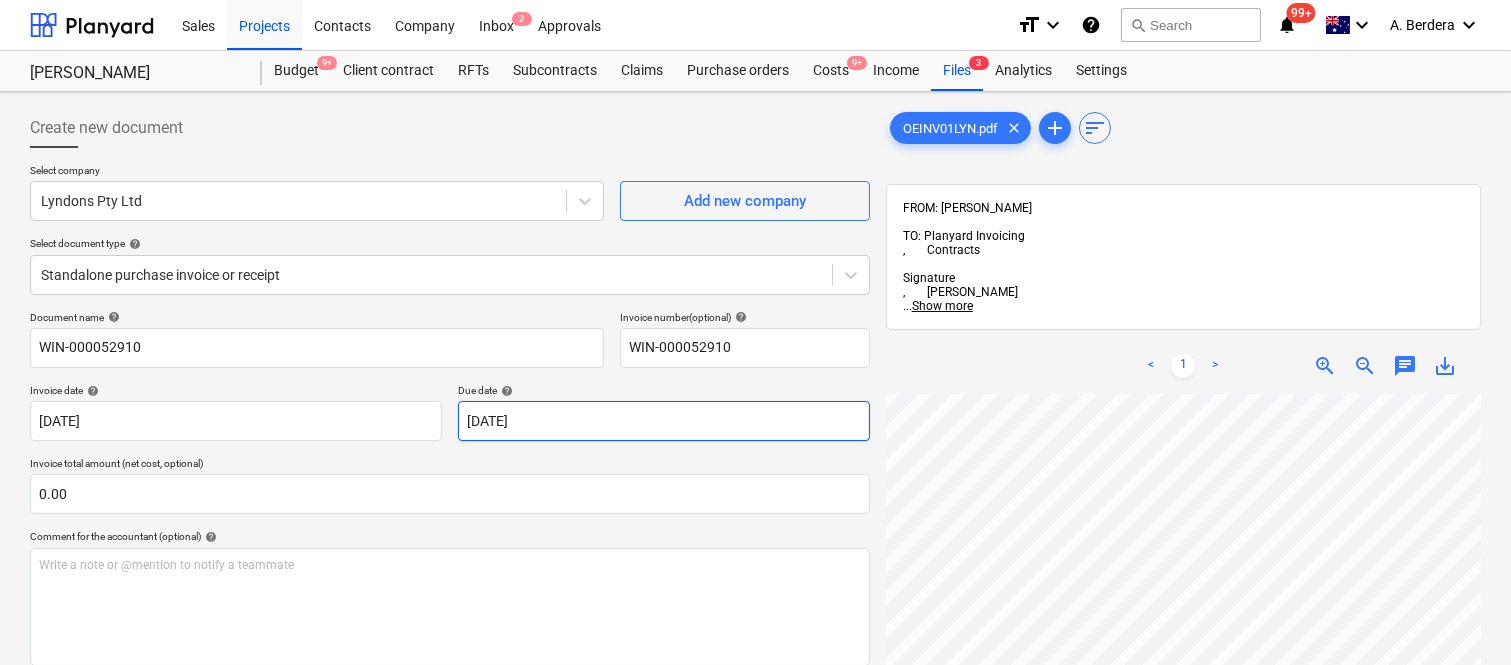 scroll, scrollTop: 20, scrollLeft: 306, axis: both 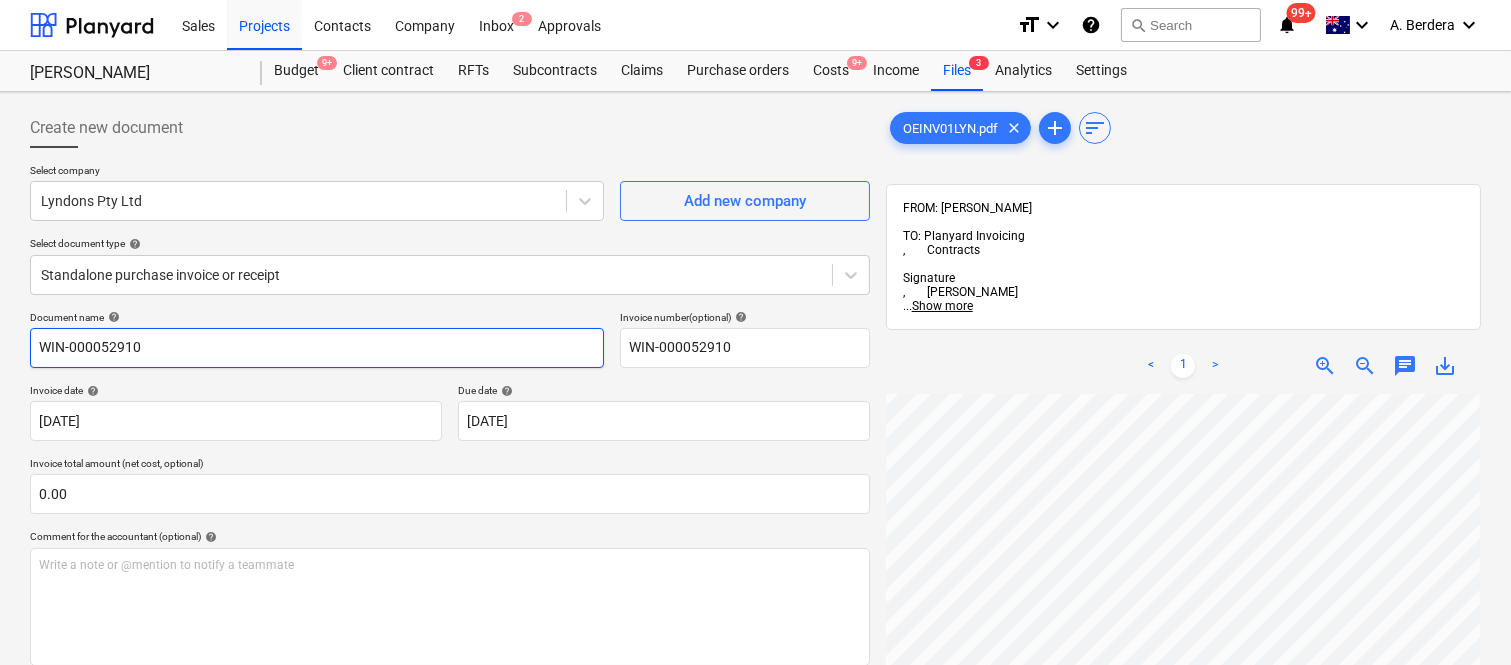 click on "WIN-000052910" at bounding box center [317, 348] 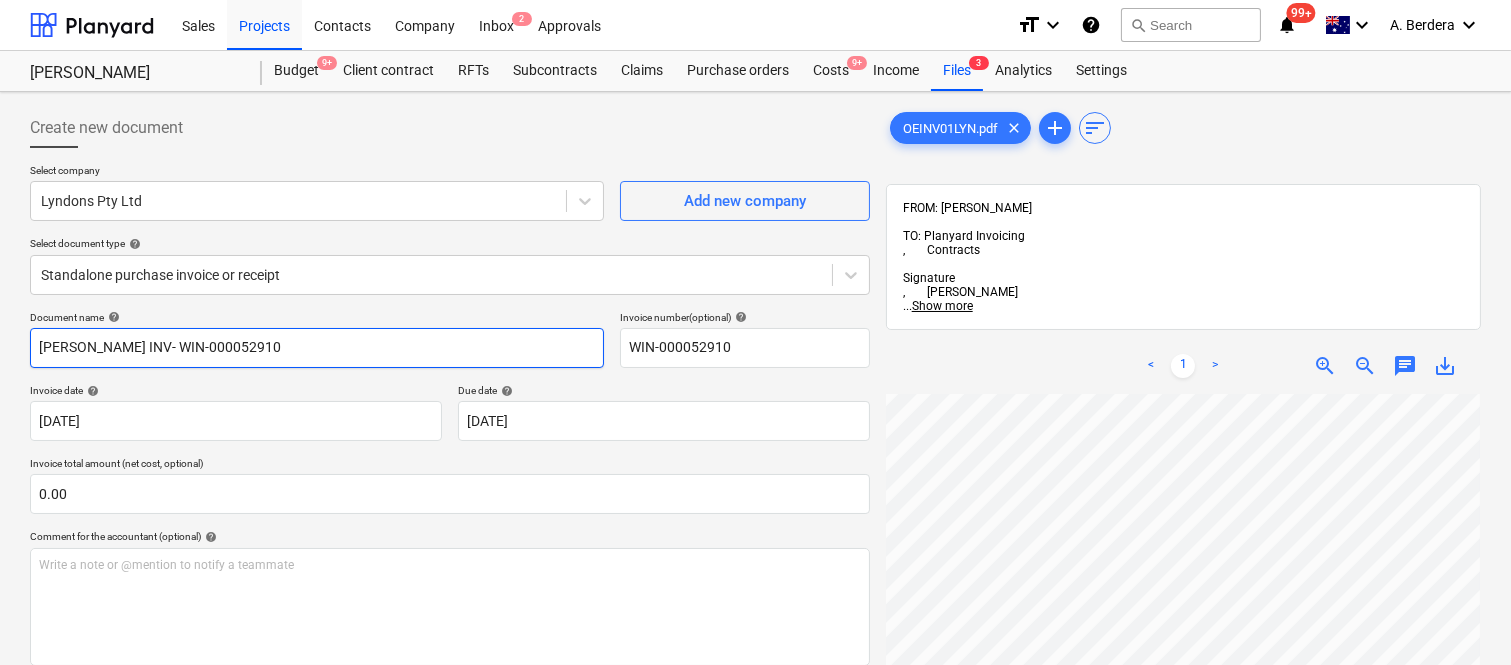 type on "[PERSON_NAME] INV- WIN-000052910" 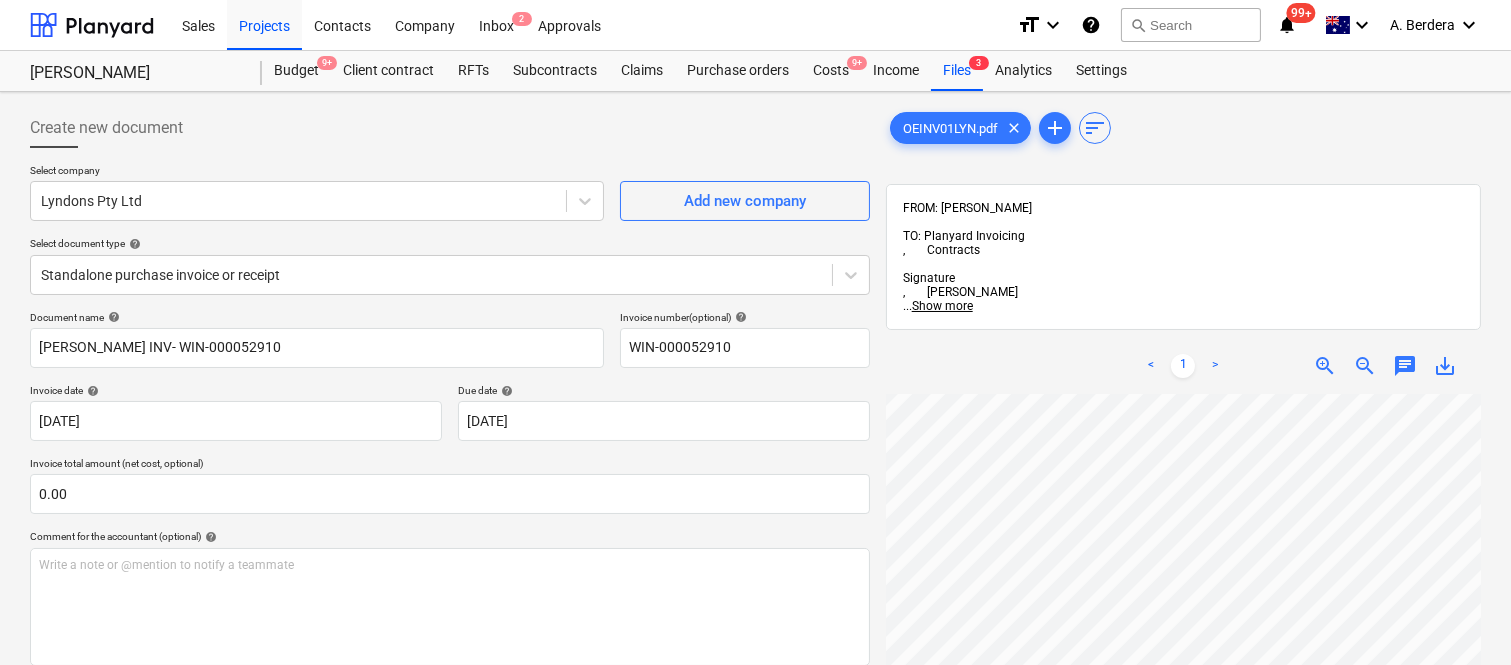scroll, scrollTop: 665, scrollLeft: 258, axis: both 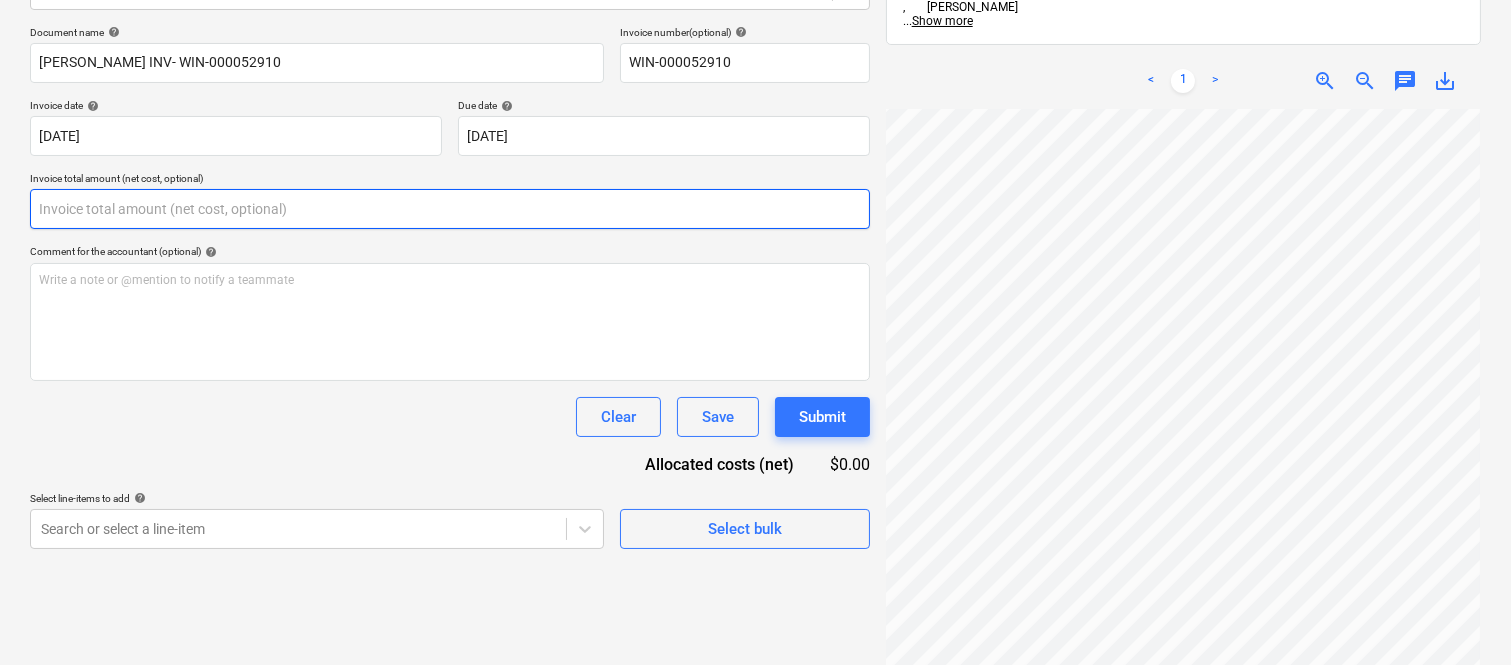 click at bounding box center [450, 209] 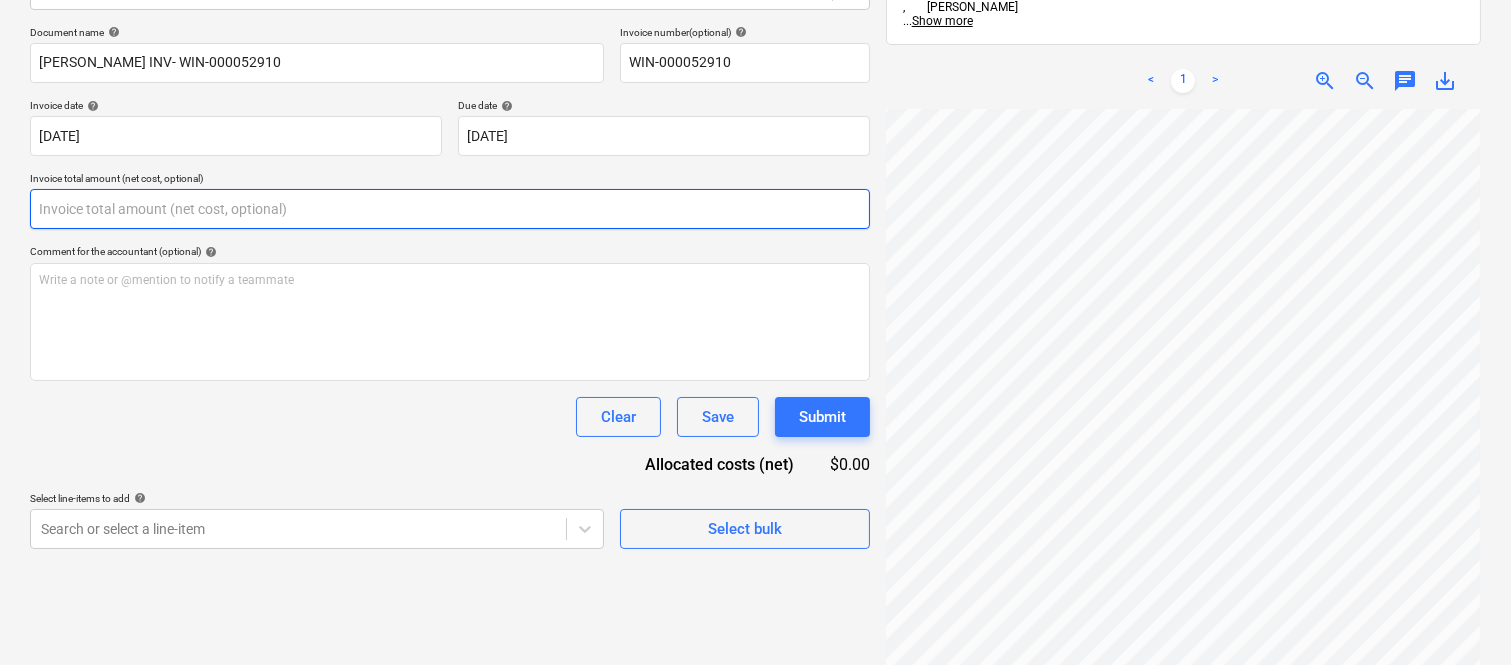 paste on "104.94" 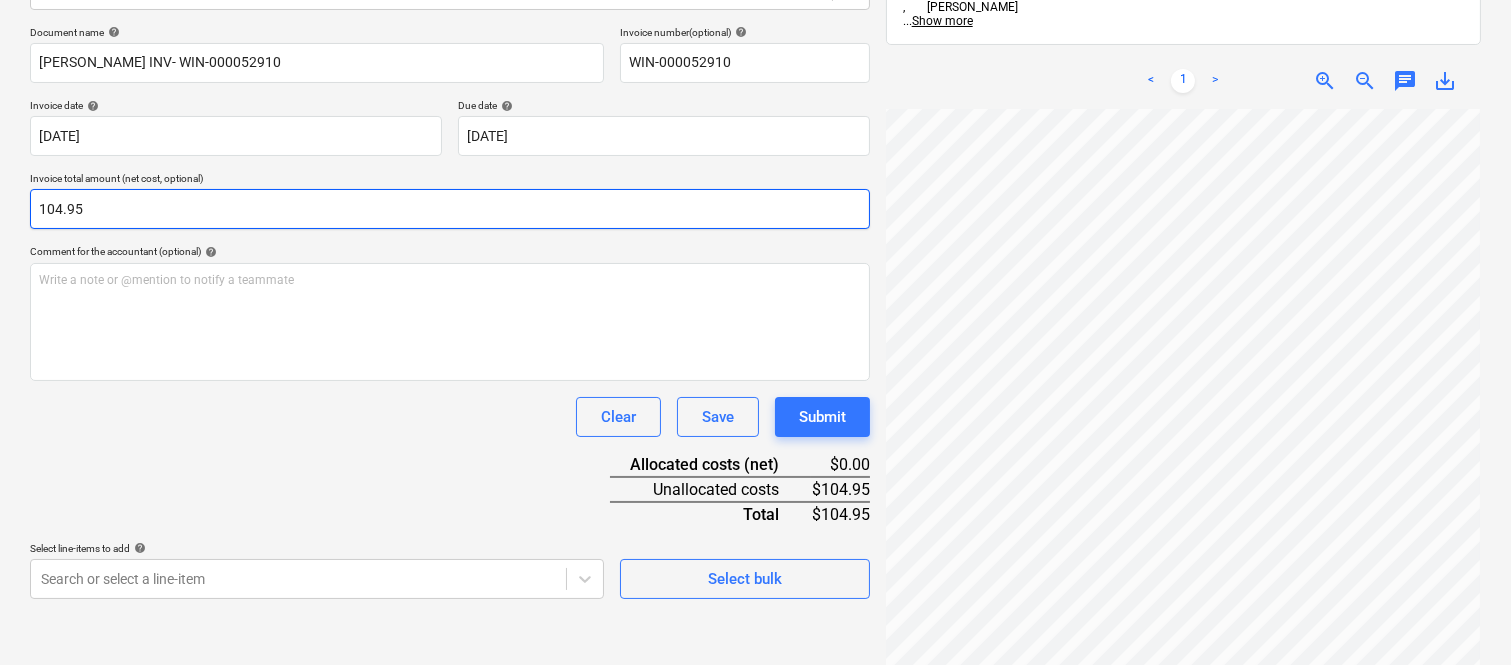 type on "104.95" 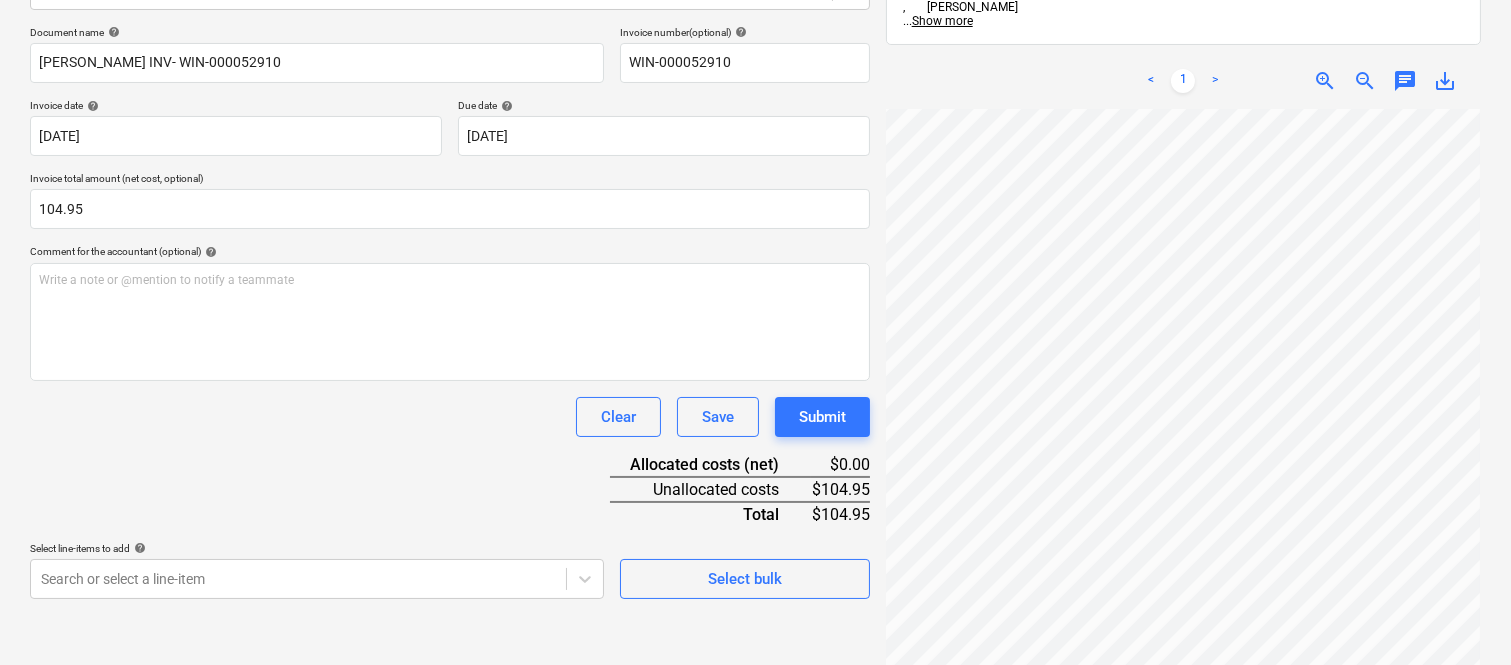 click on "Document name help LYNDONS INV- WIN-000052910 Invoice number  (optional) help WIN-000052910 Invoice date help 25 Jul 2025 25.07.2025 Press the down arrow key to interact with the calendar and
select a date. Press the question mark key to get the keyboard shortcuts for changing dates. Due date help 25 Jul 2025 25.07.2025 Press the down arrow key to interact with the calendar and
select a date. Press the question mark key to get the keyboard shortcuts for changing dates. Invoice total amount (net cost, optional) 104.95 Comment for the accountant (optional) help Write a note or @mention to notify a teammate ﻿ Clear Save Submit Allocated costs (net) $0.00 Unallocated costs $104.95 Total $104.95 Select line-items to add help Search or select a line-item Select bulk" at bounding box center [450, 312] 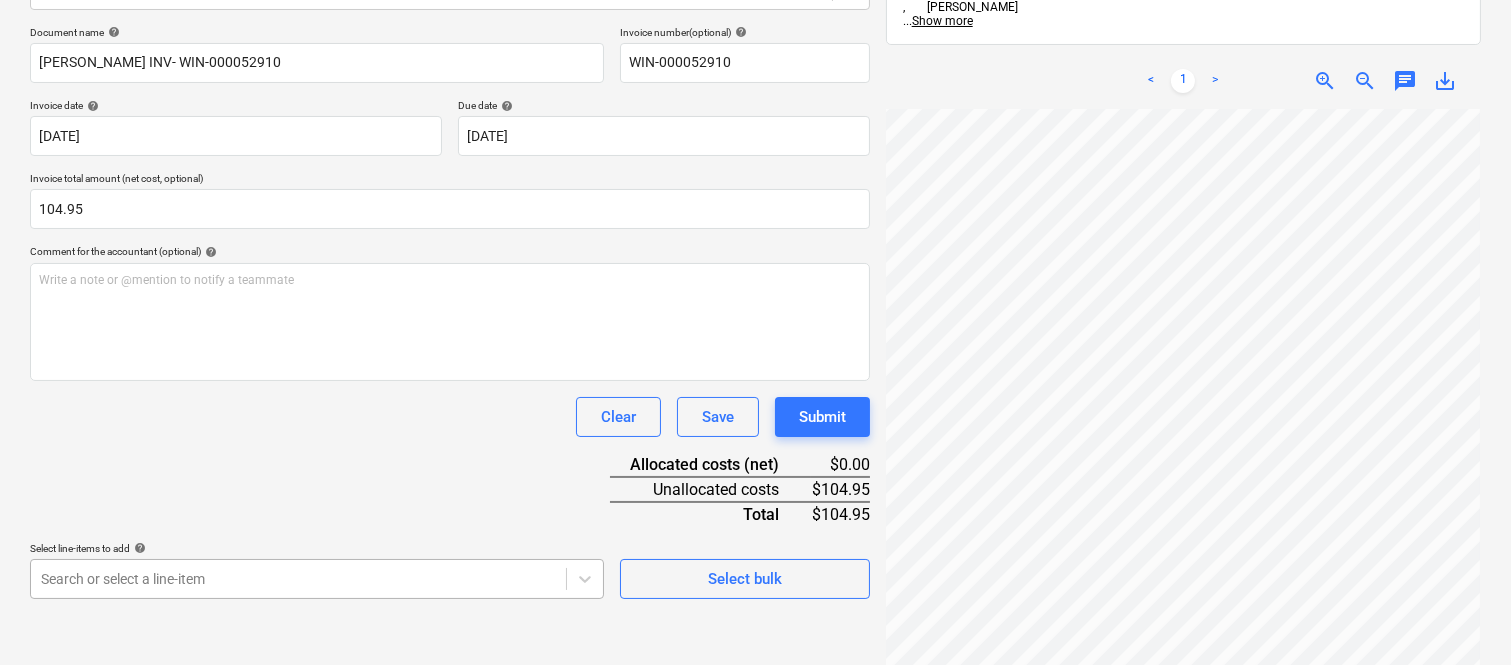 click on "Sales Projects Contacts Company Inbox 2 Approvals format_size keyboard_arrow_down help search Search notifications 99+ keyboard_arrow_down A. Berdera keyboard_arrow_down Della Rosa Budget 9+ Client contract RFTs Subcontracts Claims Purchase orders Costs 9+ Income Files 3 Analytics Settings Create new document Select company Lyndons Pty Ltd   Add new company Select document type help Standalone purchase invoice or receipt Document name help LYNDONS INV- WIN-000052910 Invoice number  (optional) help WIN-000052910 Invoice date help 25 Jul 2025 25.07.2025 Press the down arrow key to interact with the calendar and
select a date. Press the question mark key to get the keyboard shortcuts for changing dates. Due date help 25 Jul 2025 25.07.2025 Press the down arrow key to interact with the calendar and
select a date. Press the question mark key to get the keyboard shortcuts for changing dates. Invoice total amount (net cost, optional) 104.95 Comment for the accountant (optional) help ﻿ Clear Save Submit <" at bounding box center (755, 47) 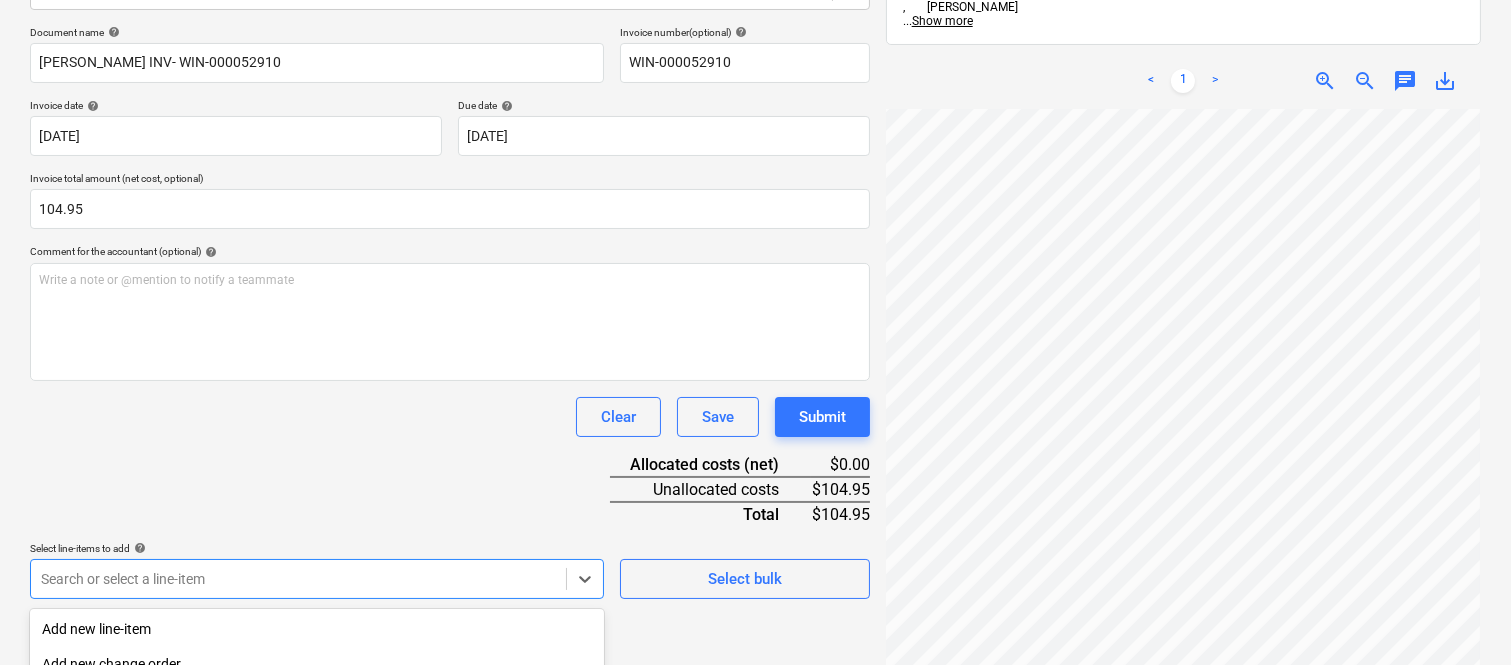 scroll, scrollTop: 532, scrollLeft: 0, axis: vertical 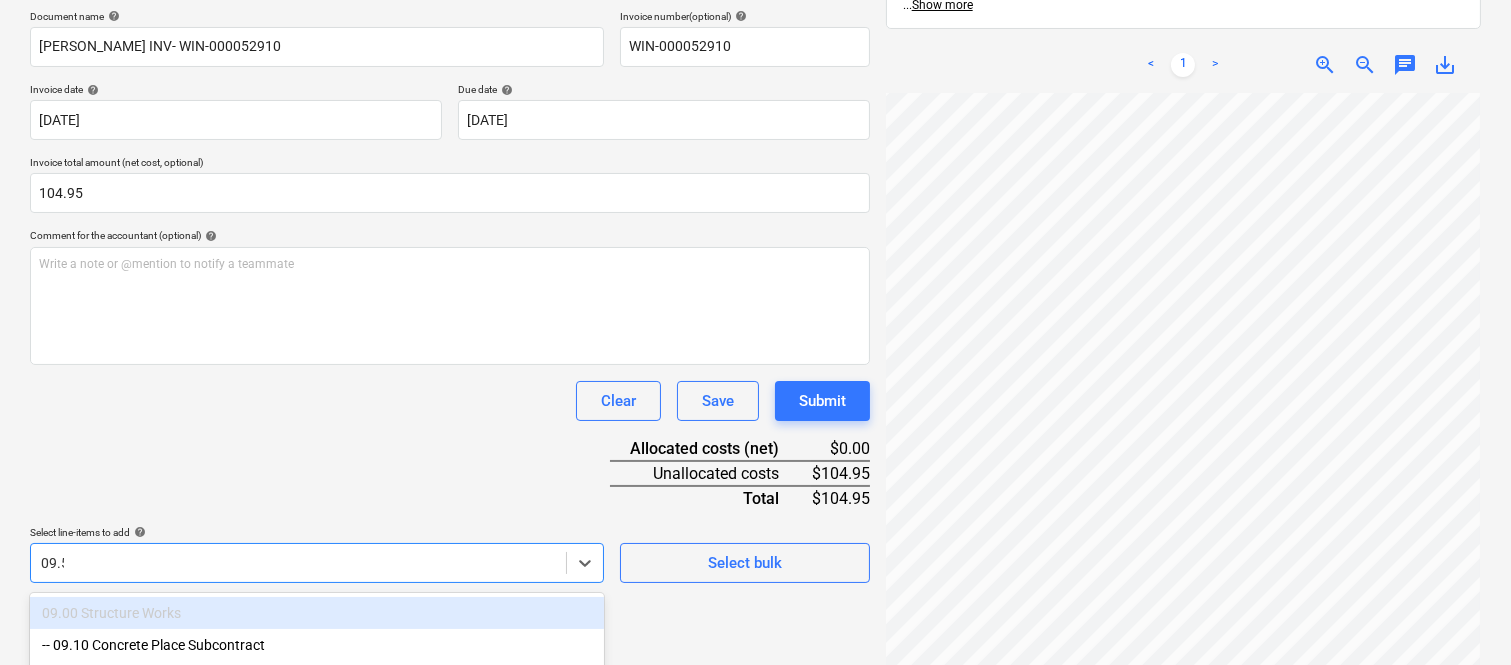 type on "09.50" 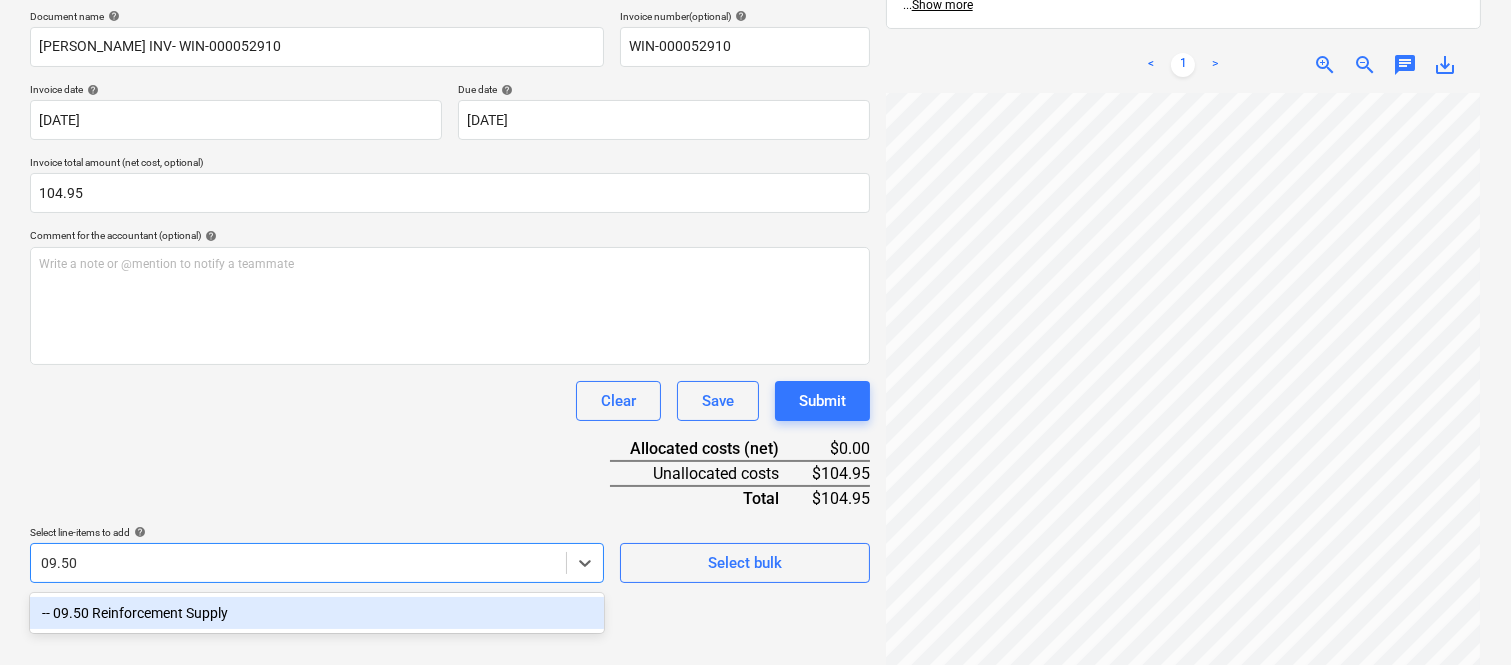 scroll, scrollTop: 285, scrollLeft: 0, axis: vertical 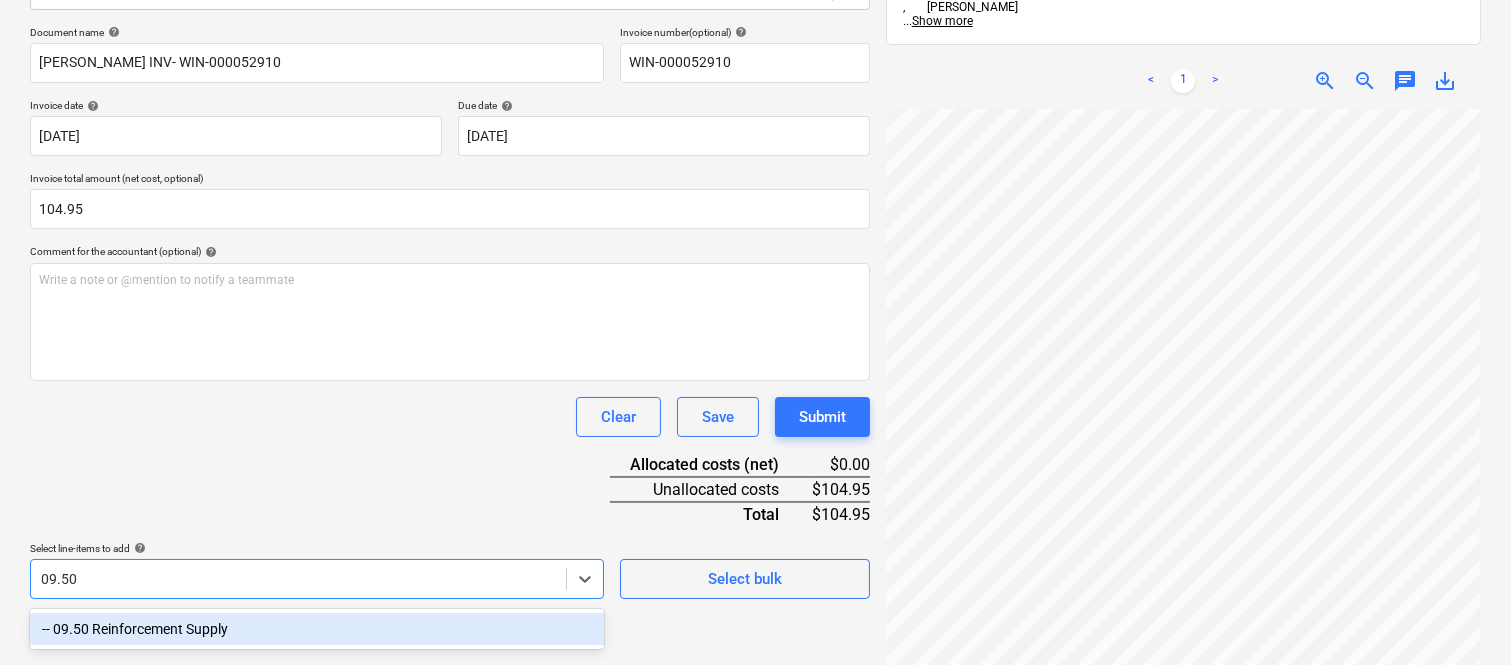 click on "--  09.50 Reinforcement Supply" at bounding box center (317, 629) 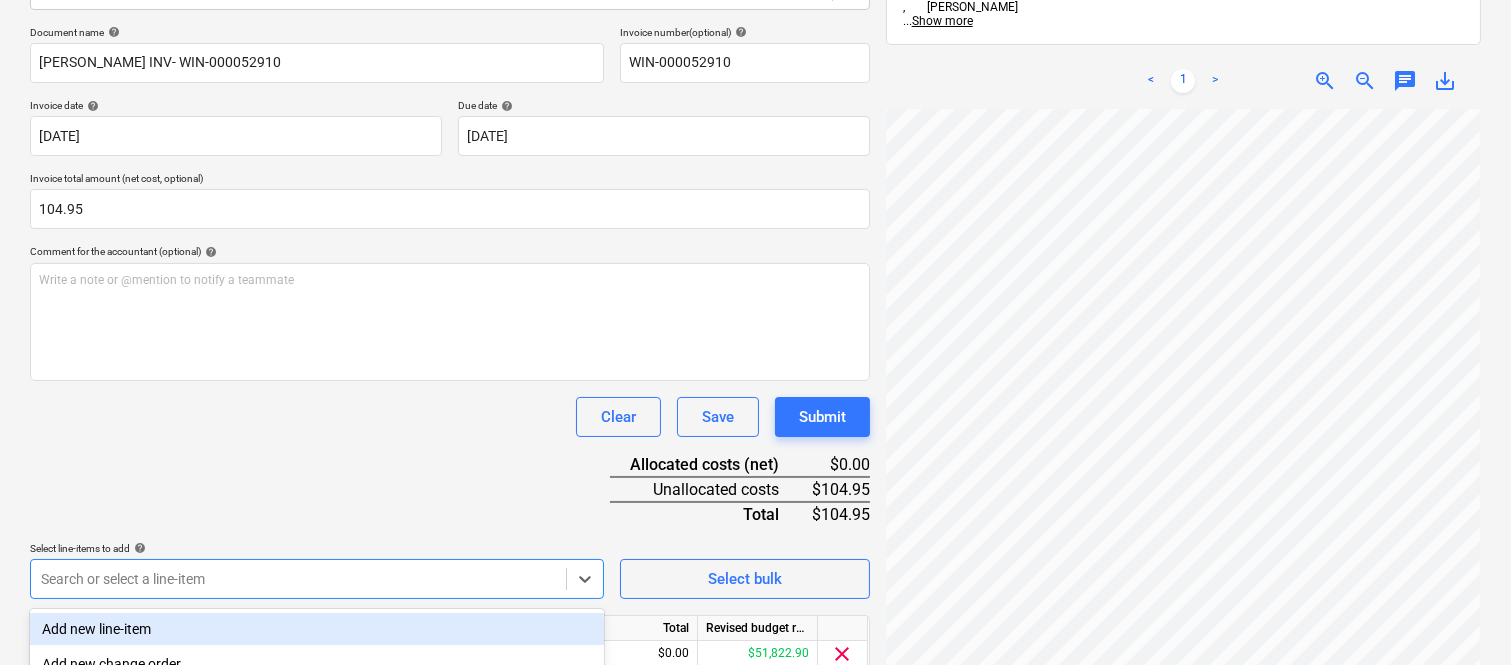 click on "Document name help LYNDONS INV- WIN-000052910 Invoice number  (optional) help WIN-000052910 Invoice date help 25 Jul 2025 25.07.2025 Press the down arrow key to interact with the calendar and
select a date. Press the question mark key to get the keyboard shortcuts for changing dates. Due date help 25 Jul 2025 25.07.2025 Press the down arrow key to interact with the calendar and
select a date. Press the question mark key to get the keyboard shortcuts for changing dates. Invoice total amount (net cost, optional) 104.95 Comment for the accountant (optional) help Write a note or @mention to notify a teammate ﻿ Clear Save Submit Allocated costs (net) $0.00 Unallocated costs $104.95 Total $104.95 Select line-items to add help option --  09.50 Reinforcement Supply, selected. option Add new line-item focused, 1 of 184. 184 results available. Use Up and Down to choose options, press Enter to select the currently focused option, press Escape to exit the menu, press Tab to select the option and exit the menu. Unit" at bounding box center [450, 378] 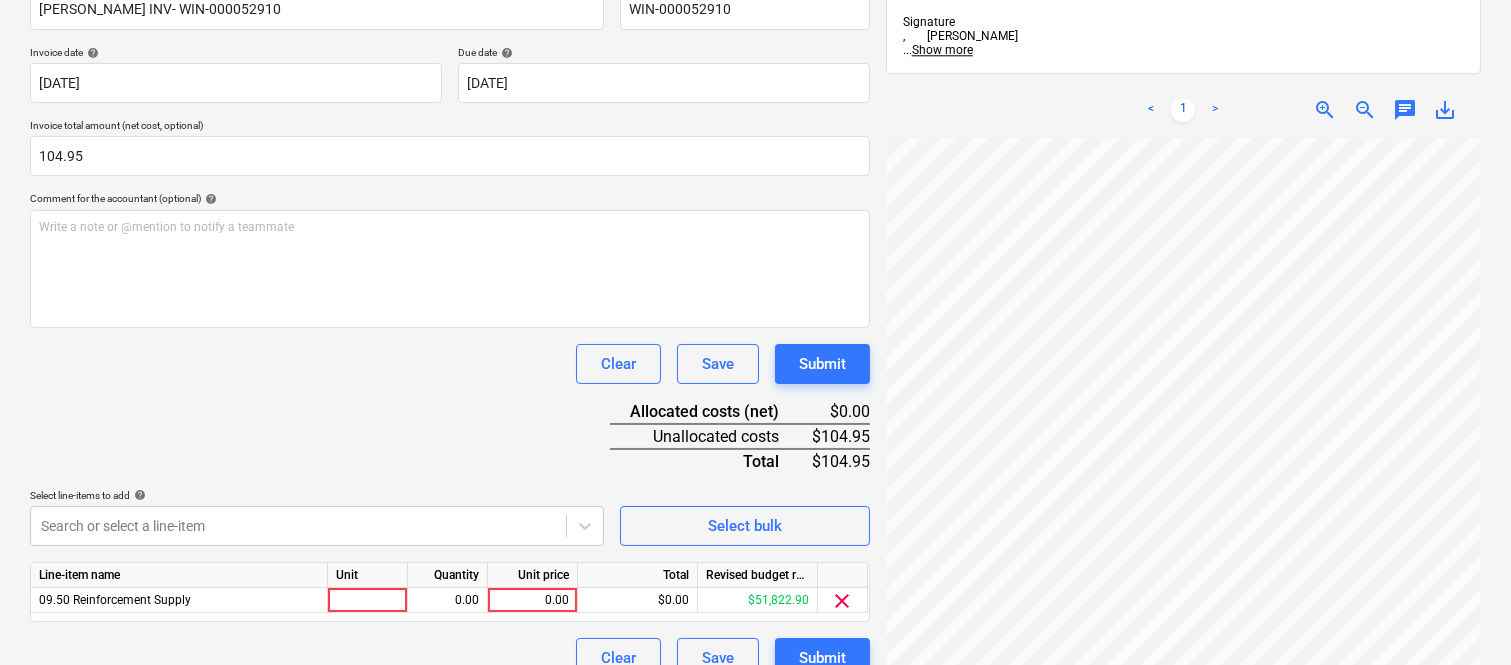 scroll, scrollTop: 367, scrollLeft: 0, axis: vertical 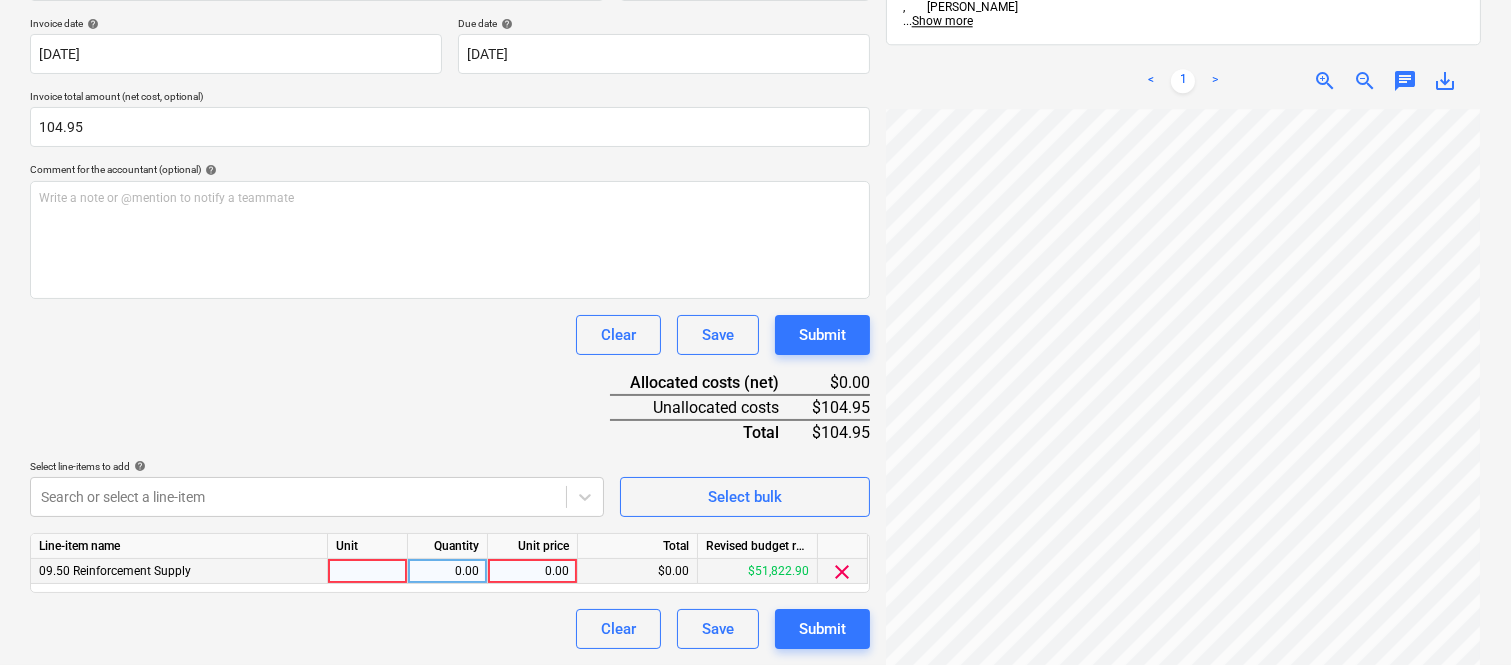 click at bounding box center [368, 571] 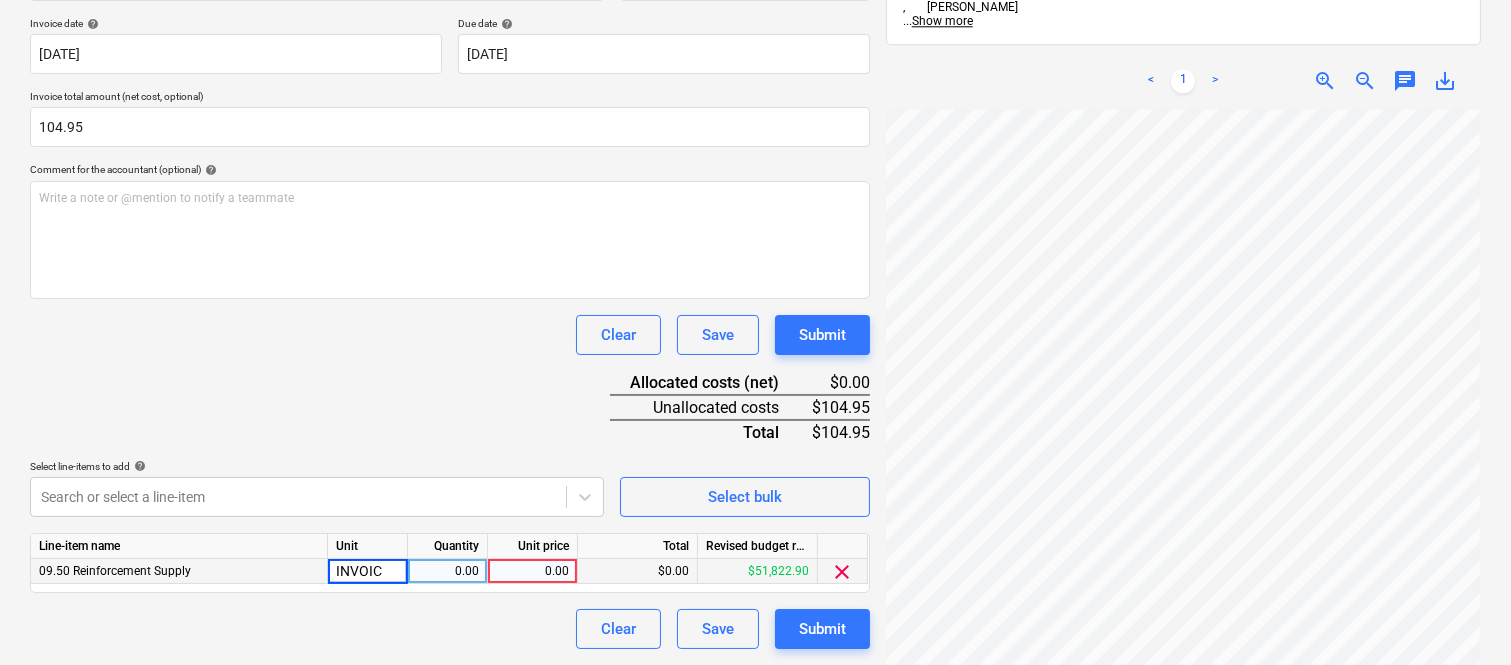 type on "INVOICE" 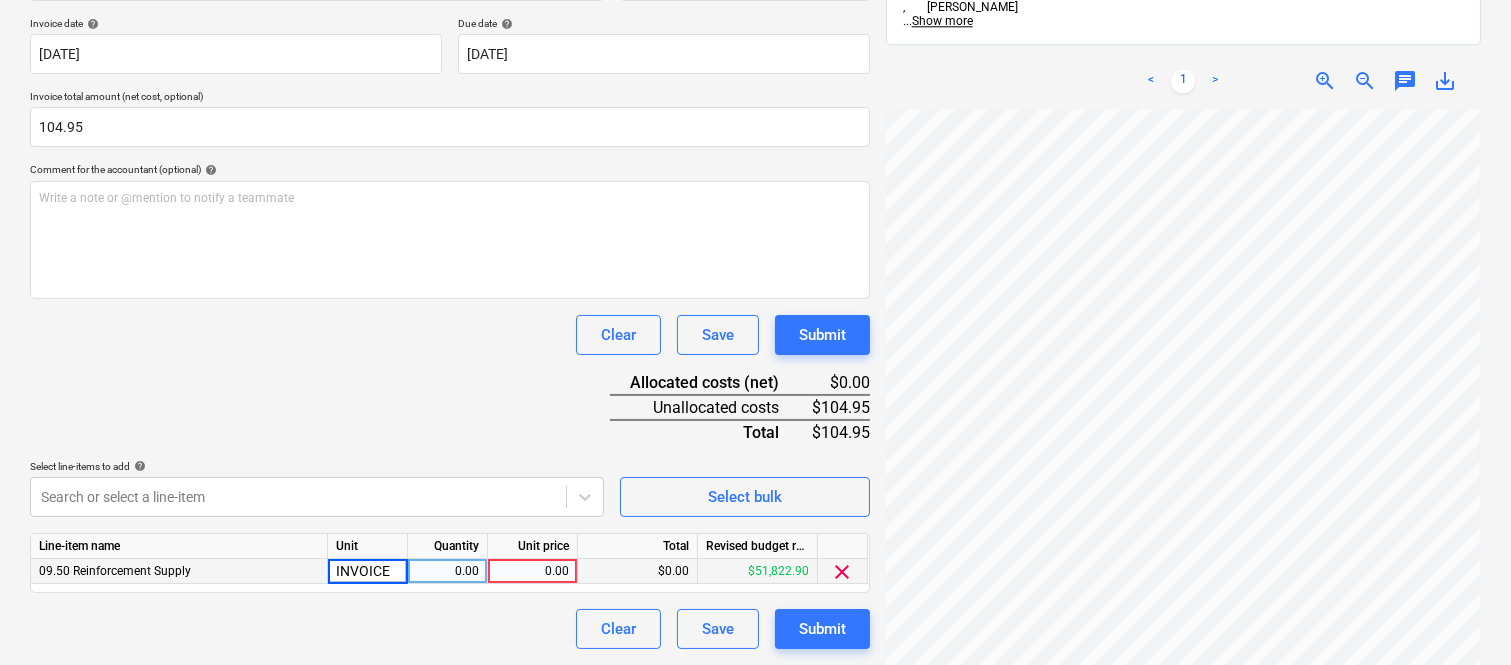 click on "0.00" at bounding box center [447, 571] 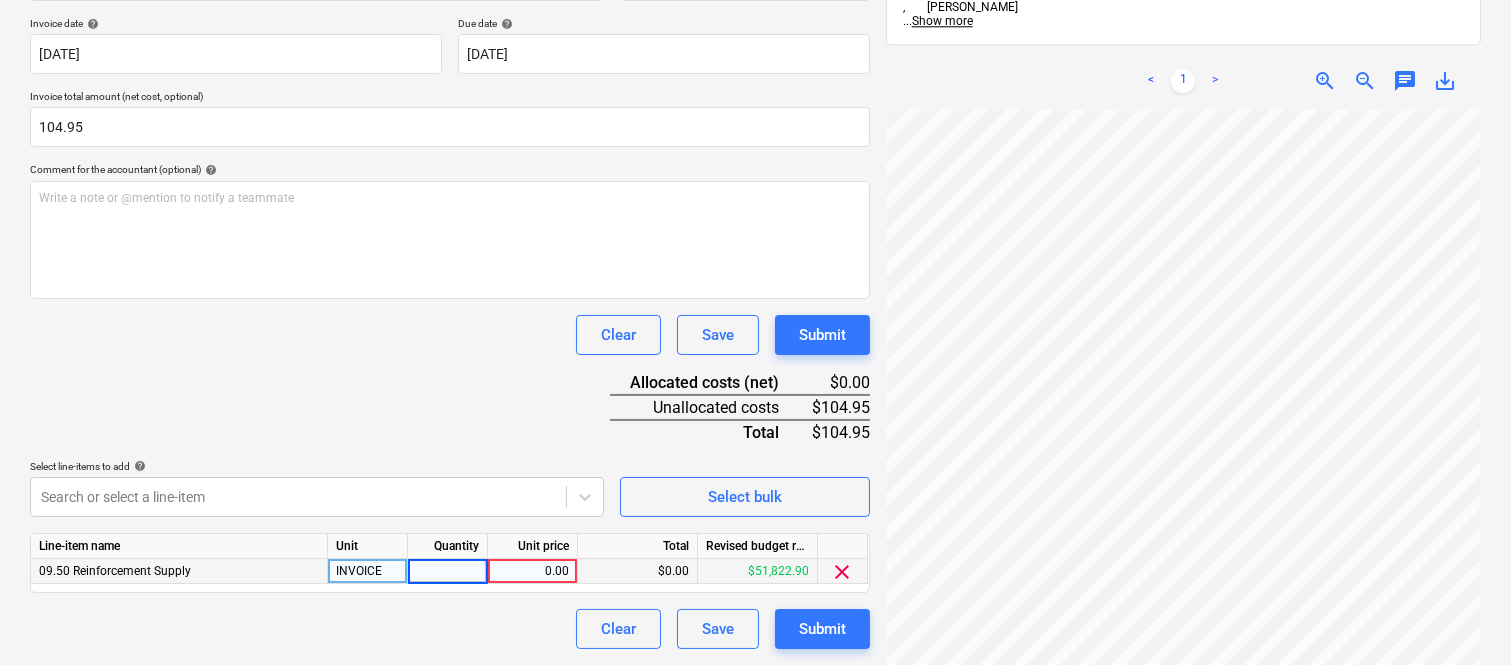 type on "1" 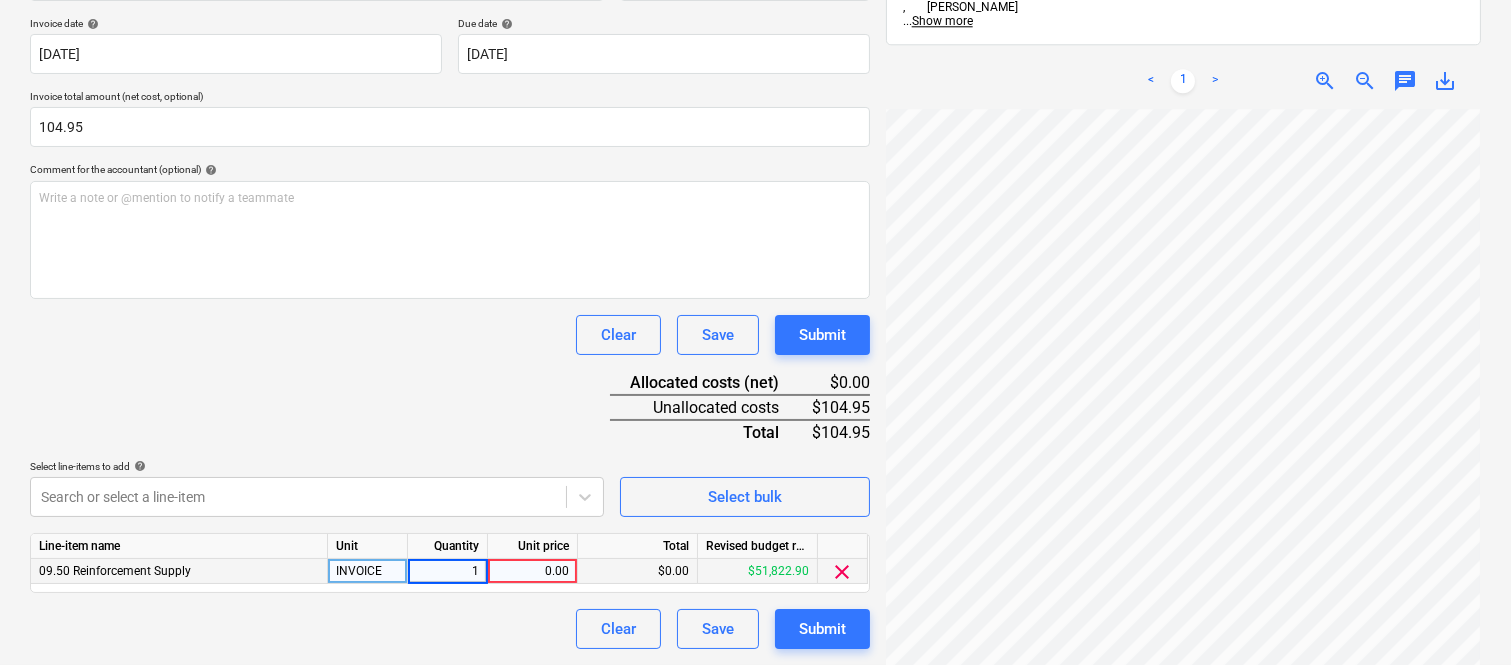 click on "0.00" at bounding box center [532, 571] 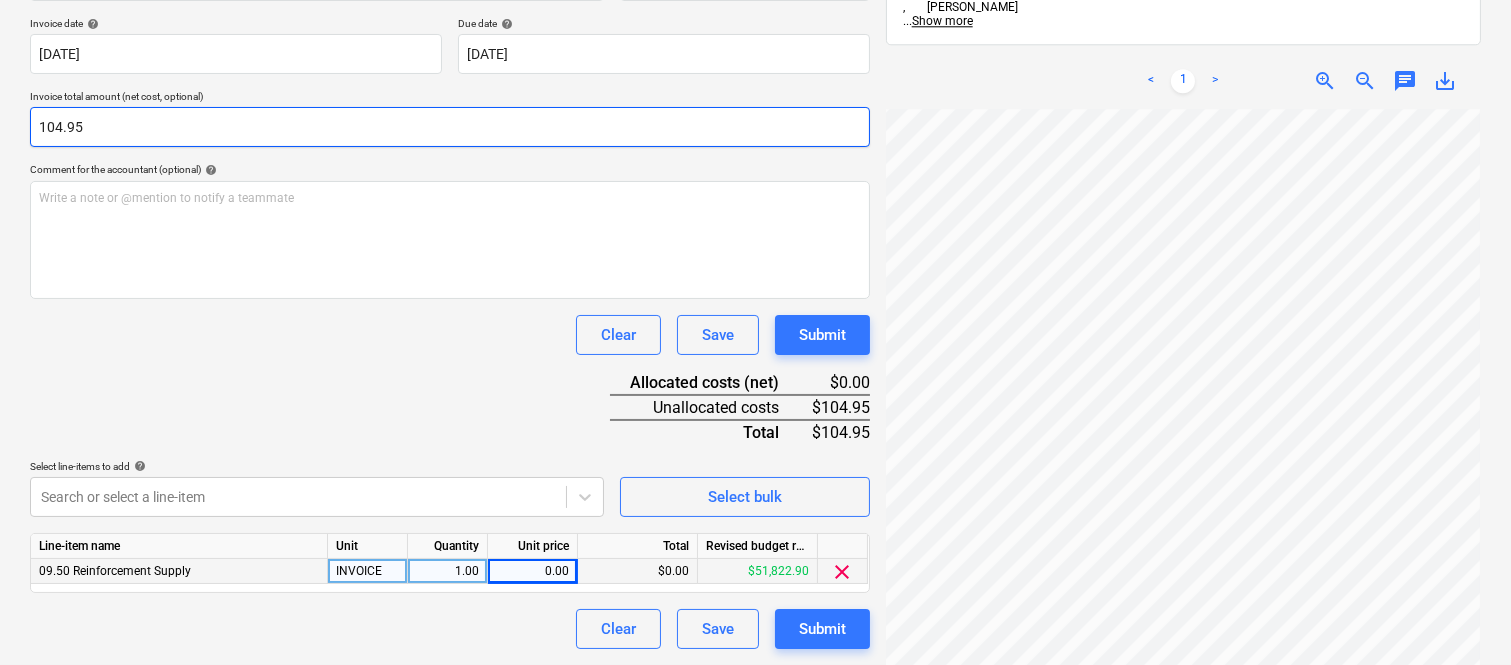 drag, startPoint x: 34, startPoint y: 118, endPoint x: 62, endPoint y: 126, distance: 29.12044 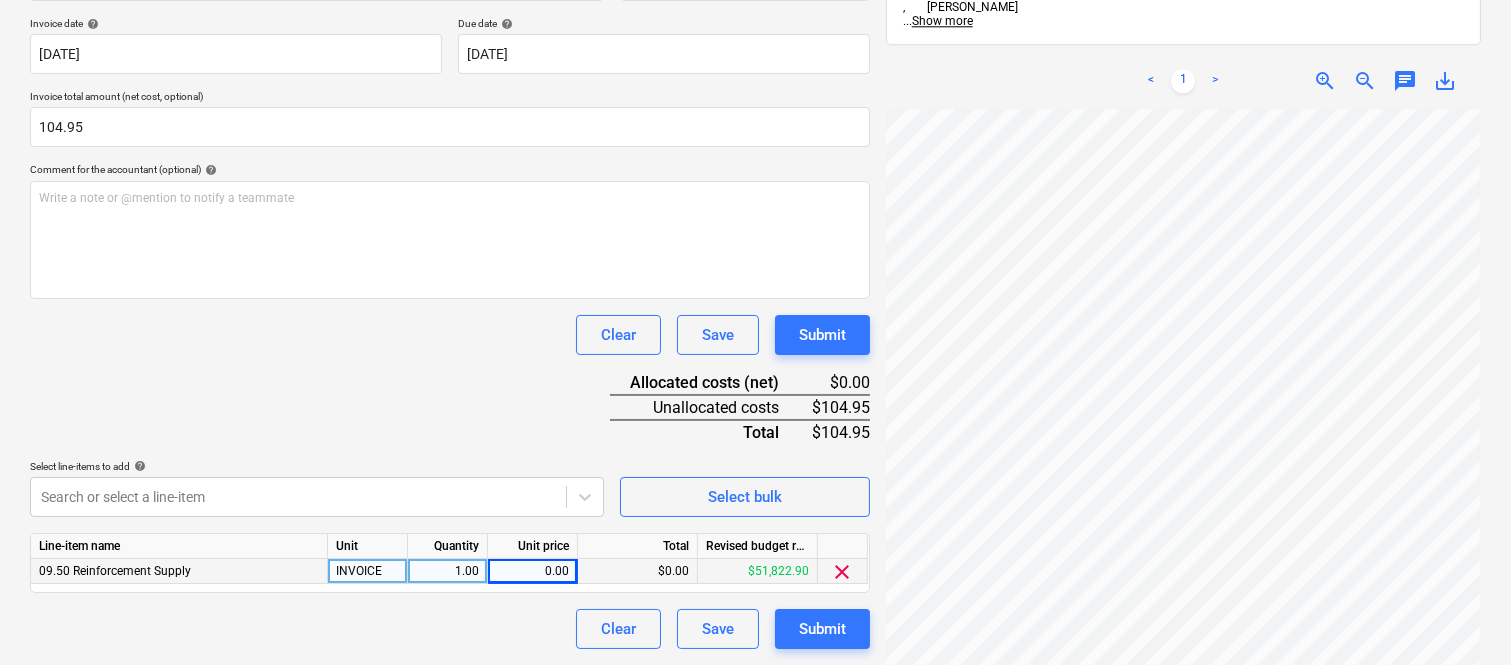 click on "0.00" at bounding box center (532, 571) 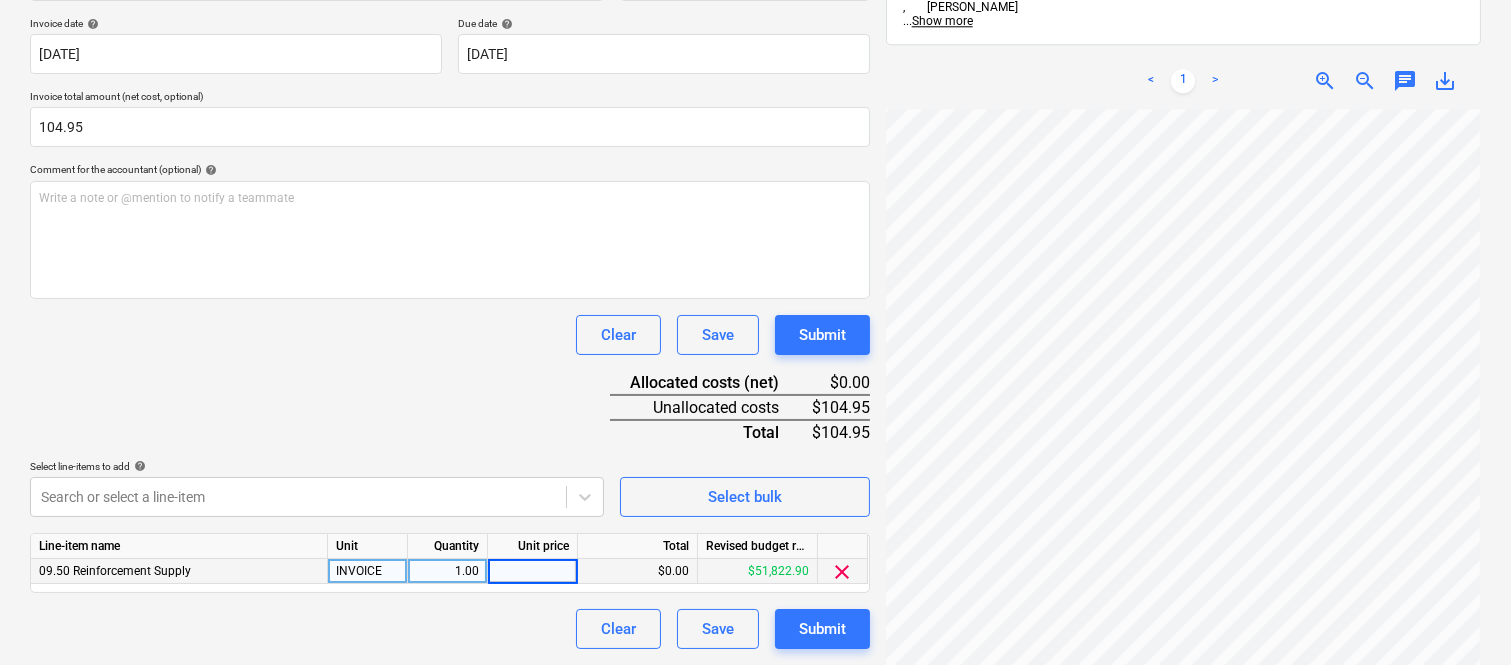 type on "104.95" 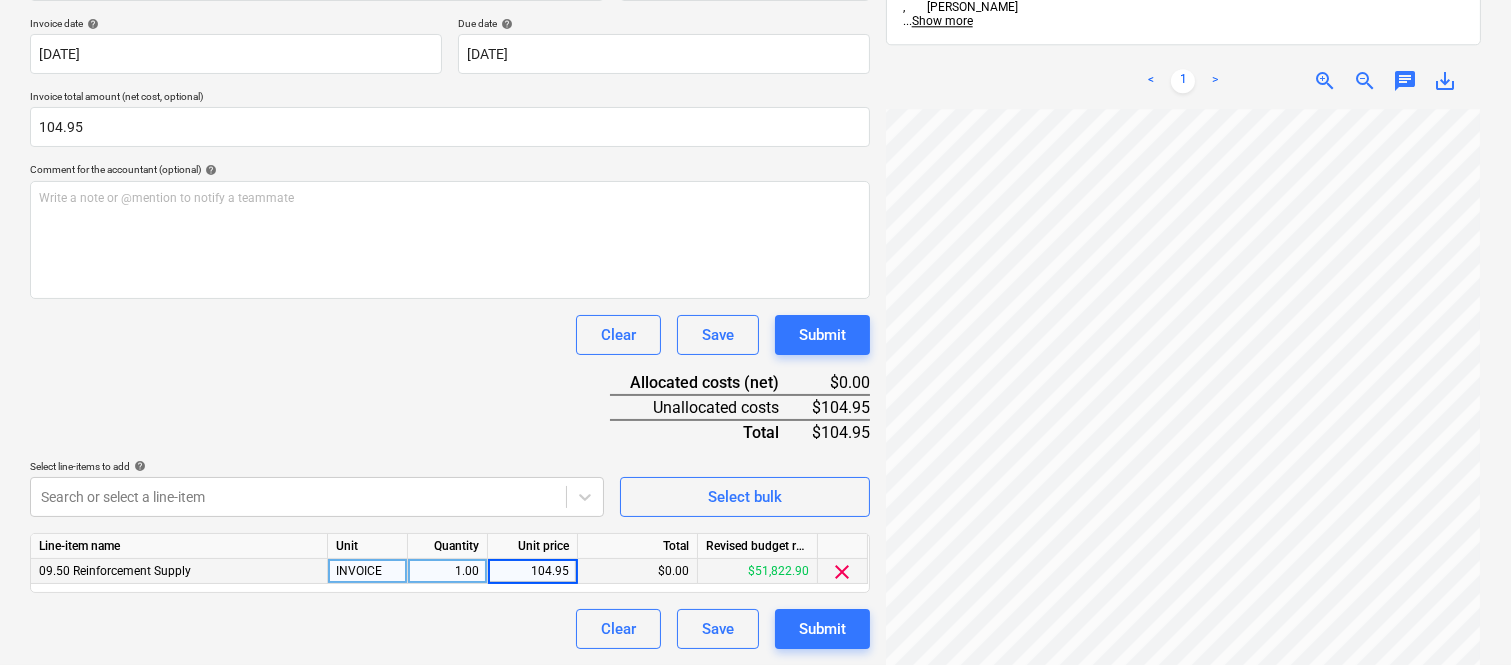 click on "Clear Save Submit" at bounding box center [450, 629] 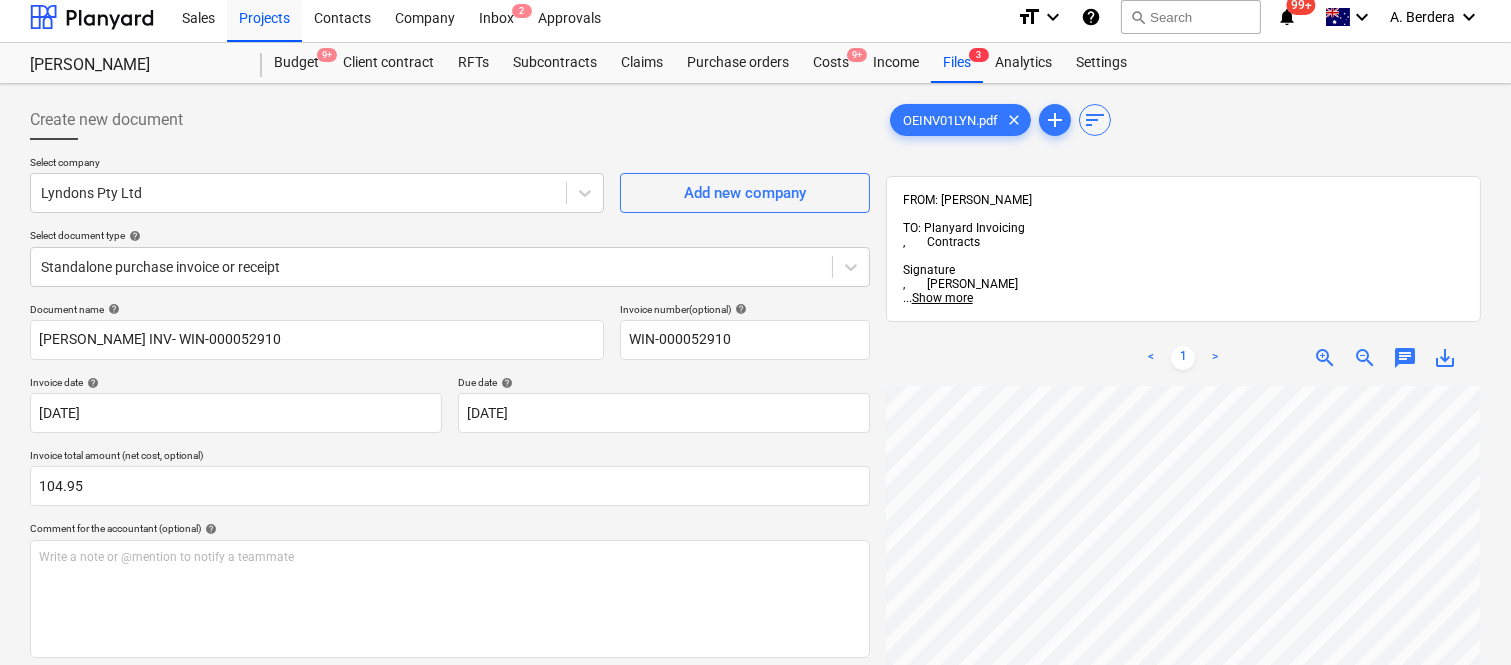 scroll, scrollTop: 0, scrollLeft: 0, axis: both 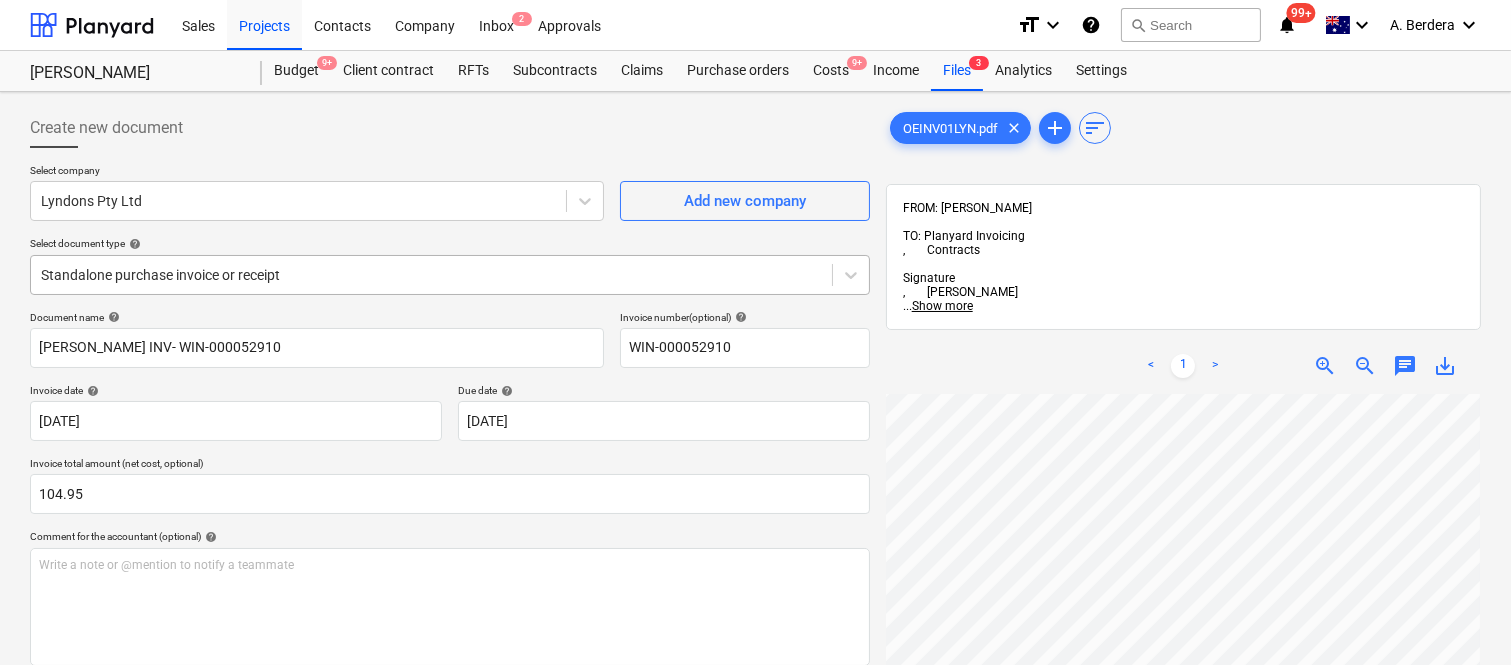 click at bounding box center (431, 275) 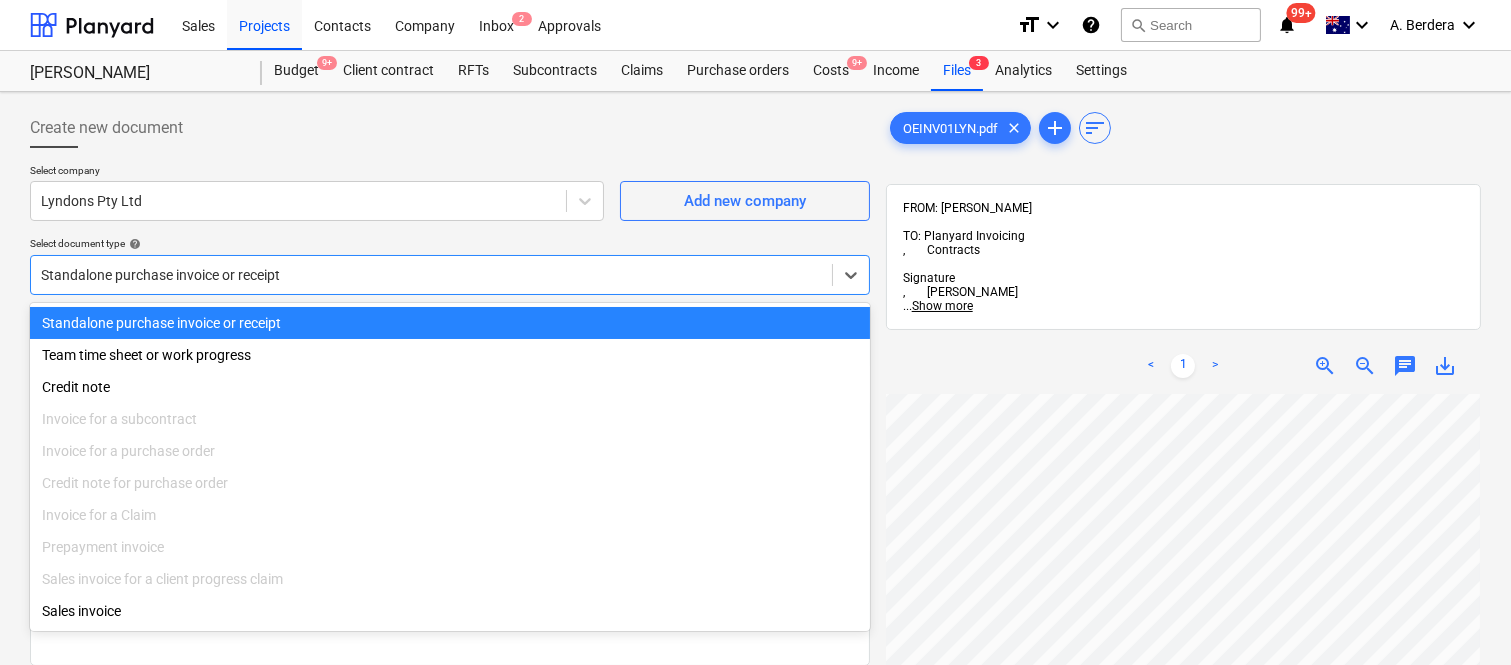 click on "Standalone purchase invoice or receipt" at bounding box center (450, 323) 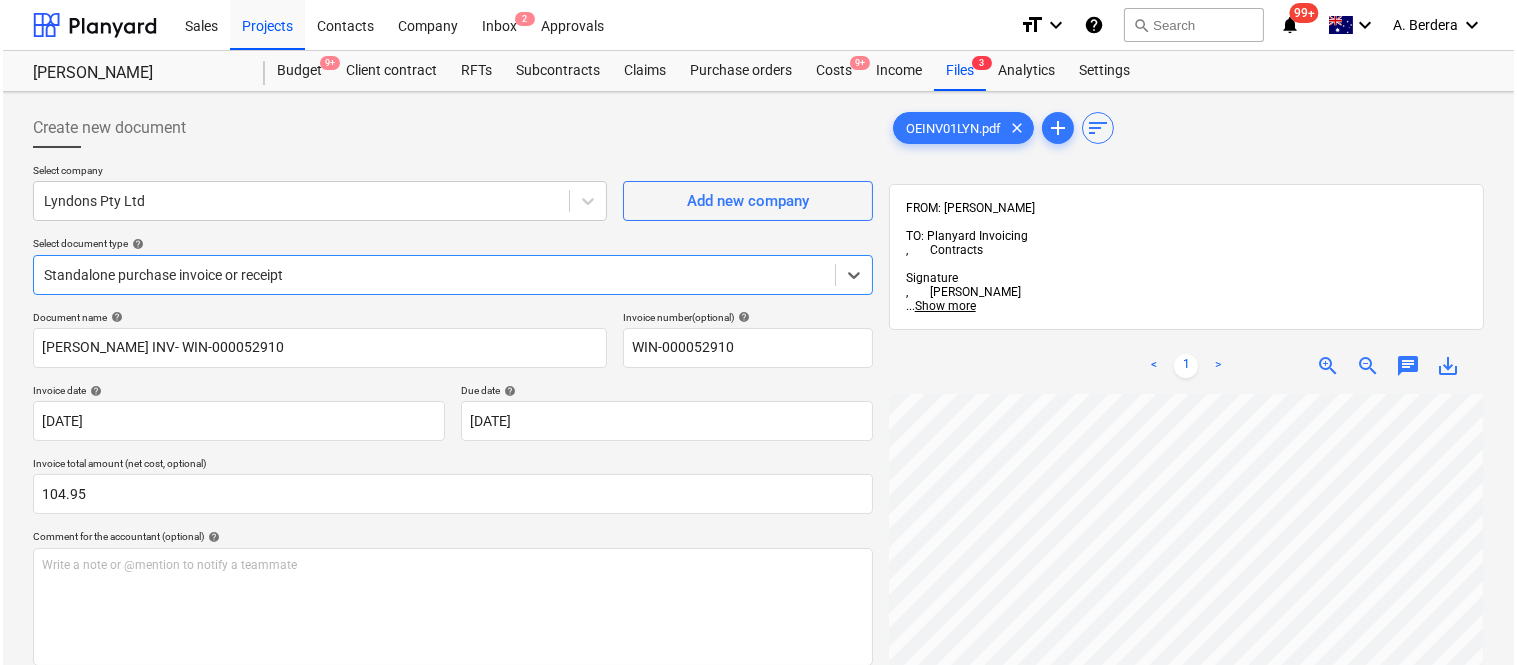 scroll, scrollTop: 367, scrollLeft: 0, axis: vertical 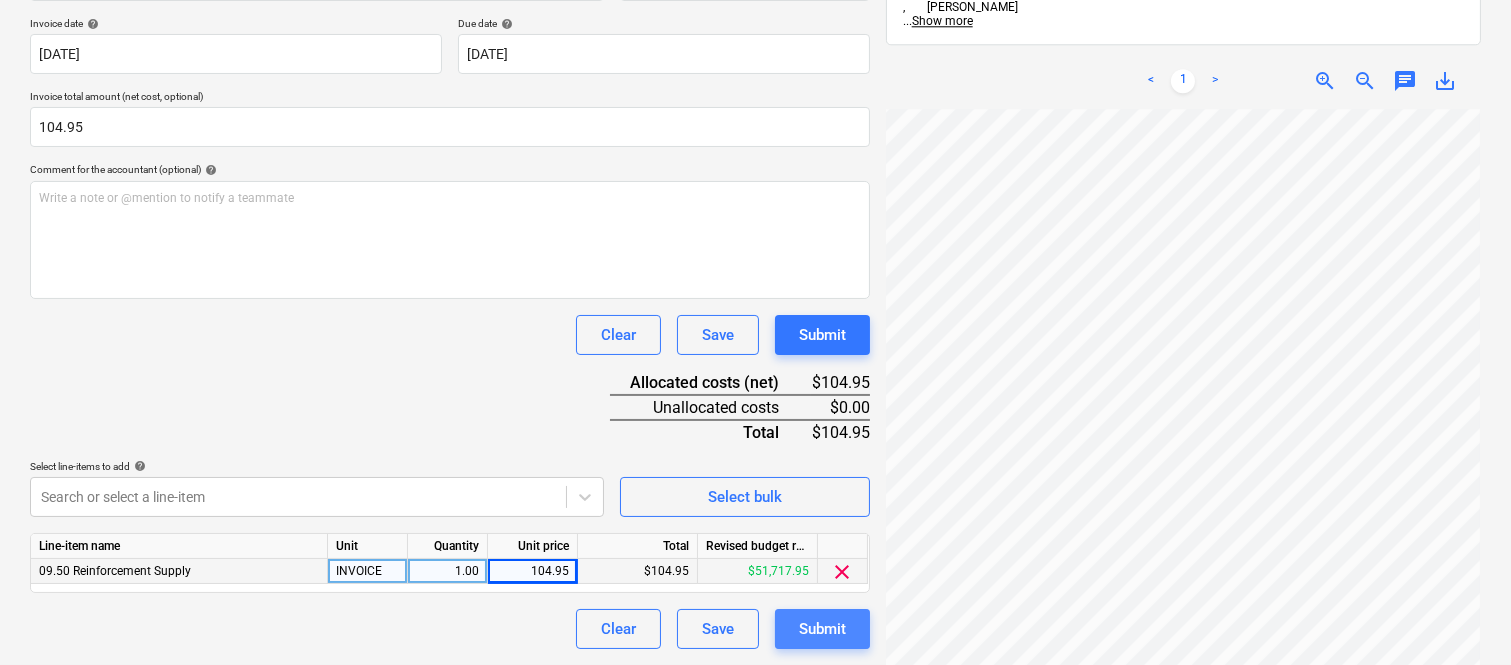 click on "Submit" at bounding box center (822, 629) 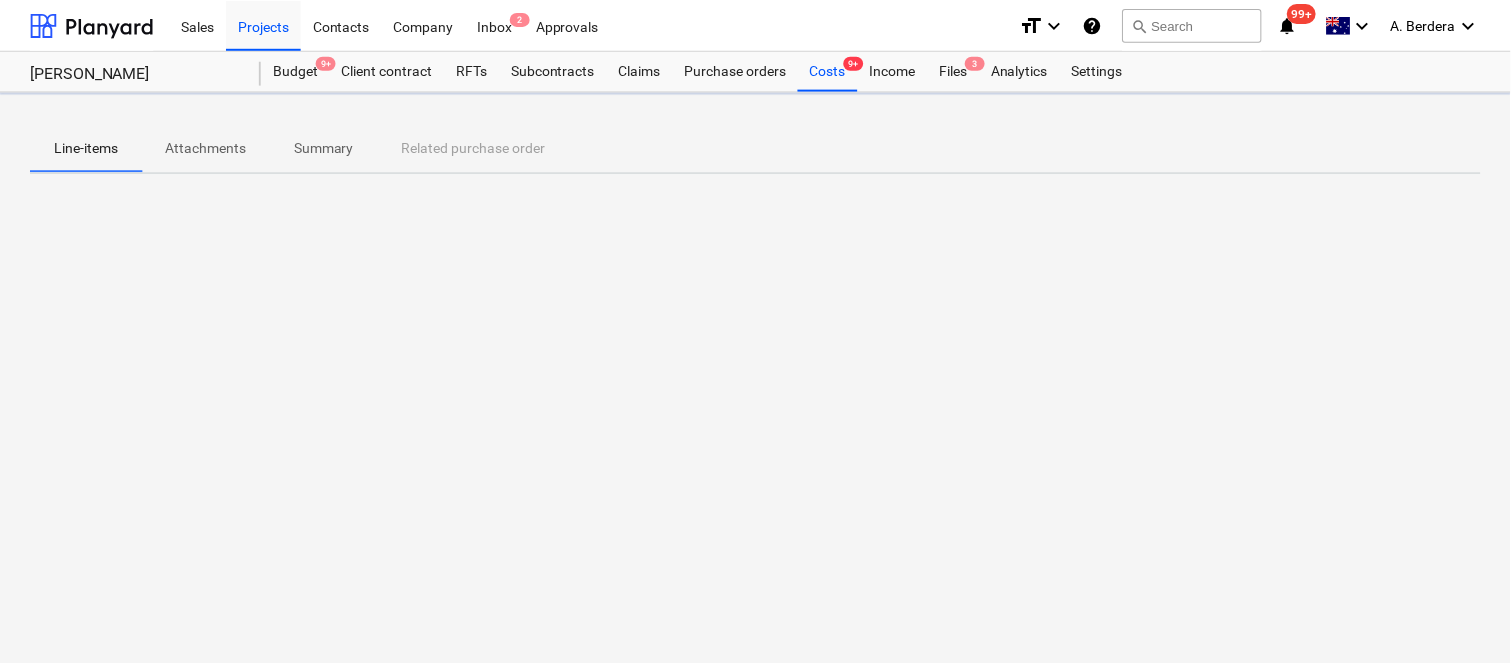 scroll, scrollTop: 0, scrollLeft: 0, axis: both 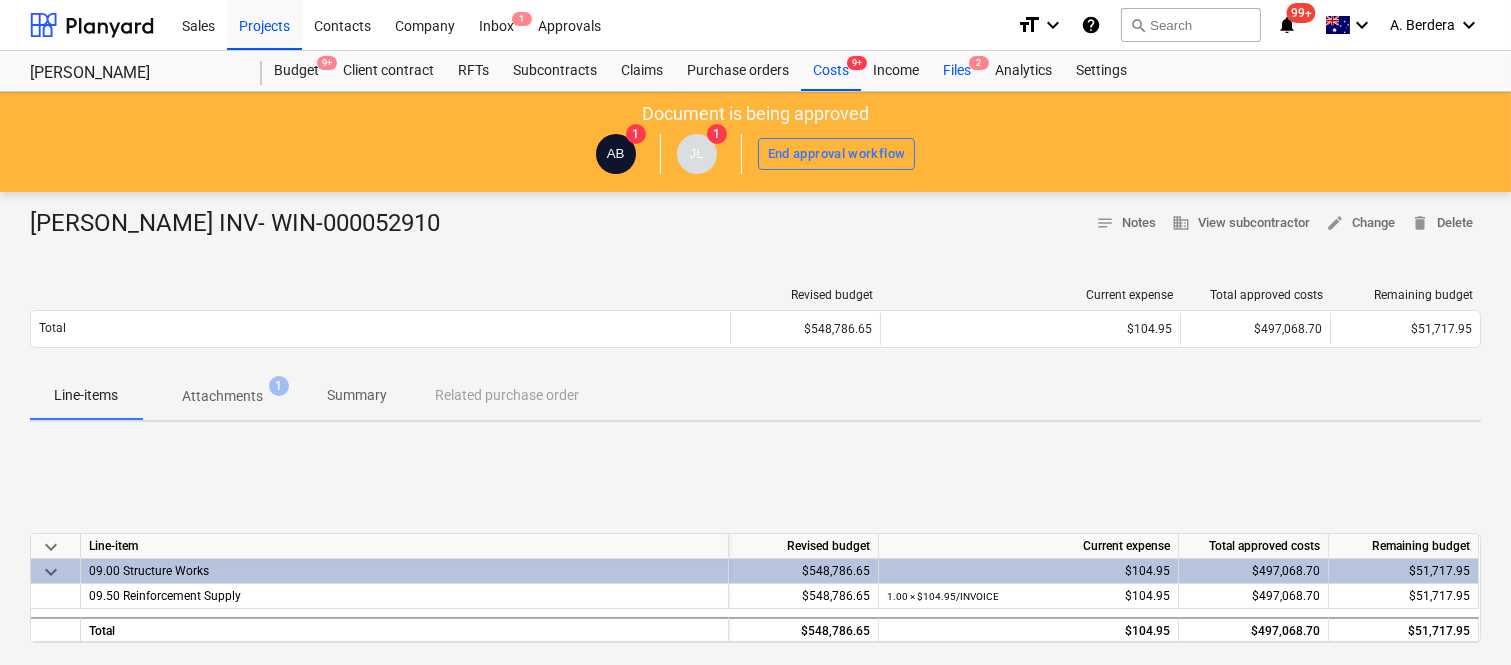 click on "Files 2" at bounding box center [957, 71] 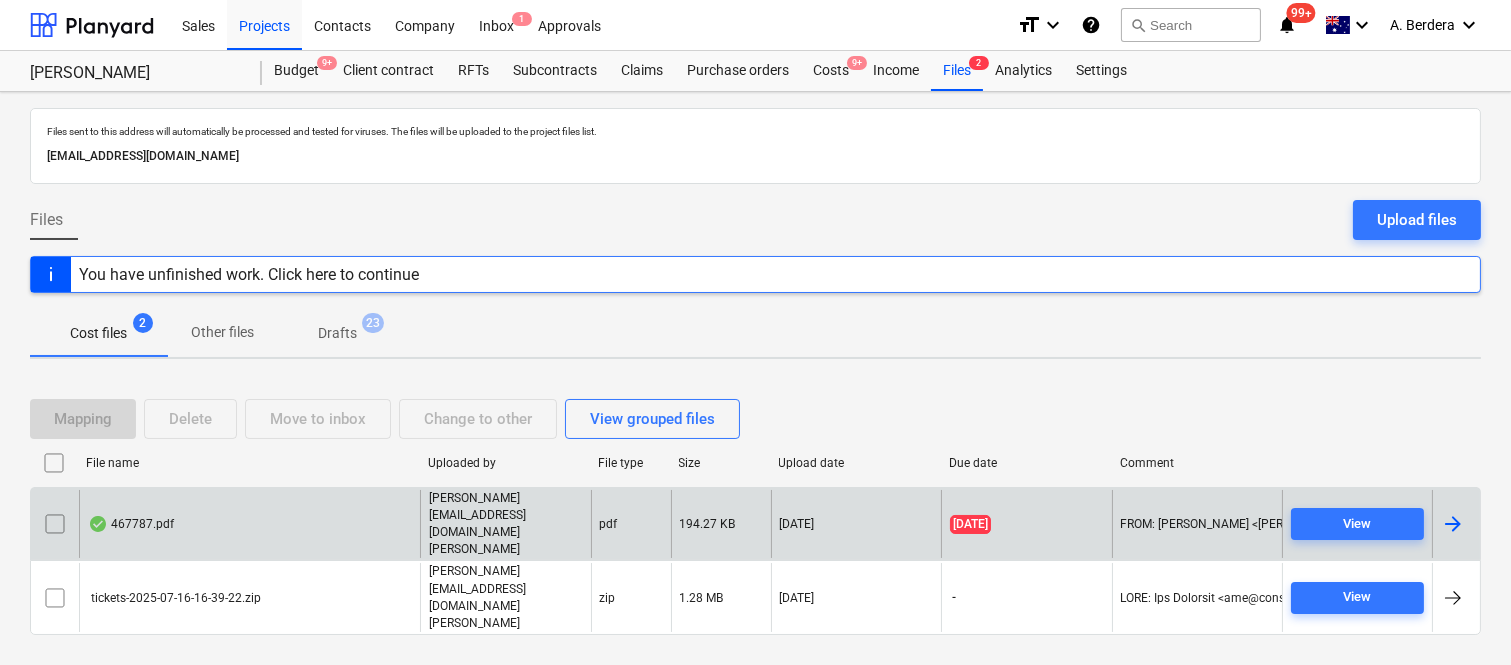 click on "467787.pdf" at bounding box center [249, 524] 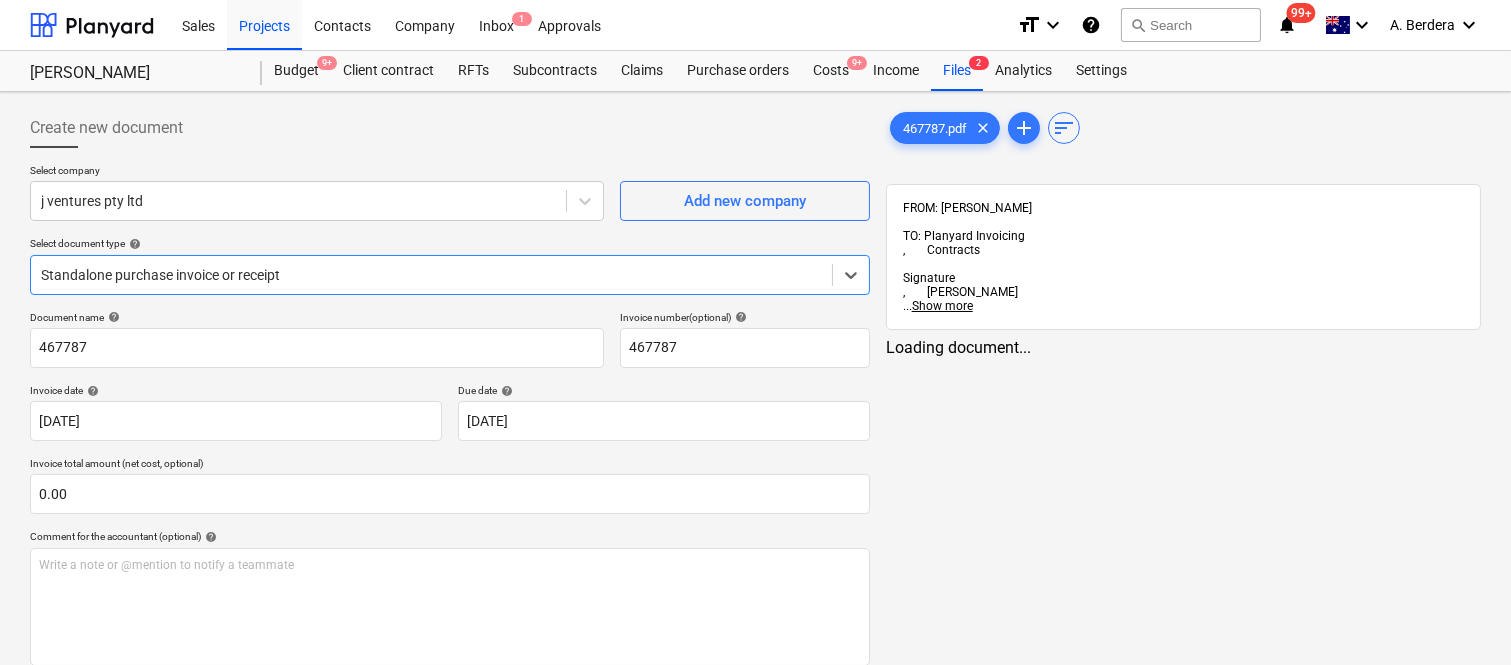 type on "467787" 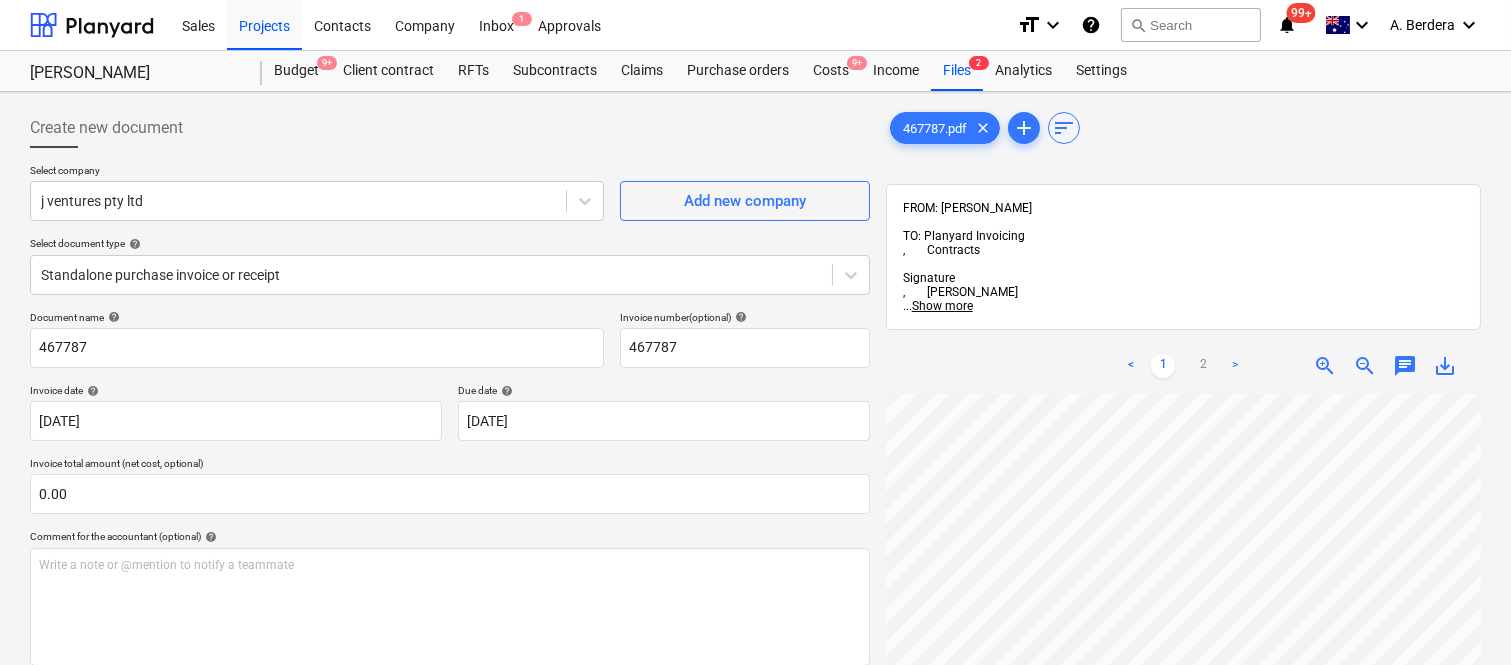 scroll, scrollTop: 0, scrollLeft: 308, axis: horizontal 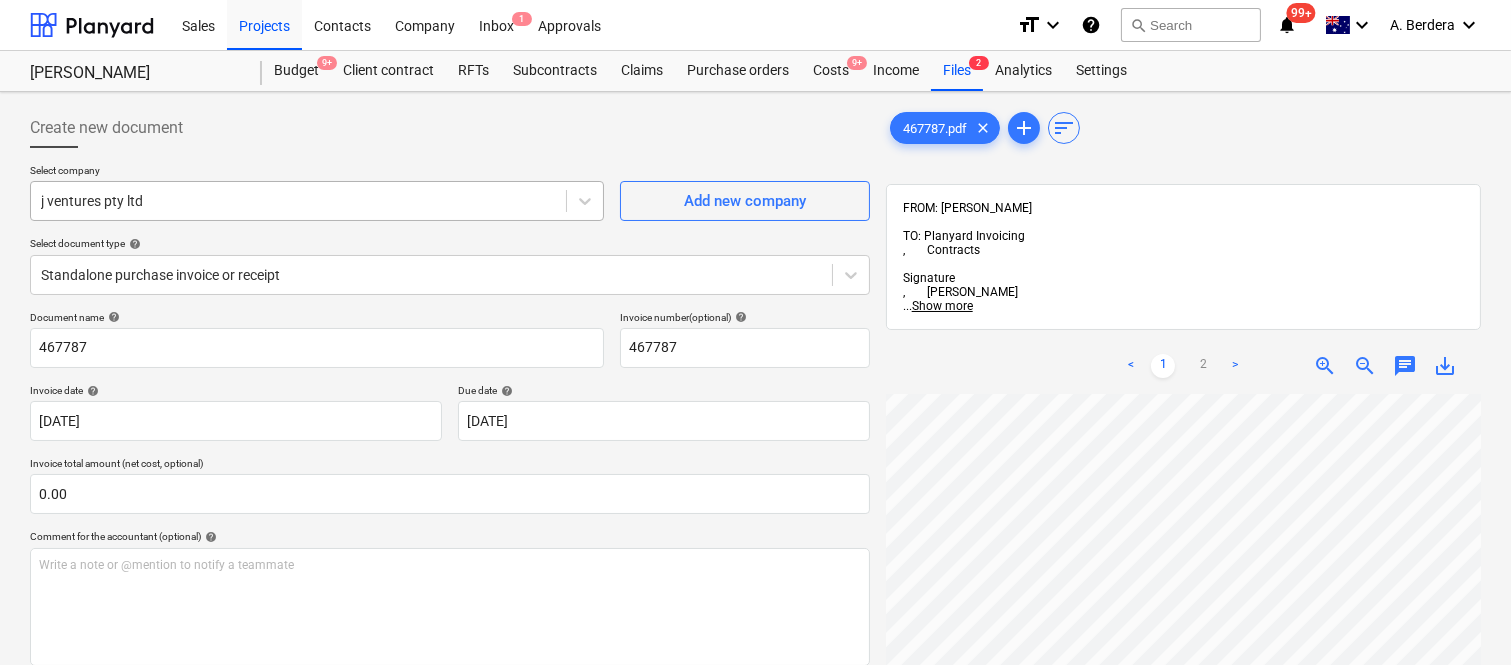 click on "j ventures pty ltd" at bounding box center (298, 201) 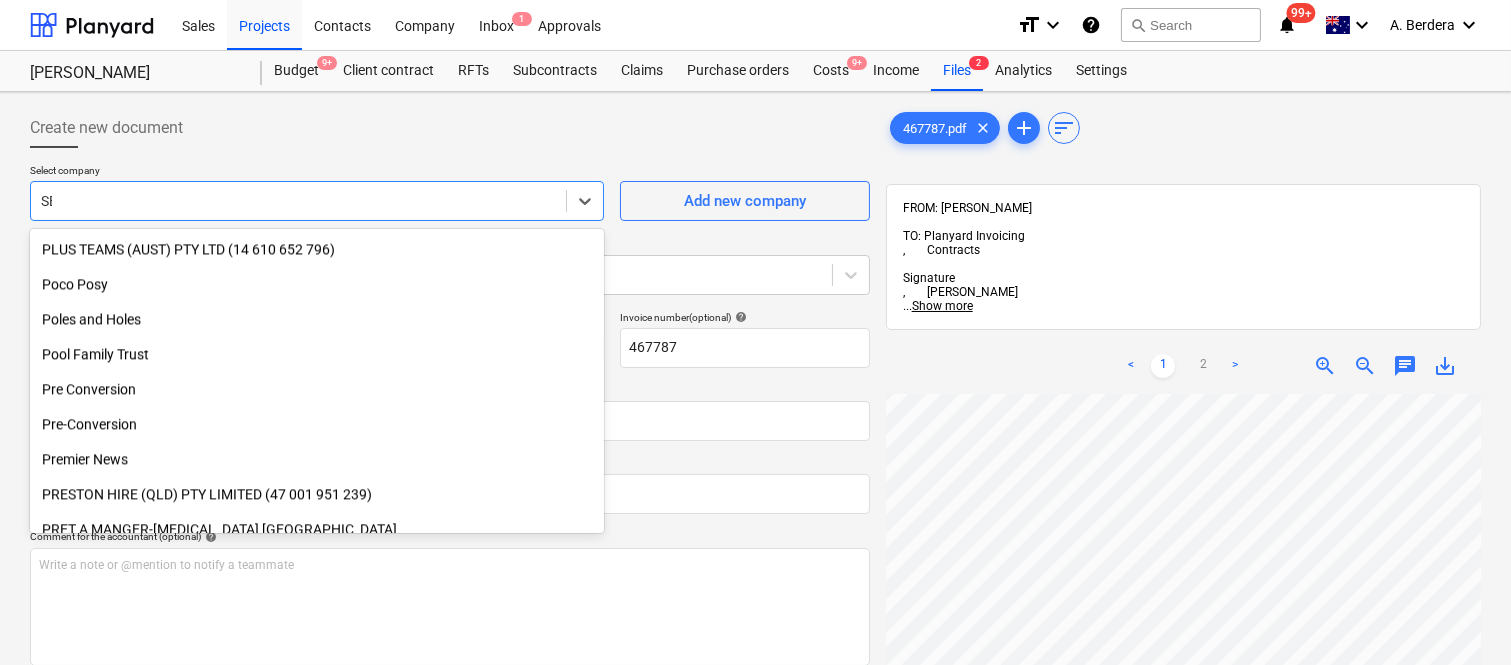 scroll, scrollTop: 855, scrollLeft: 0, axis: vertical 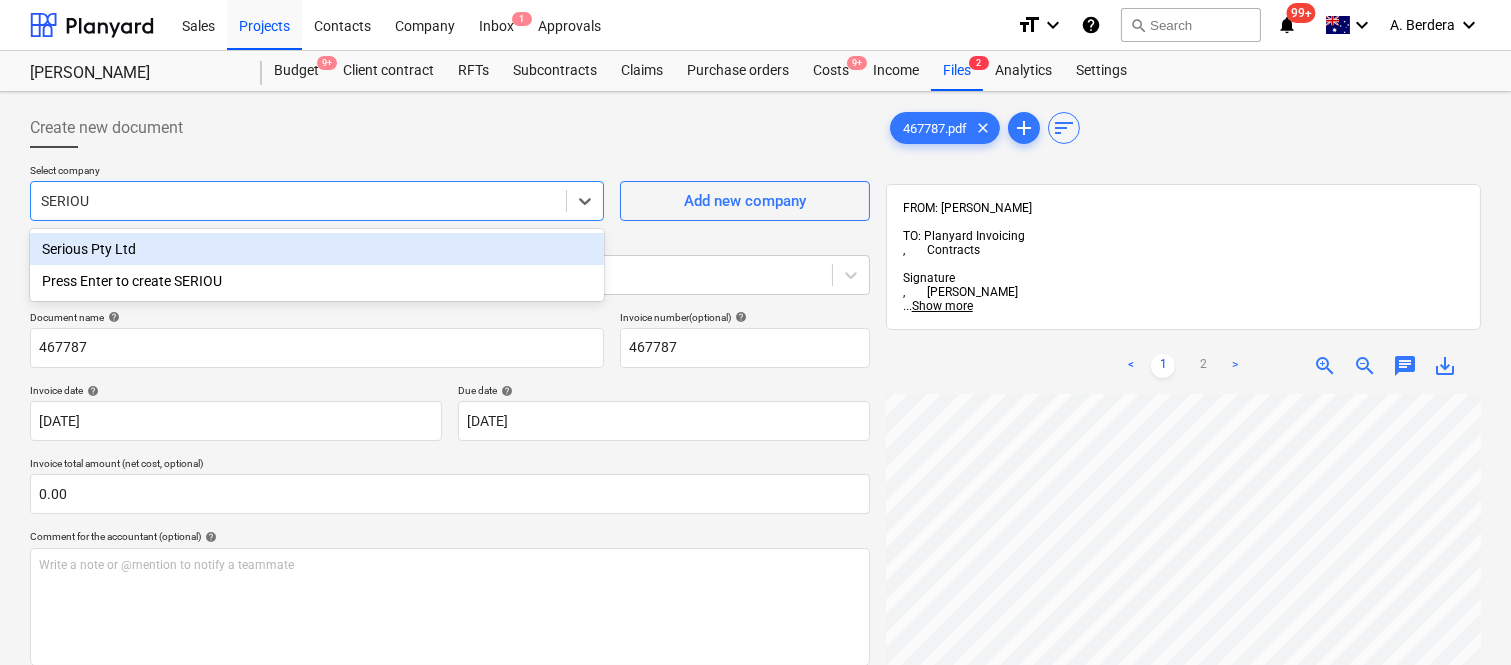 type on "SERIOUS" 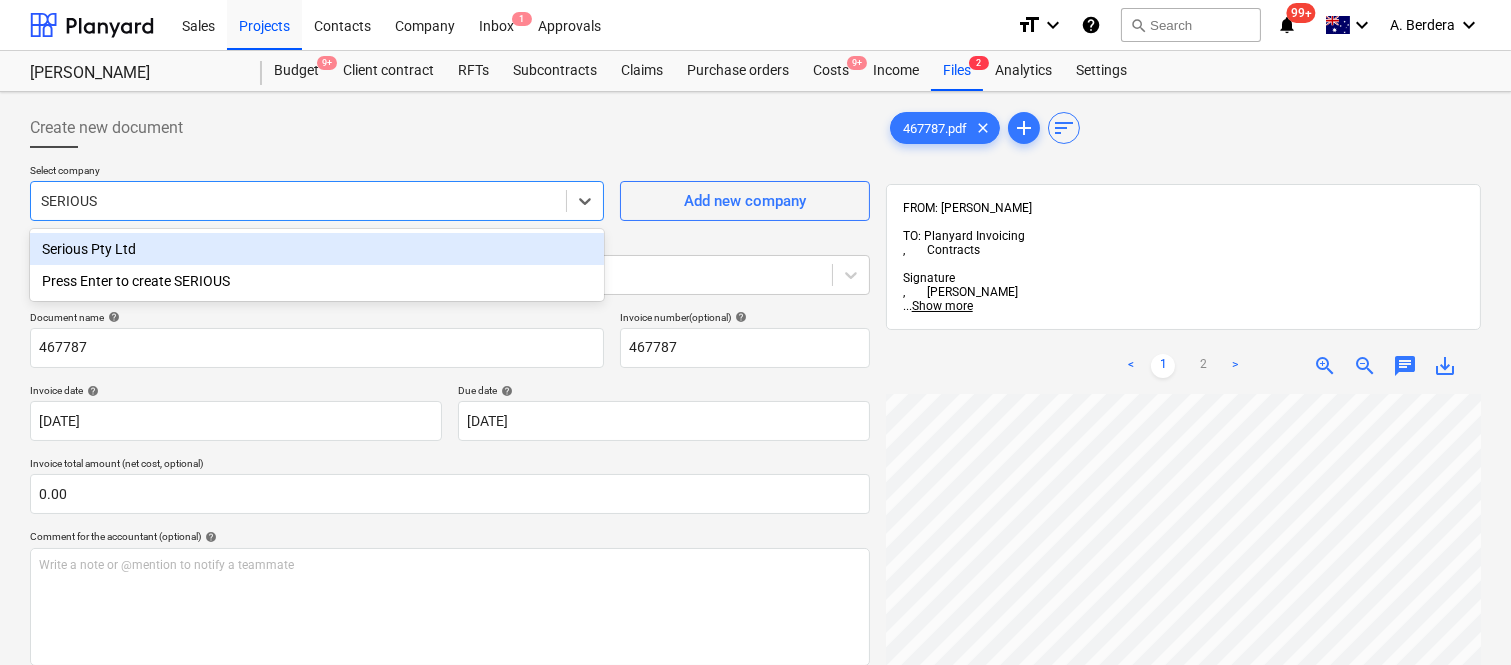 click on "Serious Pty Ltd" at bounding box center [317, 249] 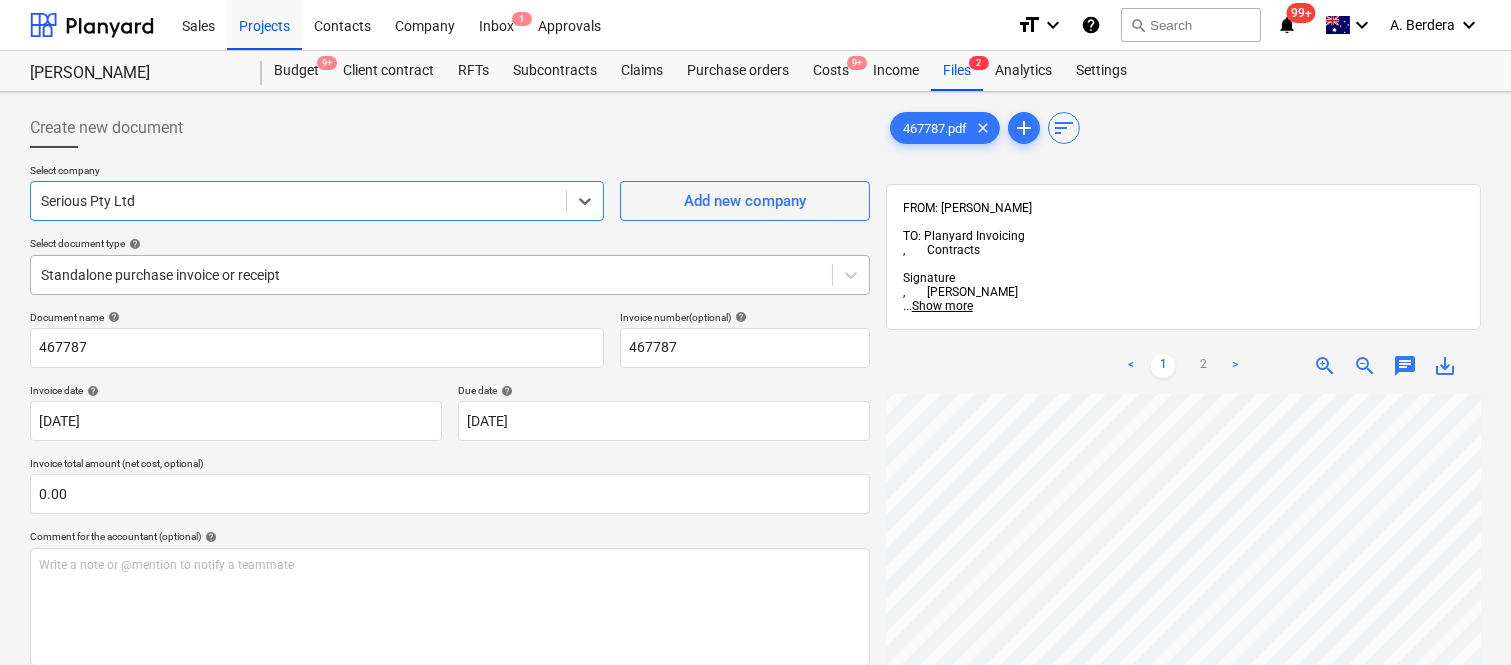 click at bounding box center [431, 275] 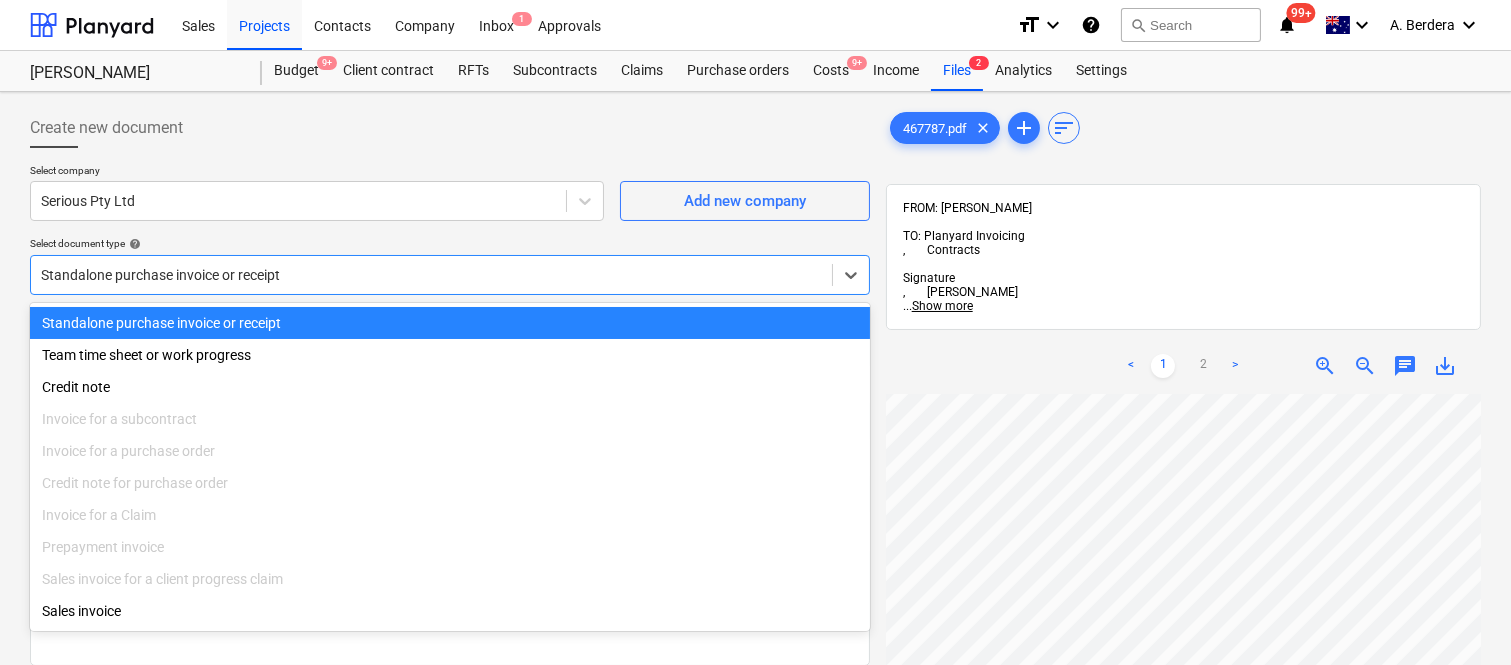 click on "Standalone purchase invoice or receipt" at bounding box center [450, 323] 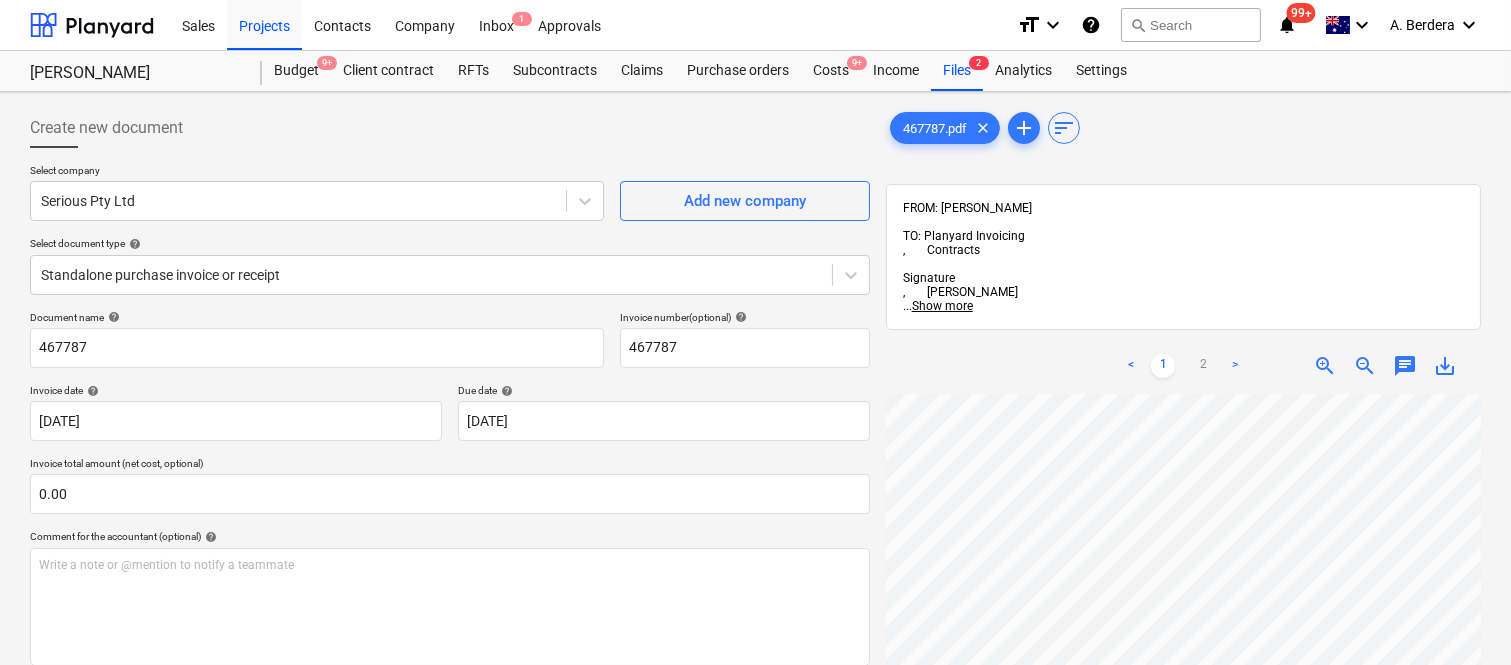 scroll, scrollTop: 171, scrollLeft: 332, axis: both 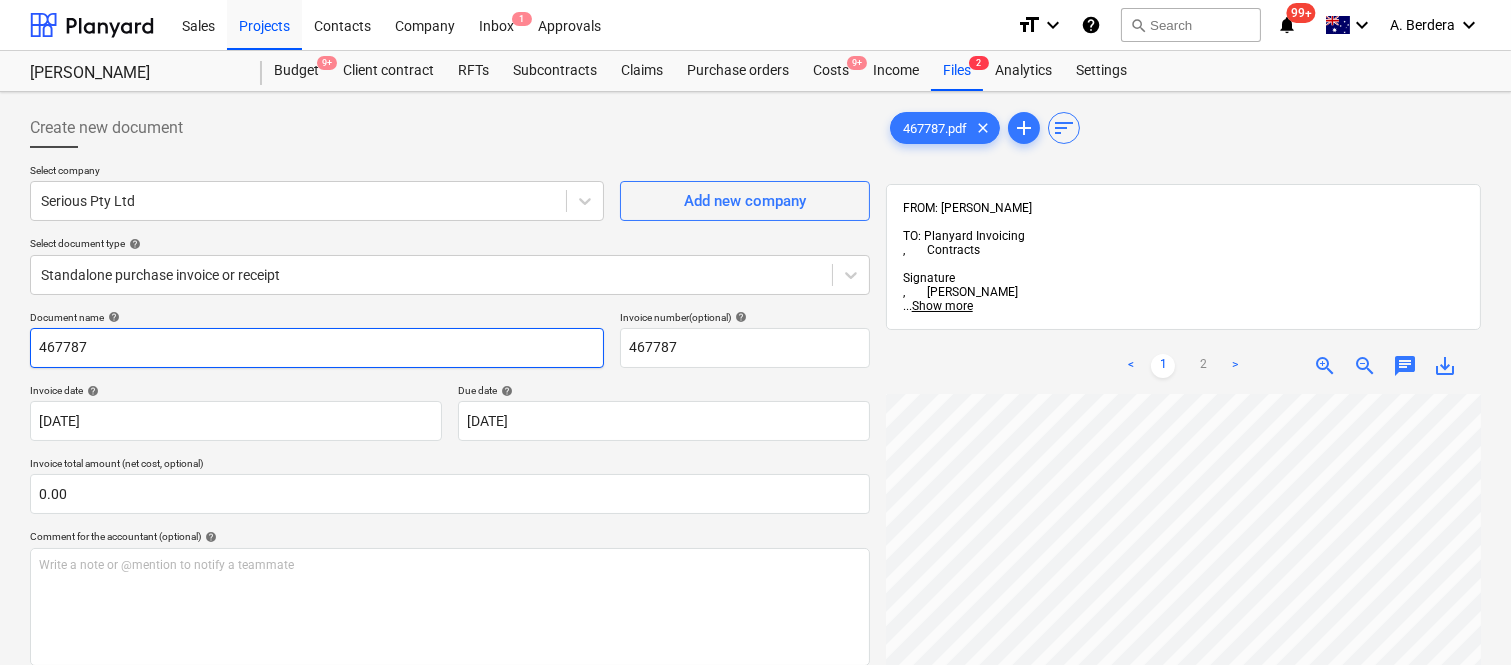 click on "467787" at bounding box center (317, 348) 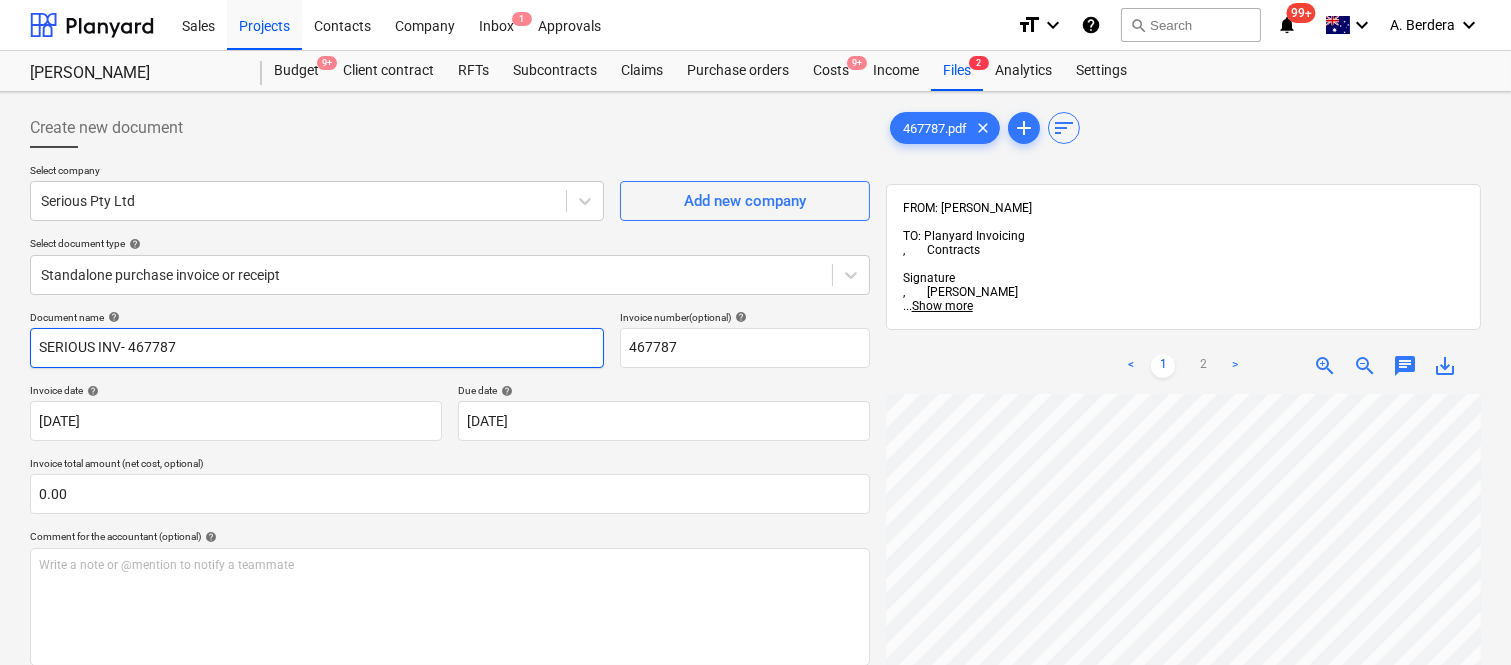 type on "SERIOUS INV- 467787" 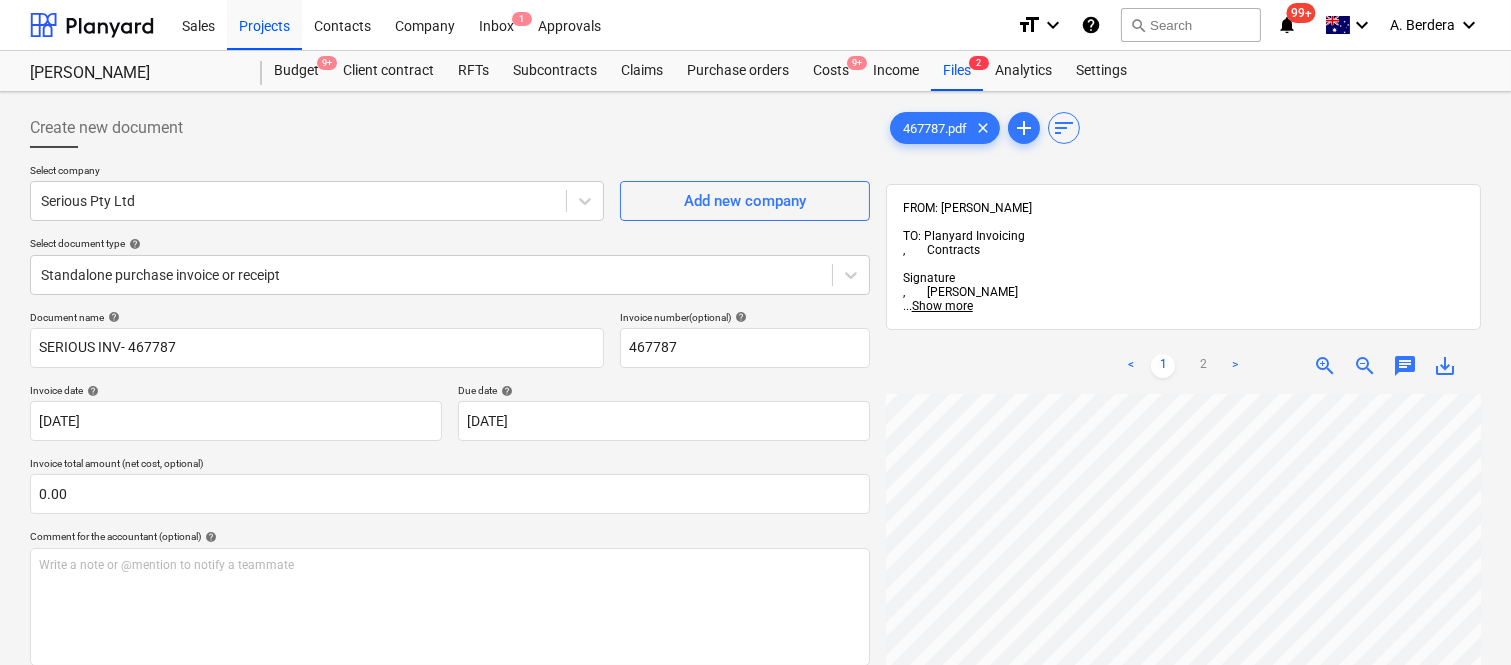 scroll, scrollTop: 592, scrollLeft: 4, axis: both 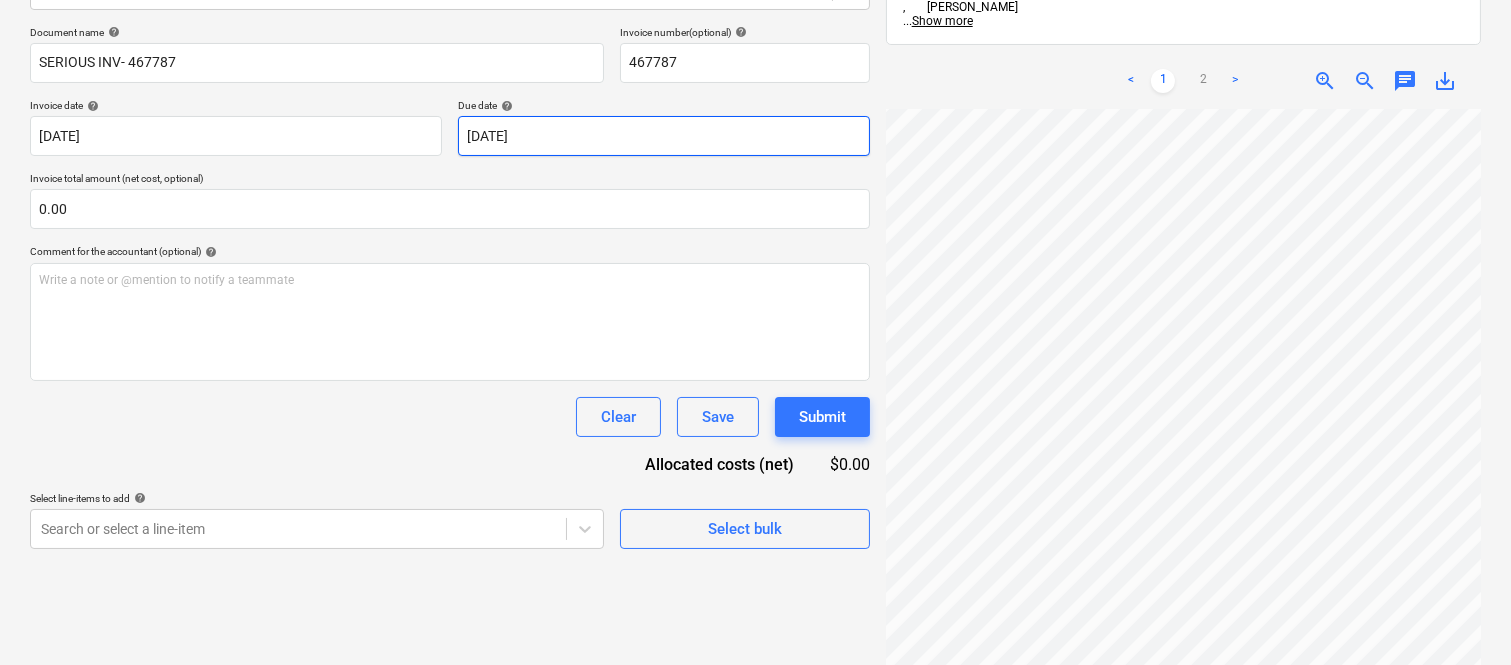 click on "Sales Projects Contacts Company Inbox 1 Approvals format_size keyboard_arrow_down help search Search notifications 99+ keyboard_arrow_down A. Berdera keyboard_arrow_down Della Rosa Budget 9+ Client contract RFTs Subcontracts Claims Purchase orders Costs 9+ Income Files 2 Analytics Settings Create new document Select company Serious Pty Ltd   Add new company Select document type help Standalone purchase invoice or receipt Document name help SERIOUS INV- 467787 Invoice number  (optional) help 467787 Invoice date help 27 Jul 2025 27.07.2025 Press the down arrow key to interact with the calendar and
select a date. Press the question mark key to get the keyboard shortcuts for changing dates. Due date help 27 Jul 2025 27.07.2025 Press the down arrow key to interact with the calendar and
select a date. Press the question mark key to get the keyboard shortcuts for changing dates. Invoice total amount (net cost, optional) 0.00 Comment for the accountant (optional) help ﻿ Clear Save Submit $0.00 help clear" at bounding box center [755, 47] 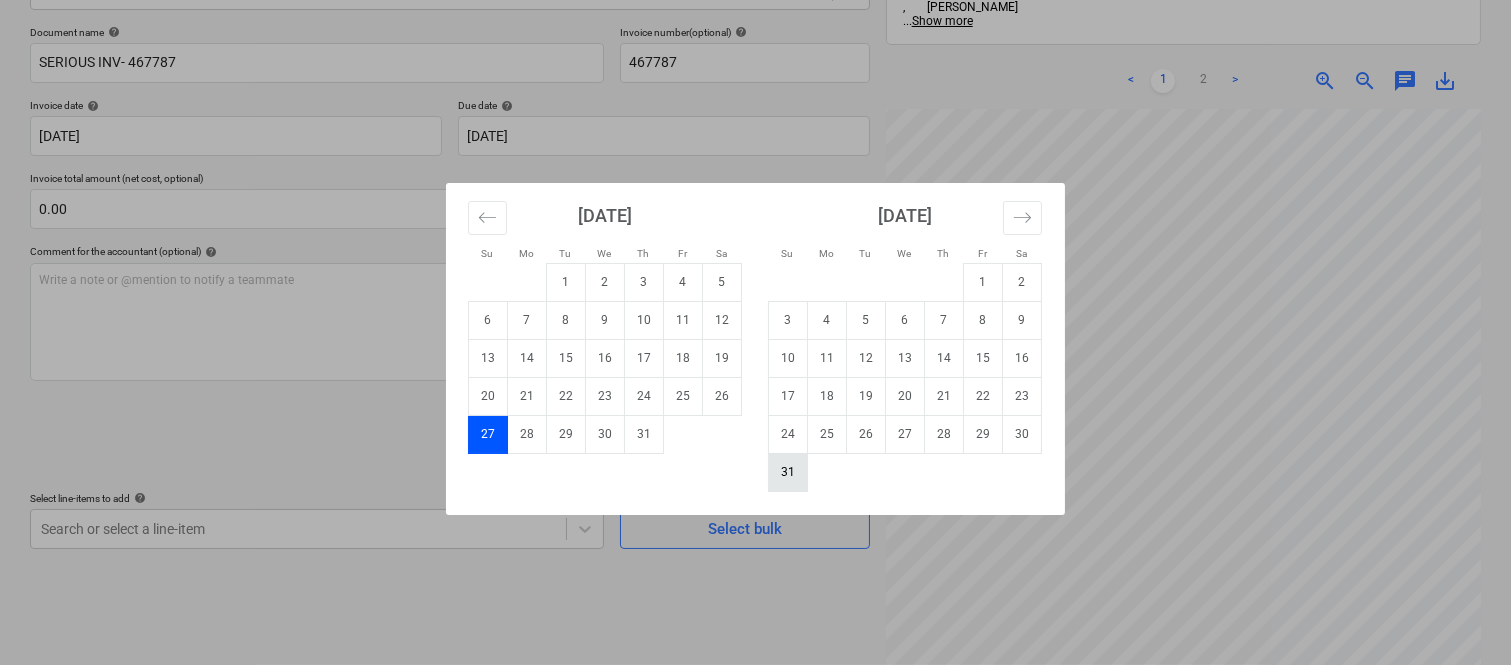 click on "31" at bounding box center [788, 472] 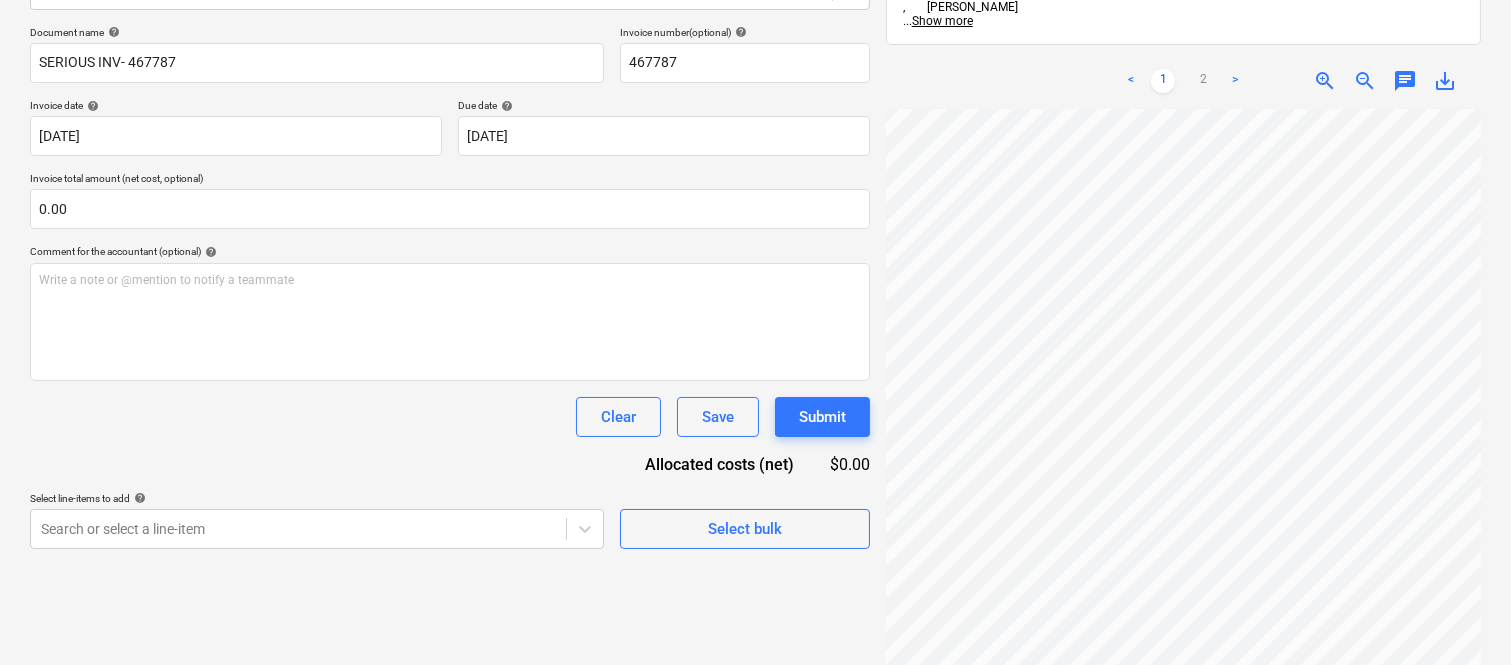 scroll, scrollTop: 503, scrollLeft: 0, axis: vertical 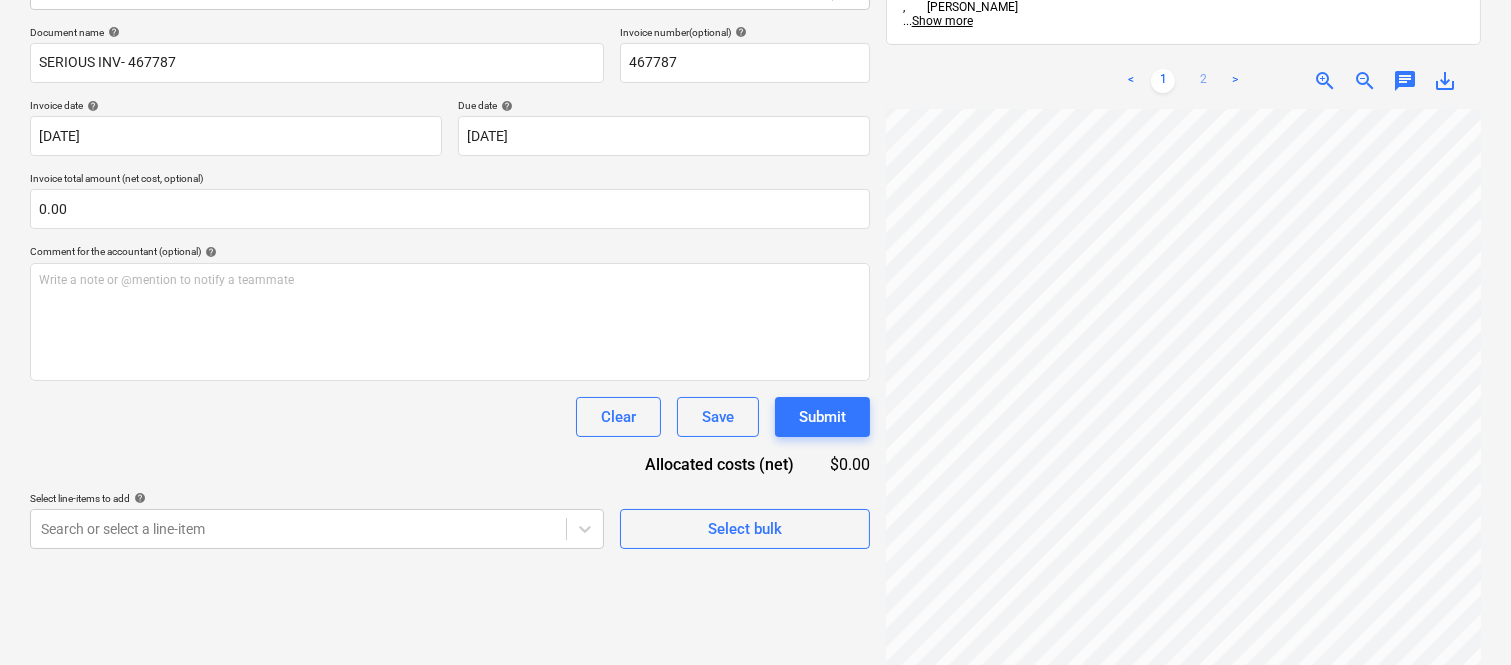 click on "2" at bounding box center (1203, 81) 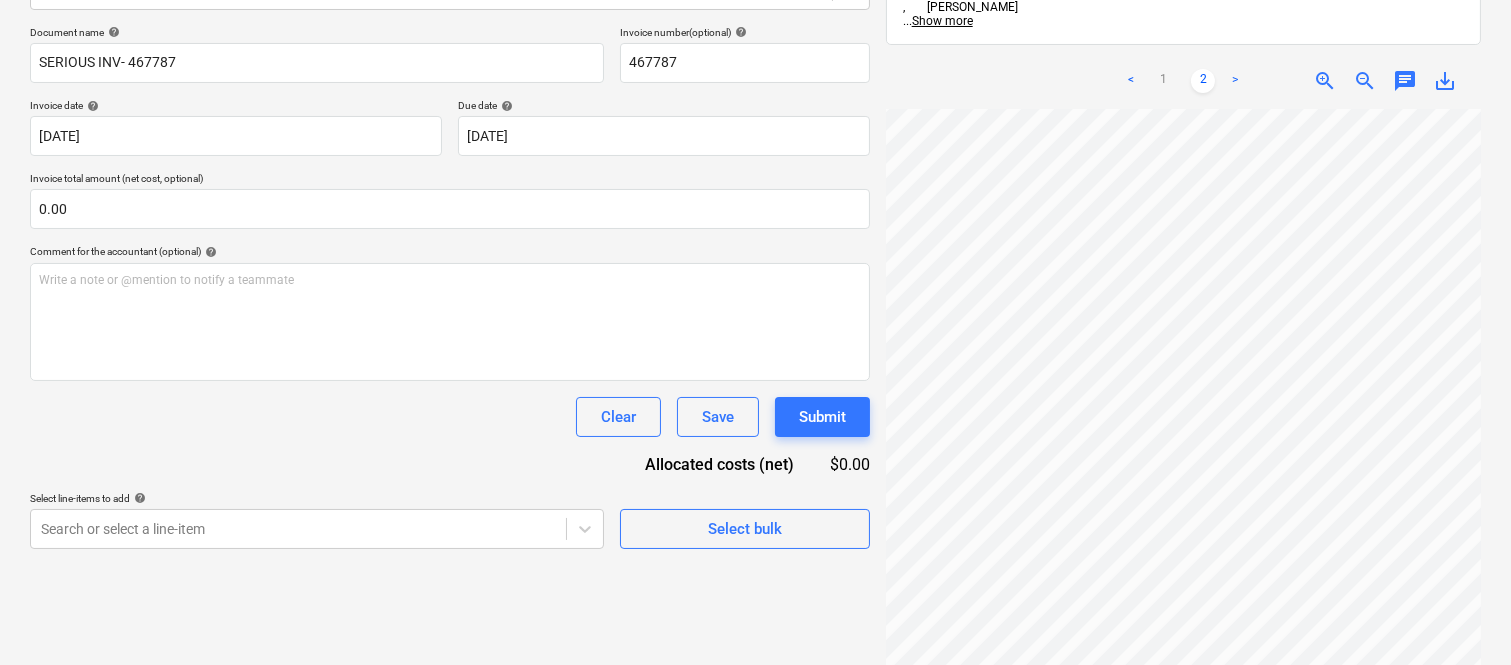 scroll, scrollTop: 536, scrollLeft: 332, axis: both 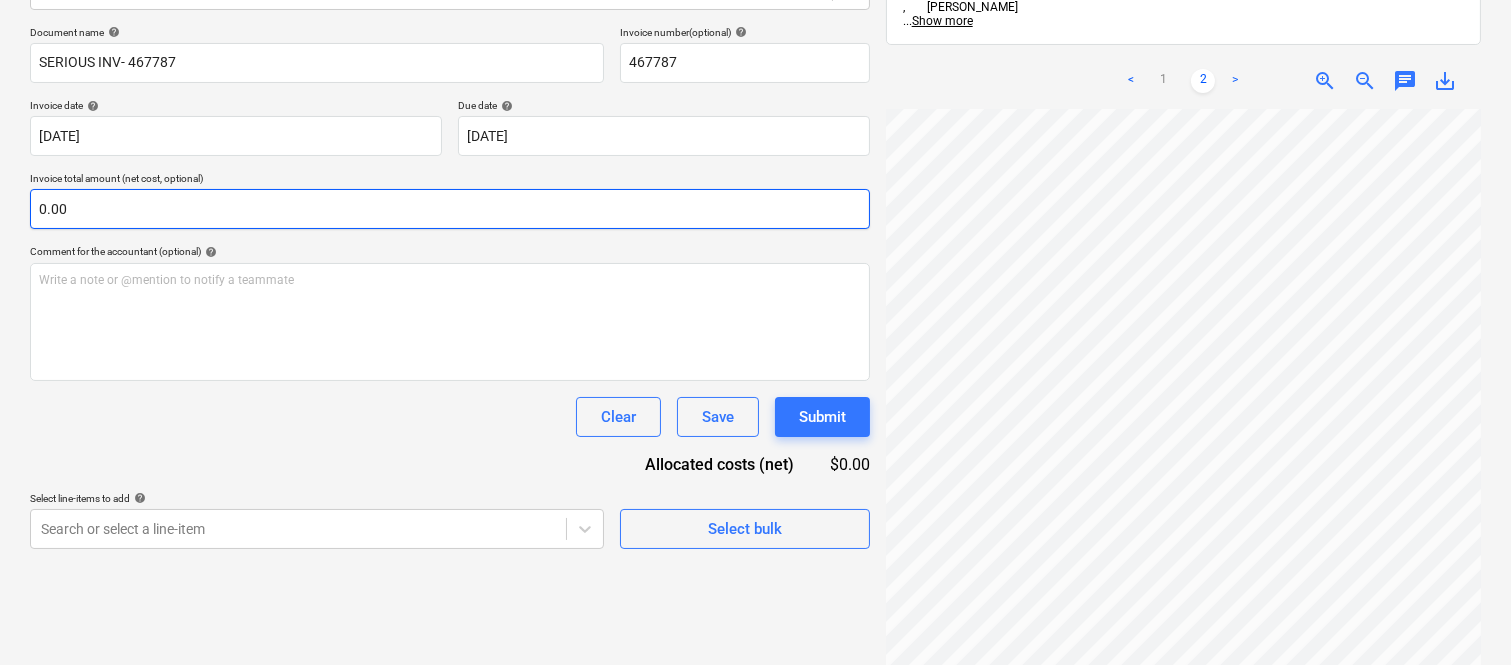 click on "0.00" at bounding box center [450, 209] 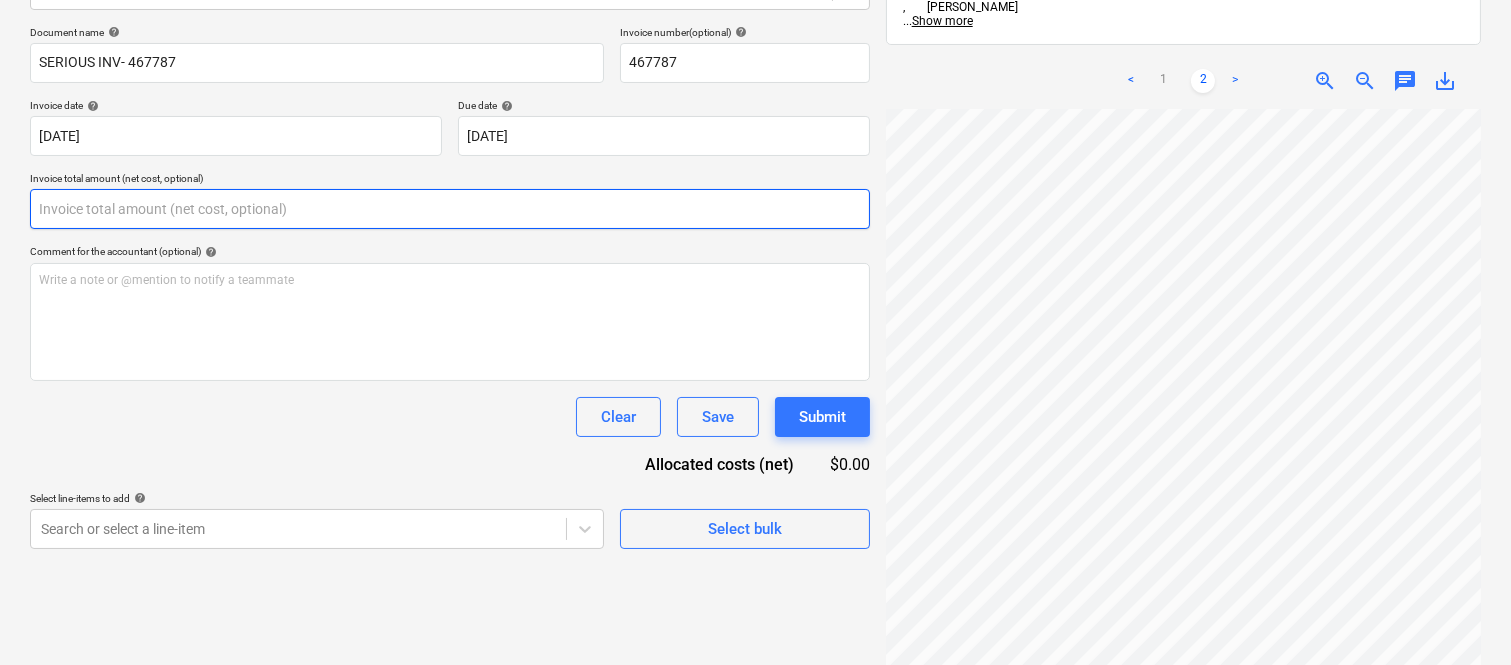 paste on "1,318.20" 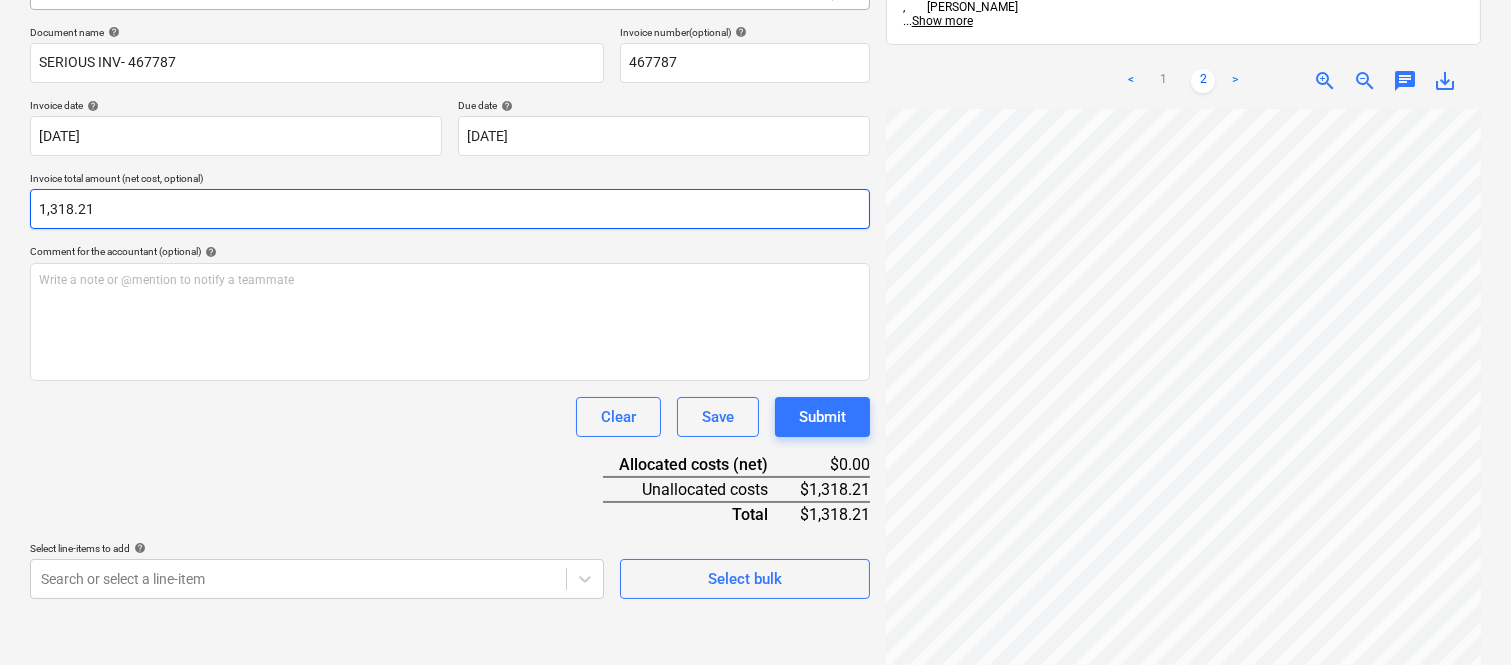 type on "1318.21" 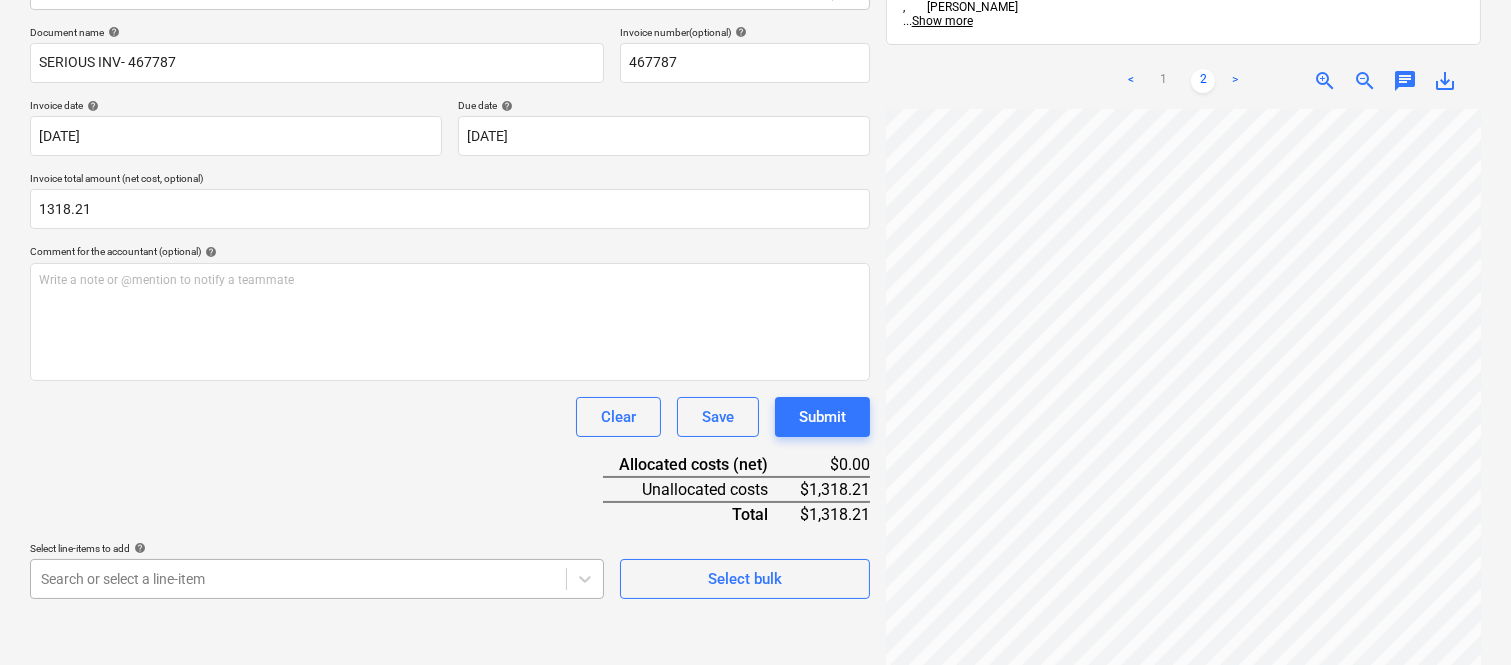 scroll, scrollTop: 532, scrollLeft: 0, axis: vertical 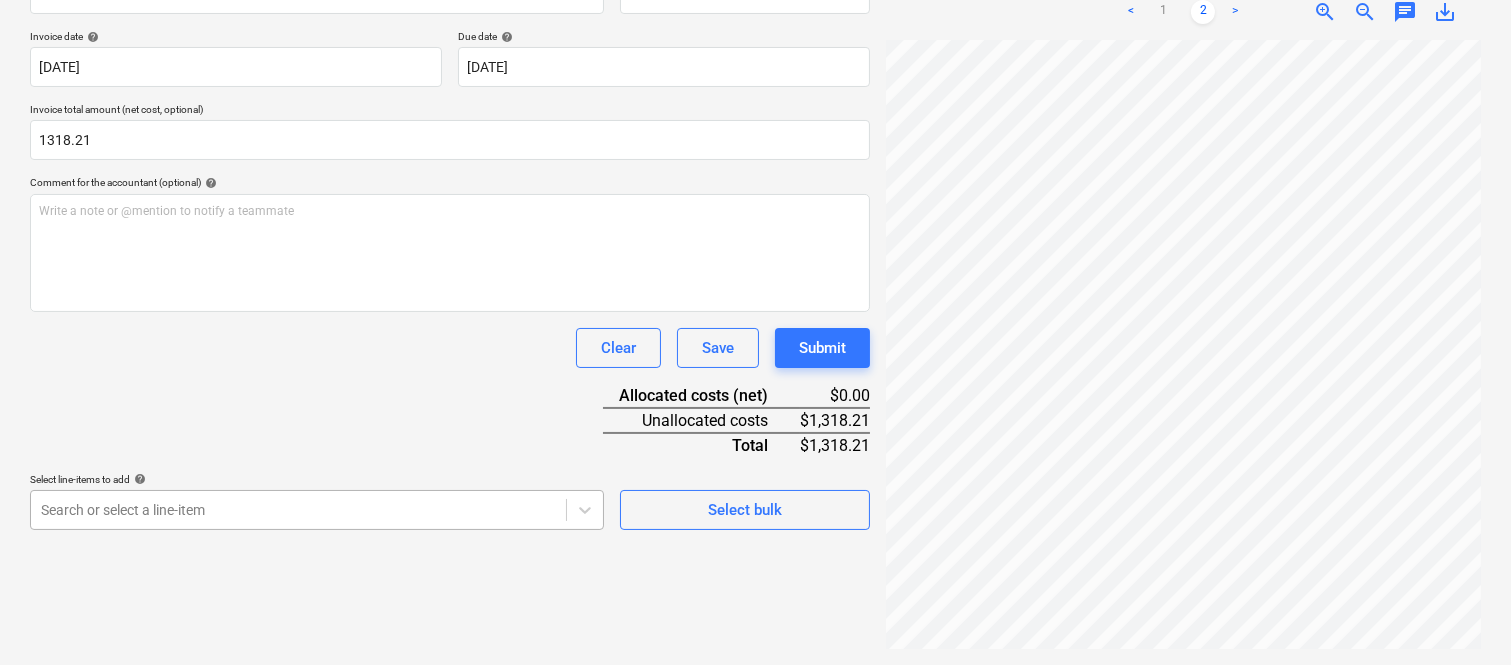 click on "Sales Projects Contacts Company Inbox 1 Approvals format_size keyboard_arrow_down help search Search notifications 99+ keyboard_arrow_down A. Berdera keyboard_arrow_down Della Rosa Budget 9+ Client contract RFTs Subcontracts Claims Purchase orders Costs 9+ Income Files 2 Analytics Settings Create new document Select company Serious Pty Ltd   Add new company Select document type help Standalone purchase invoice or receipt Document name help SERIOUS INV- 467787 Invoice number  (optional) help 467787 Invoice date help 27 Jul 2025 27.07.2025 Press the down arrow key to interact with the calendar and
select a date. Press the question mark key to get the keyboard shortcuts for changing dates. Due date help 31 Aug 2025 31.08.2025 Press the down arrow key to interact with the calendar and
select a date. Press the question mark key to get the keyboard shortcuts for changing dates. Invoice total amount (net cost, optional) 1318.21 Comment for the accountant (optional) help ﻿ Clear Save Submit $0.00 Total <" at bounding box center [755, -22] 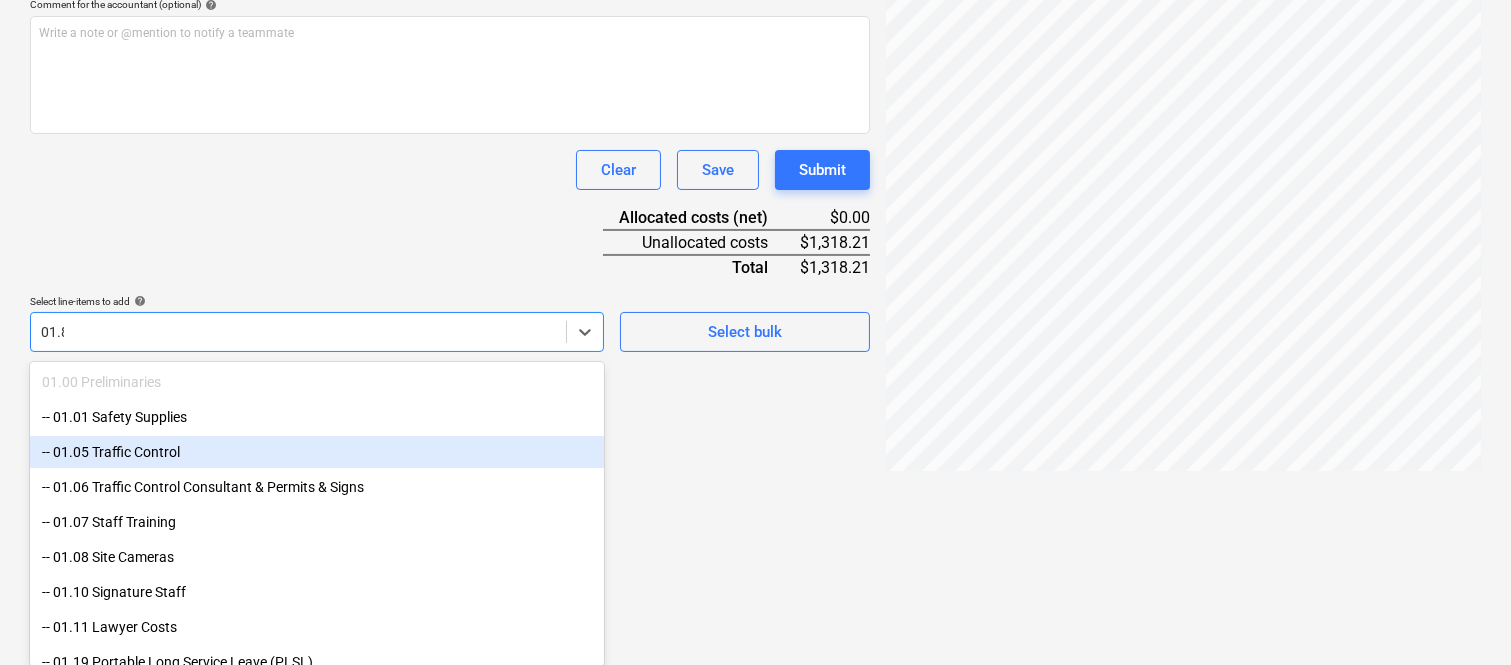 scroll, scrollTop: 285, scrollLeft: 0, axis: vertical 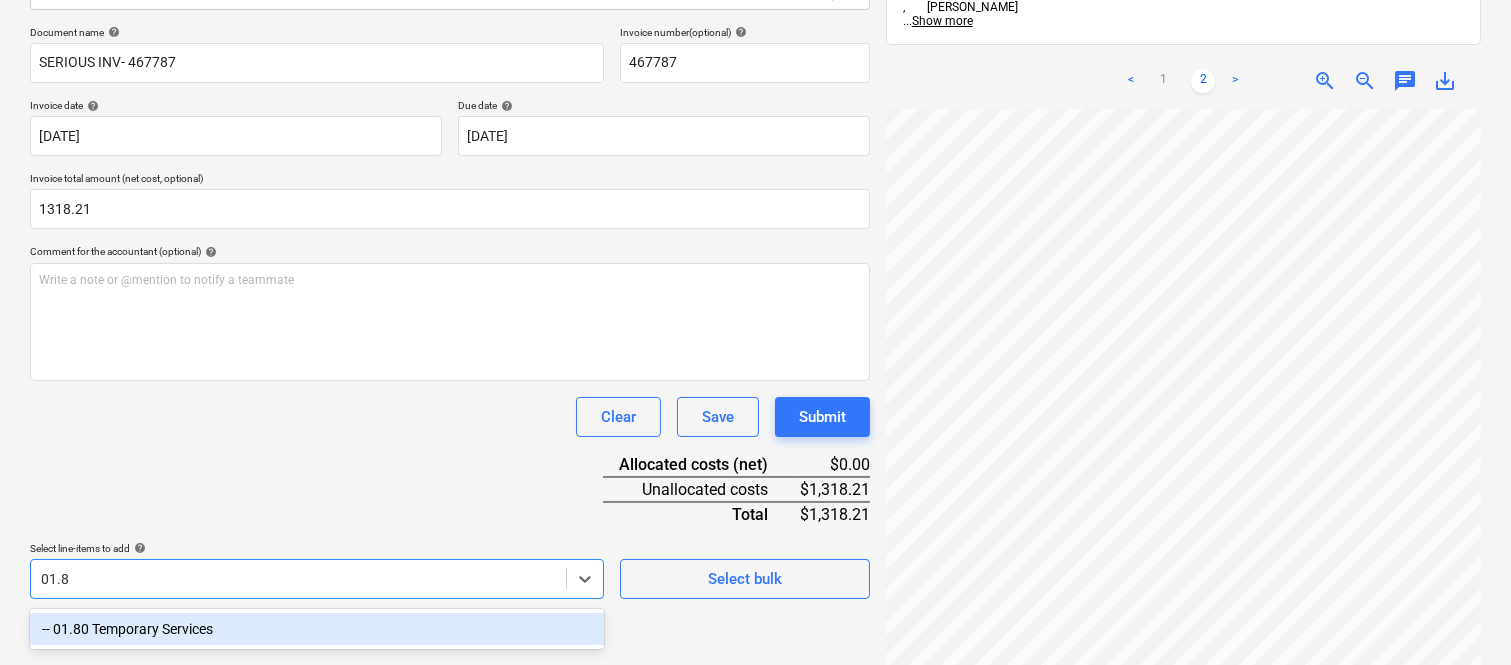 type on "01.80" 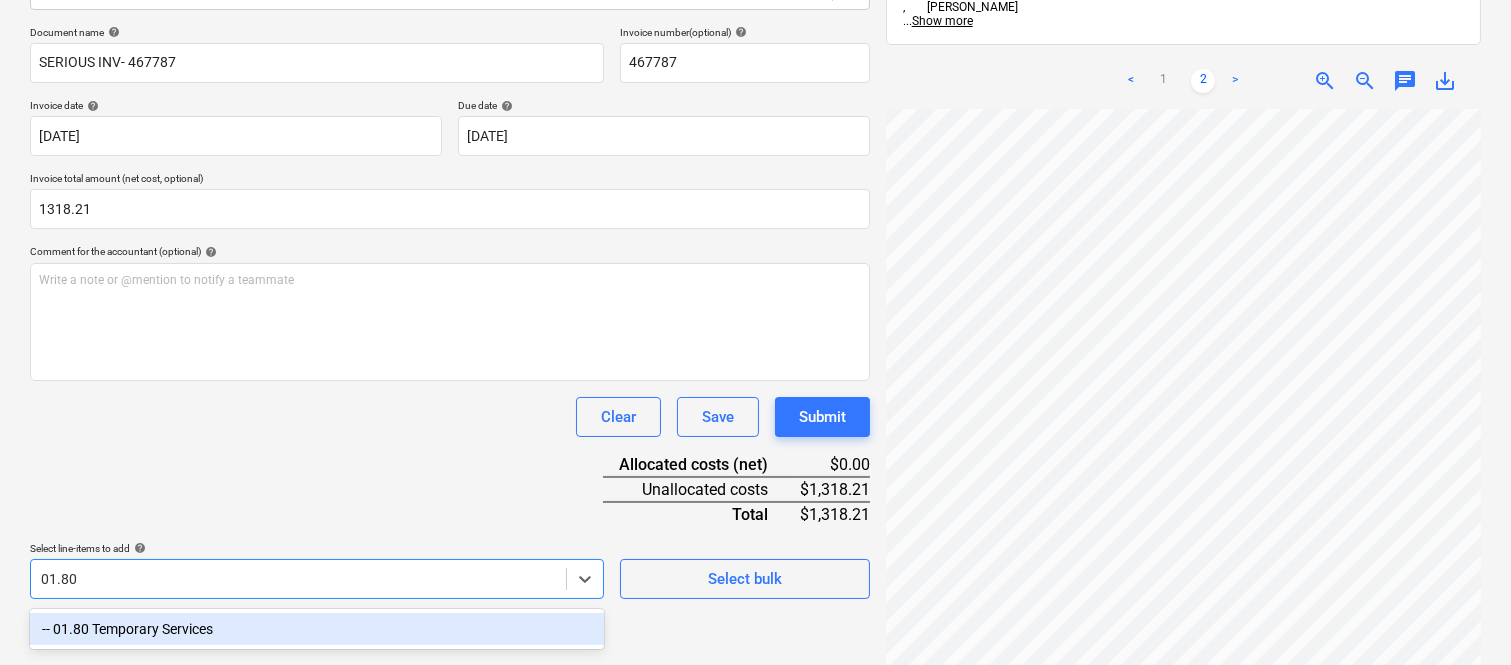 drag, startPoint x: 224, startPoint y: 631, endPoint x: 214, endPoint y: 444, distance: 187.26718 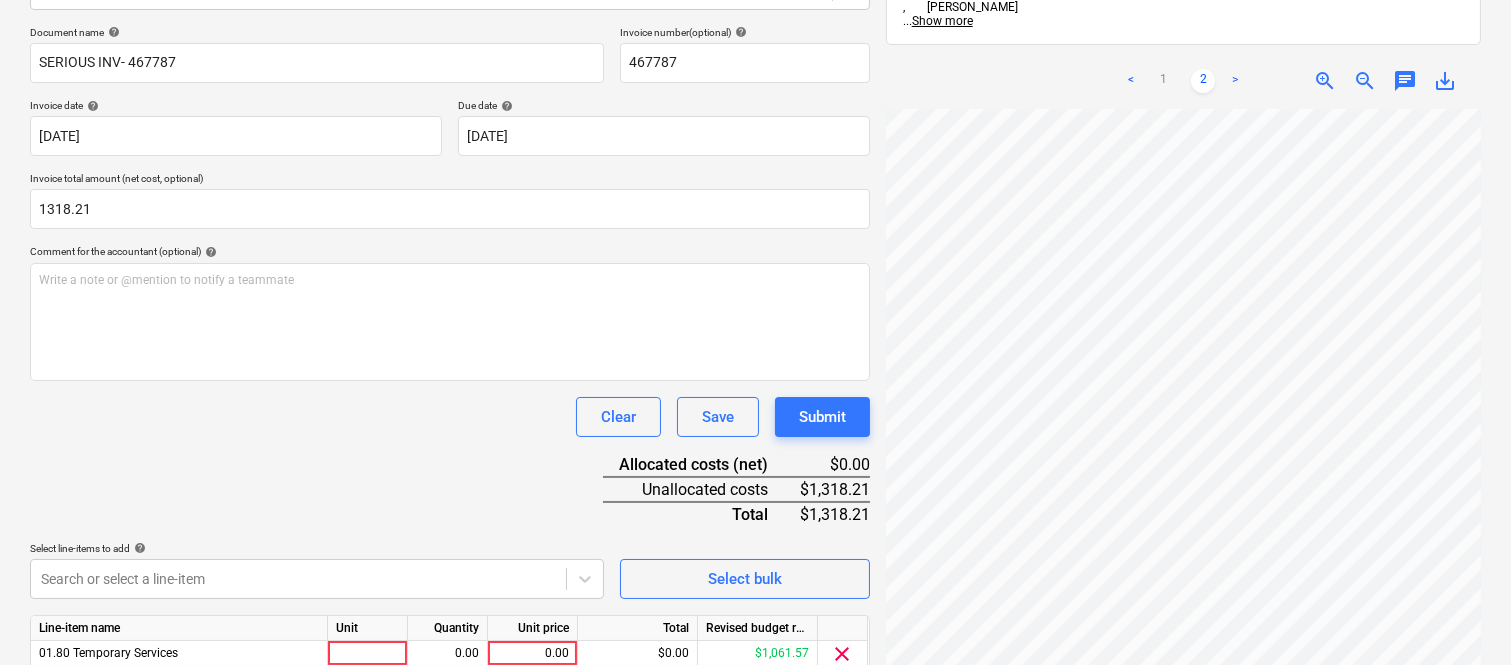 click on "Document name help SERIOUS INV- 467787 Invoice number  (optional) help 467787 Invoice date help 27 Jul 2025 27.07.2025 Press the down arrow key to interact with the calendar and
select a date. Press the question mark key to get the keyboard shortcuts for changing dates. Due date help 31 Aug 2025 31.08.2025 Press the down arrow key to interact with the calendar and
select a date. Press the question mark key to get the keyboard shortcuts for changing dates. Invoice total amount (net cost, optional) 1318.21 Comment for the accountant (optional) help Write a note or @mention to notify a teammate ﻿ Clear Save Submit Allocated costs (net) $0.00 Unallocated costs $1,318.21 Total $1,318.21 Select line-items to add help Search or select a line-item Select bulk Line-item name Unit Quantity Unit price Total Revised budget remaining 01.80 Temporary Services 0.00 0.00 $0.00 $1,061.57 clear Clear Save Submit" at bounding box center [450, 378] 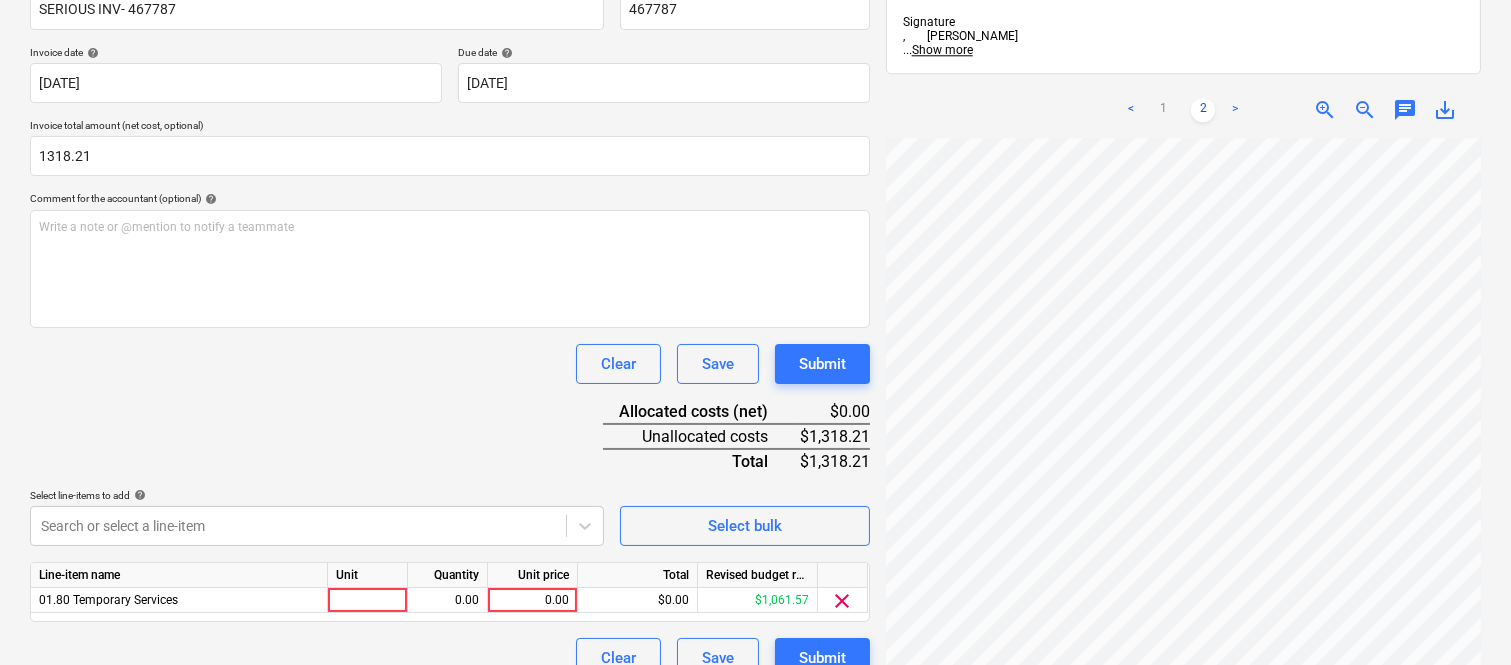 scroll, scrollTop: 367, scrollLeft: 0, axis: vertical 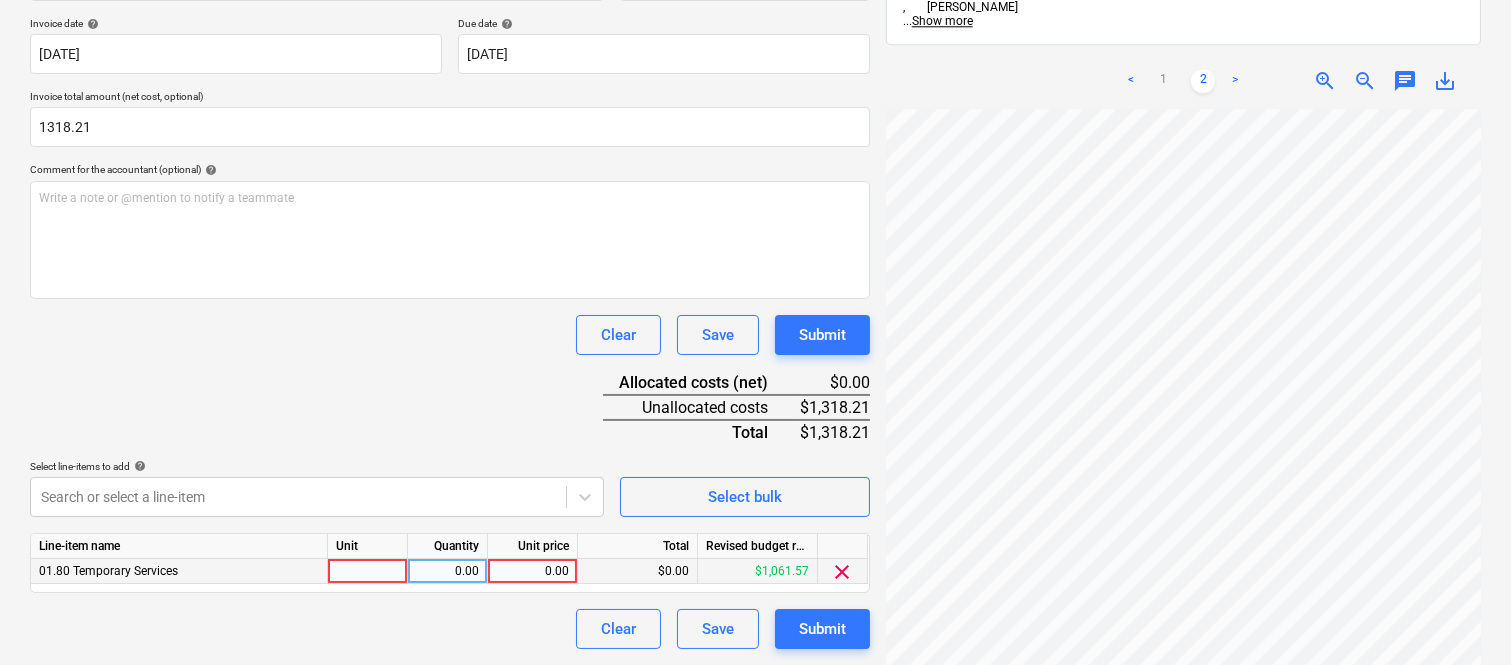 click at bounding box center (368, 571) 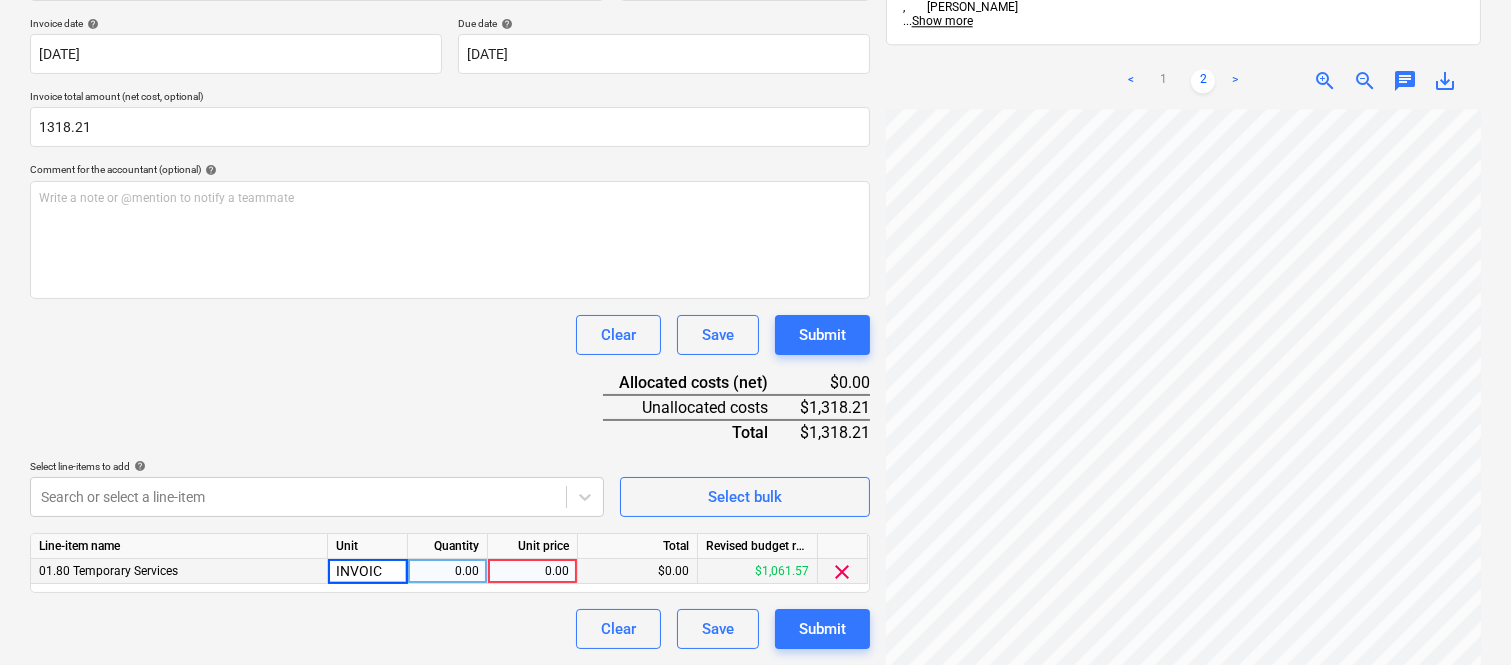 type on "INVOICE" 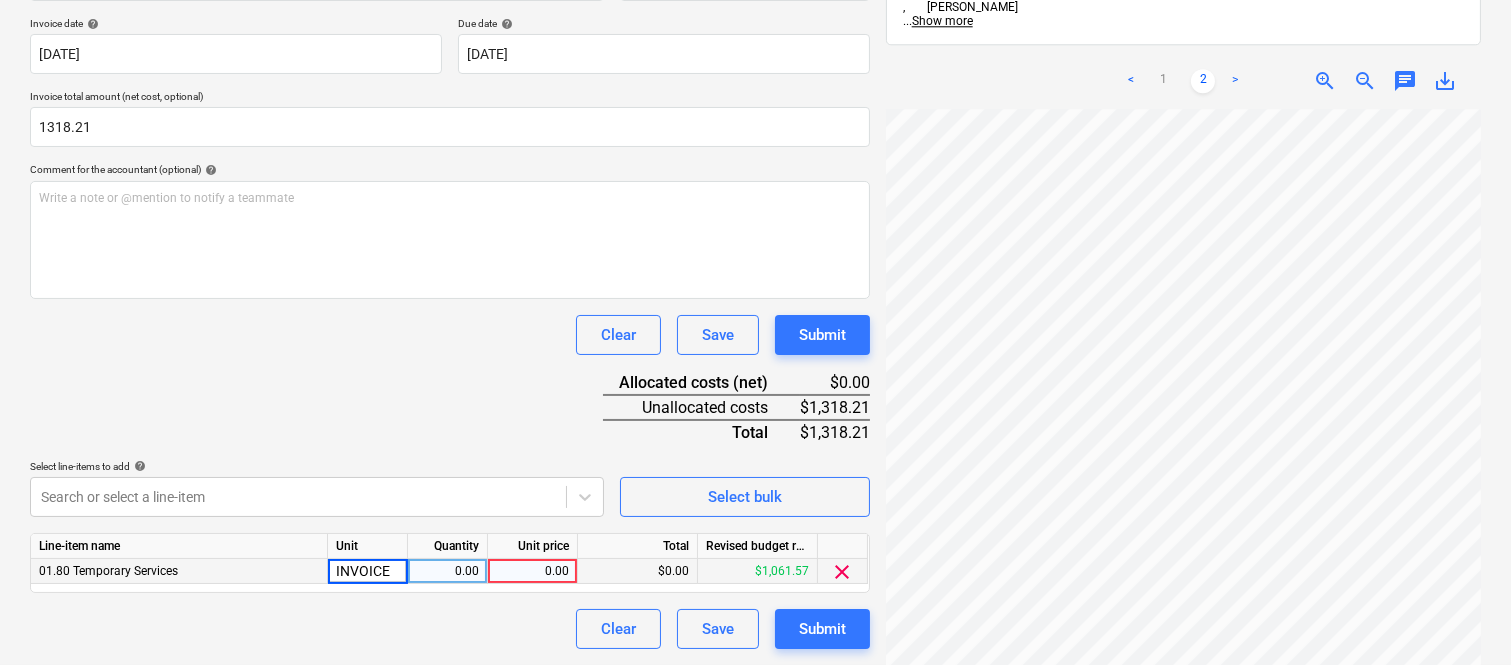 click on "0.00" at bounding box center [447, 571] 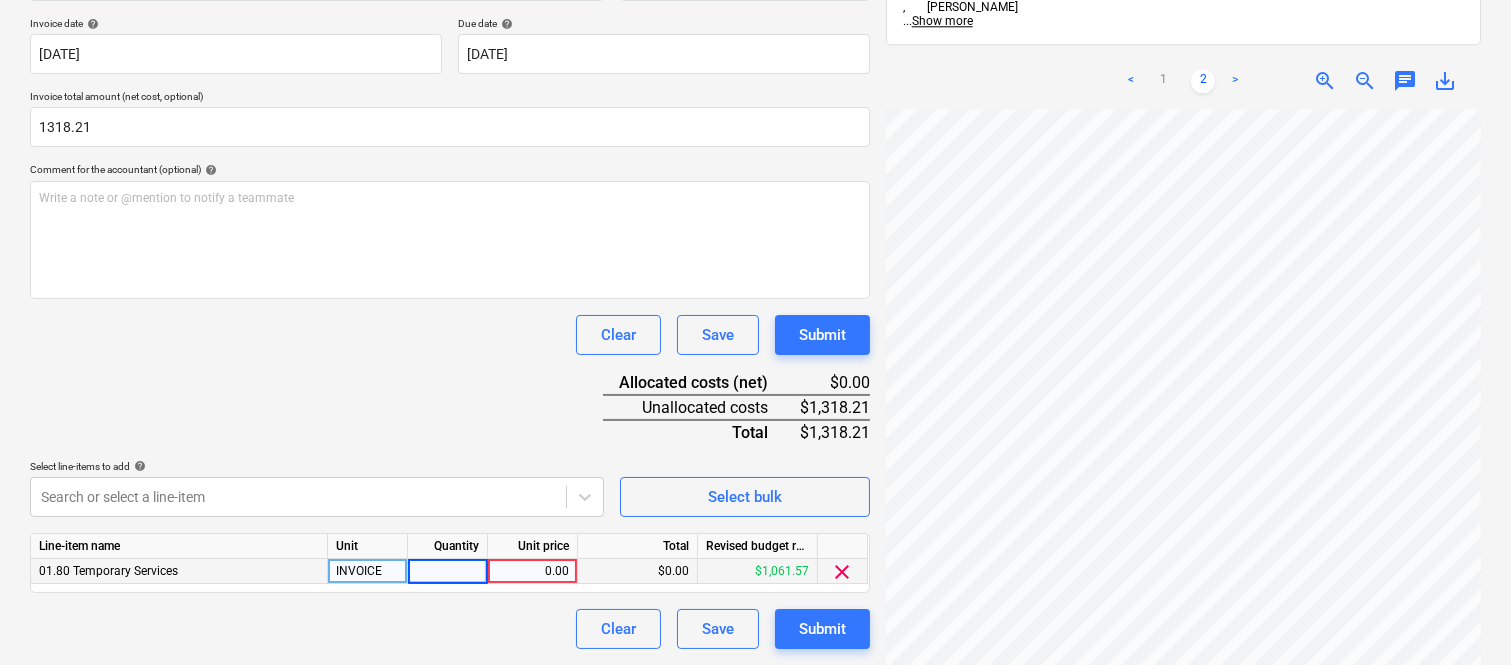type on "1" 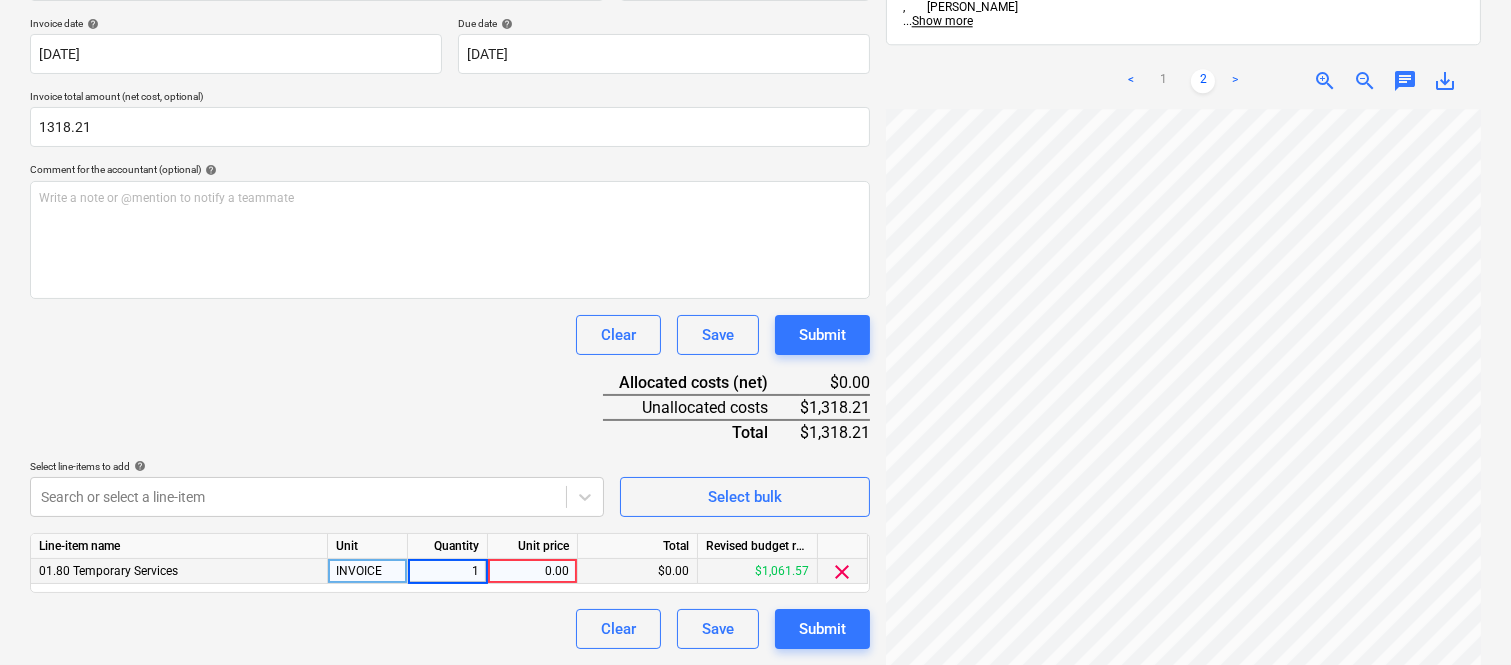 click on "0.00" at bounding box center (532, 571) 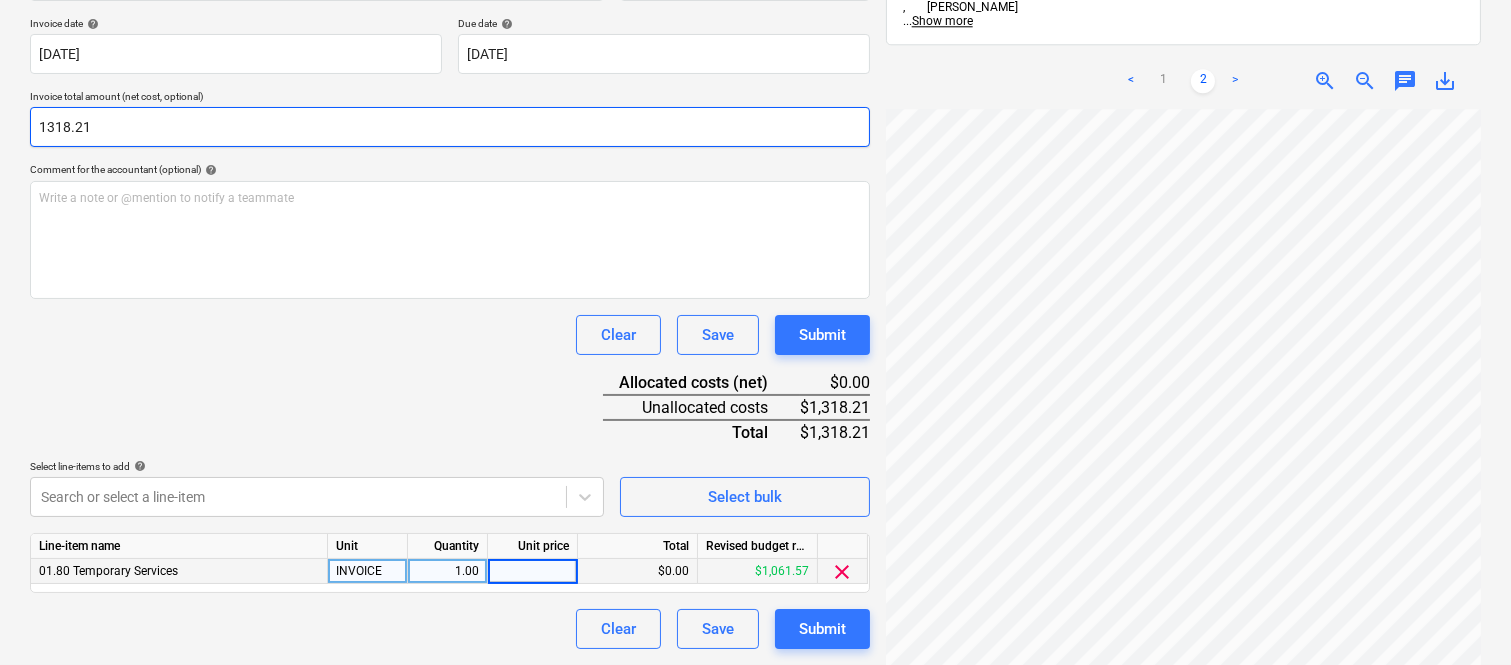 click on "1318.21" at bounding box center [450, 127] 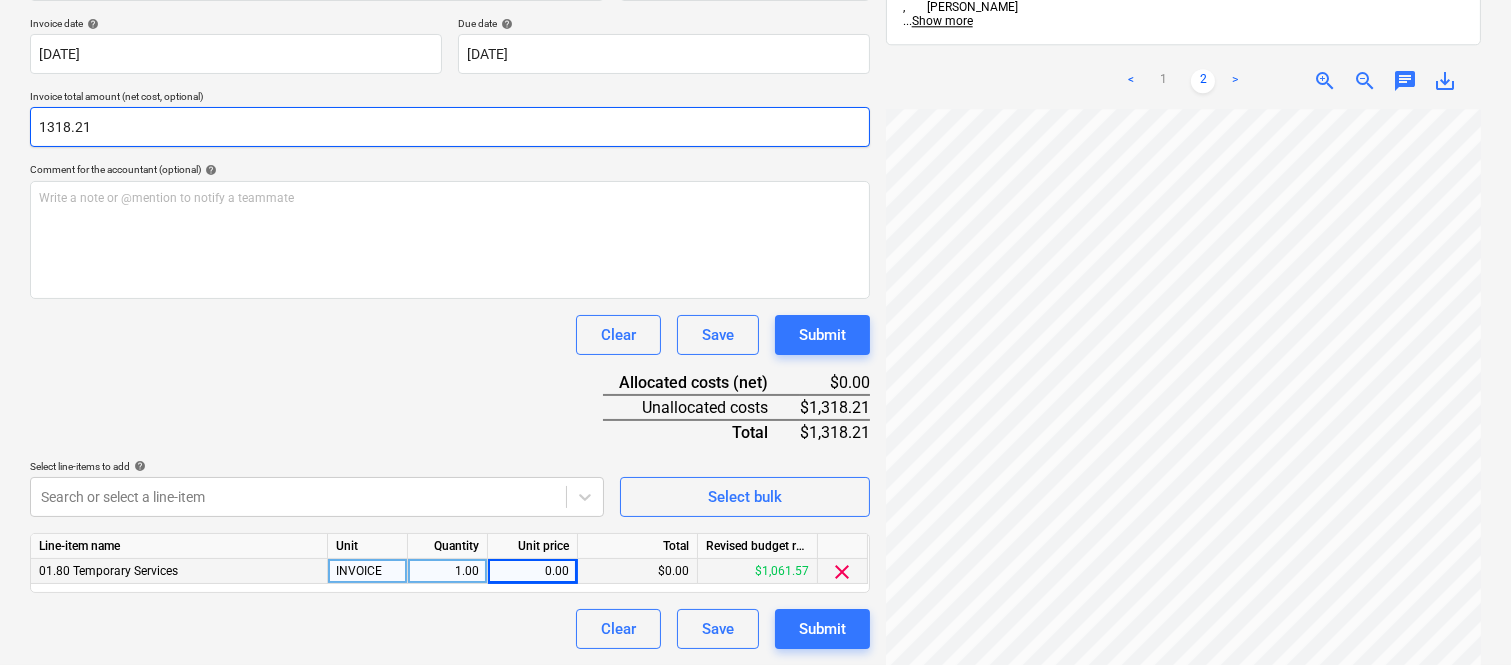 click on "1318.21" at bounding box center (450, 127) 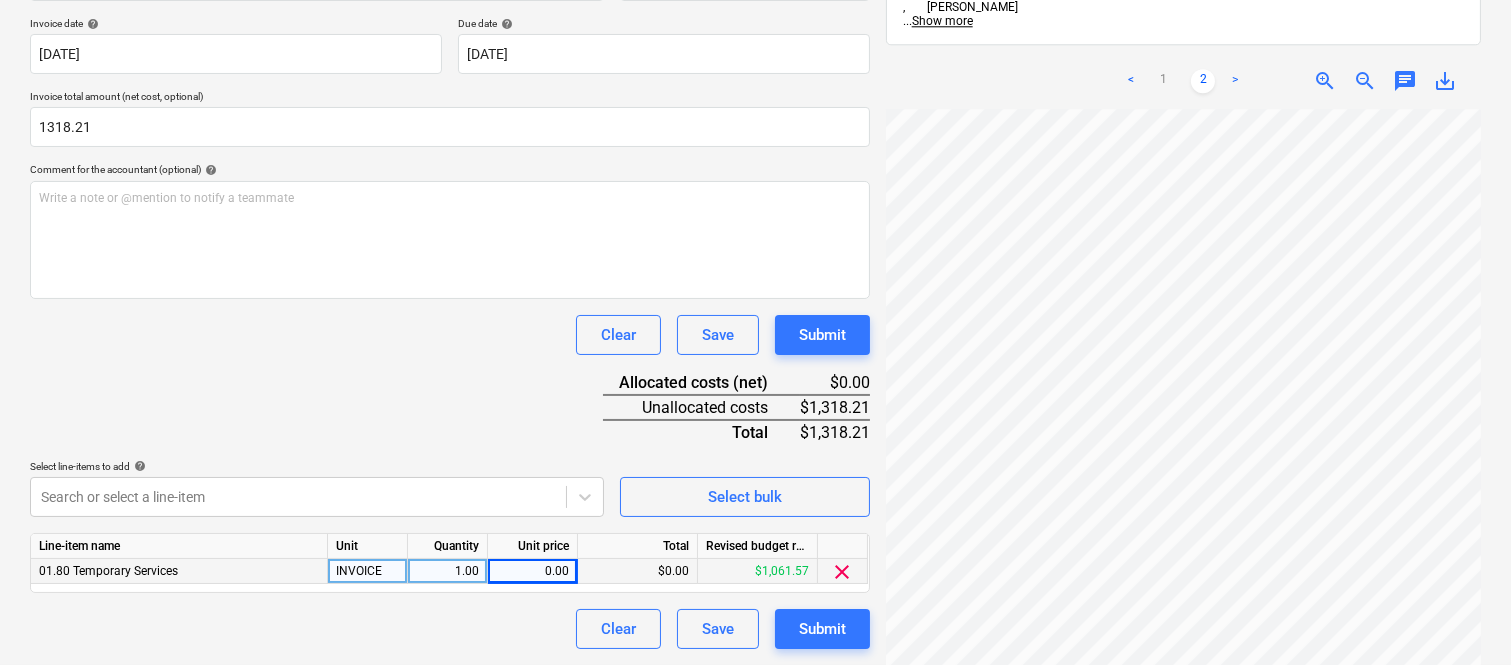 click on "0.00" at bounding box center (532, 571) 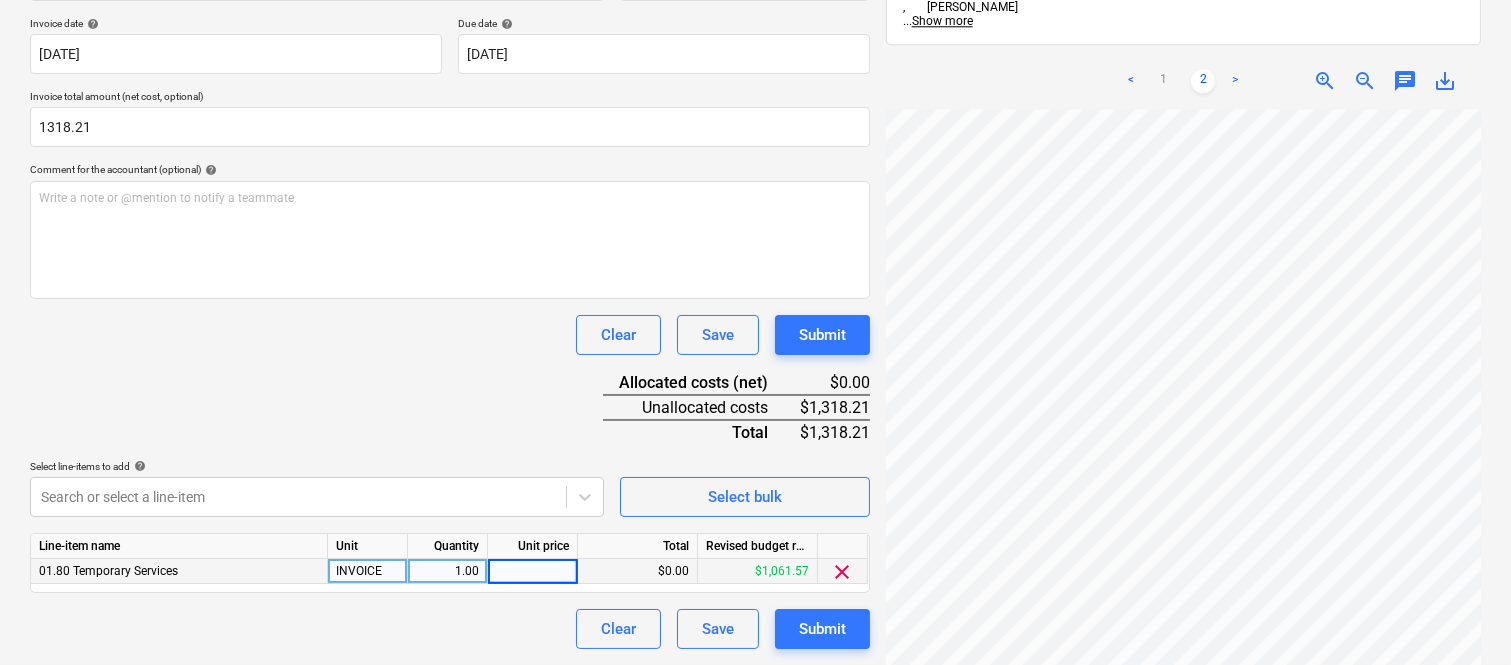 type on "1318.21" 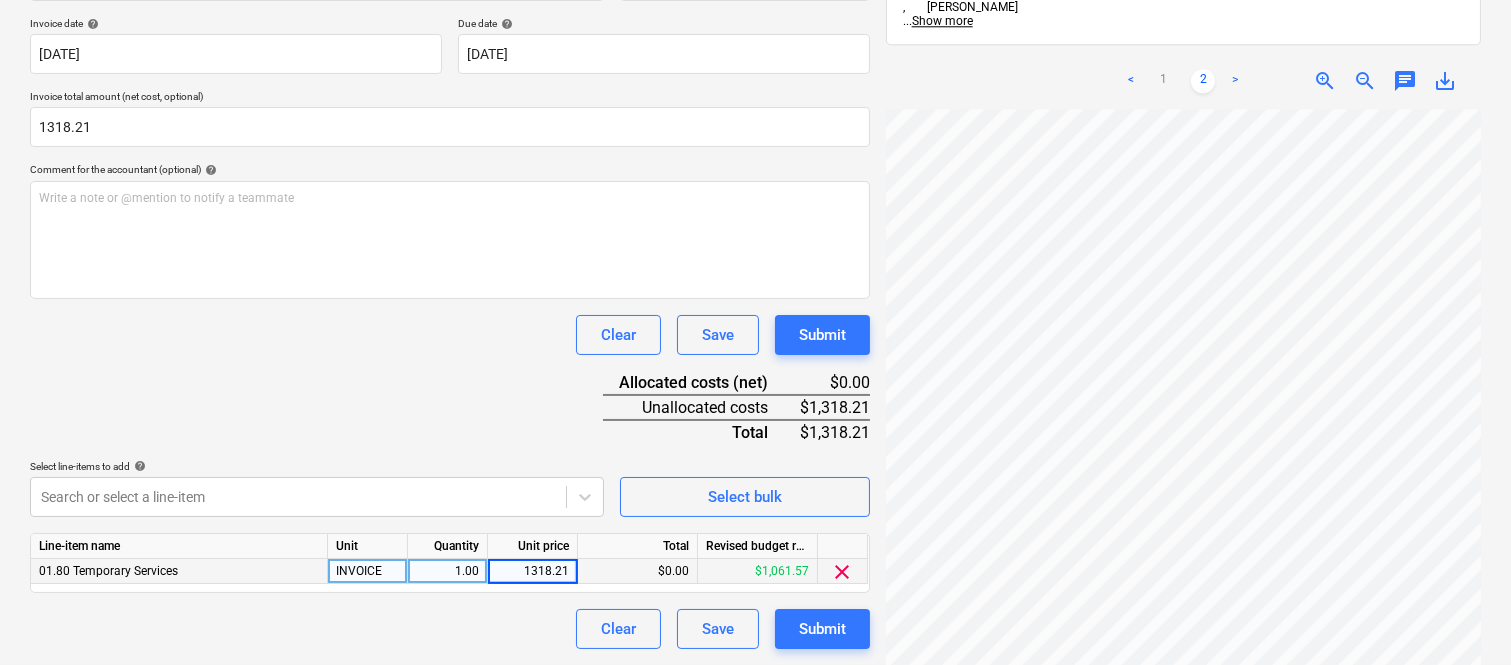 click on "Clear Save Submit" at bounding box center [450, 629] 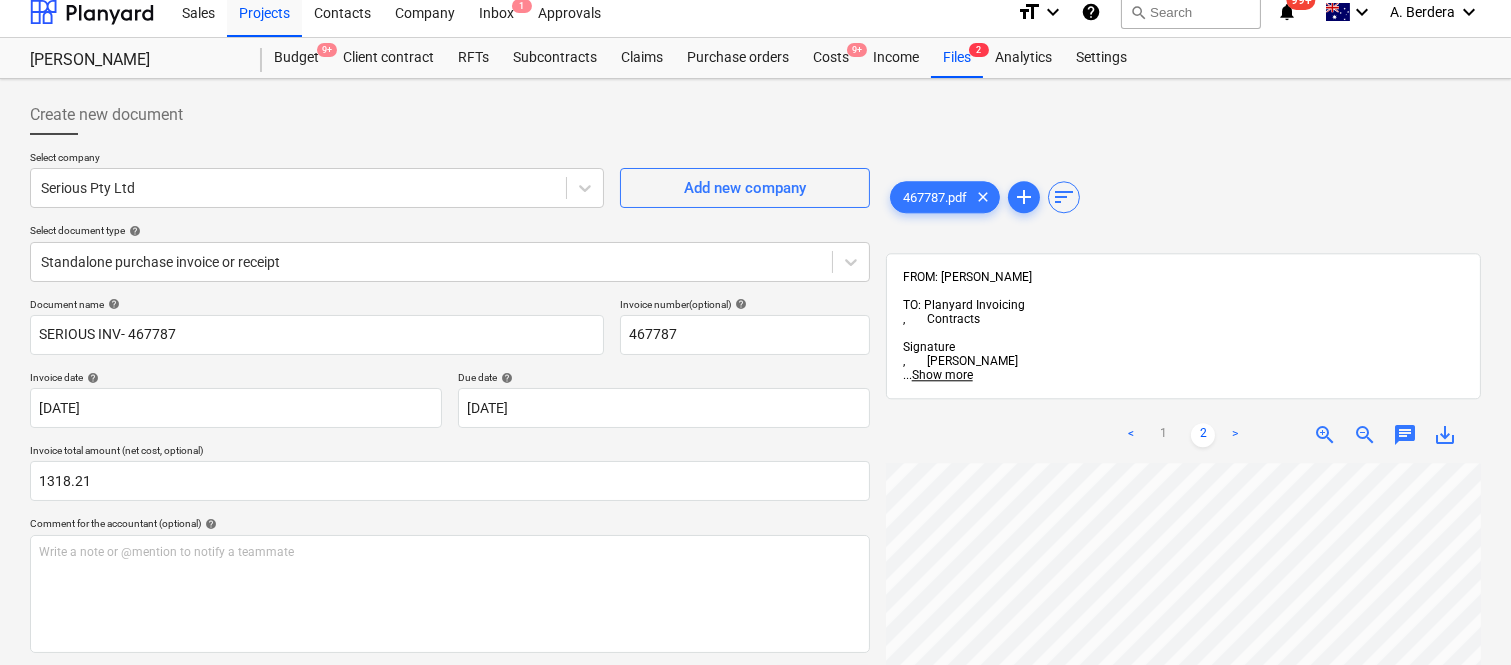 scroll, scrollTop: 0, scrollLeft: 0, axis: both 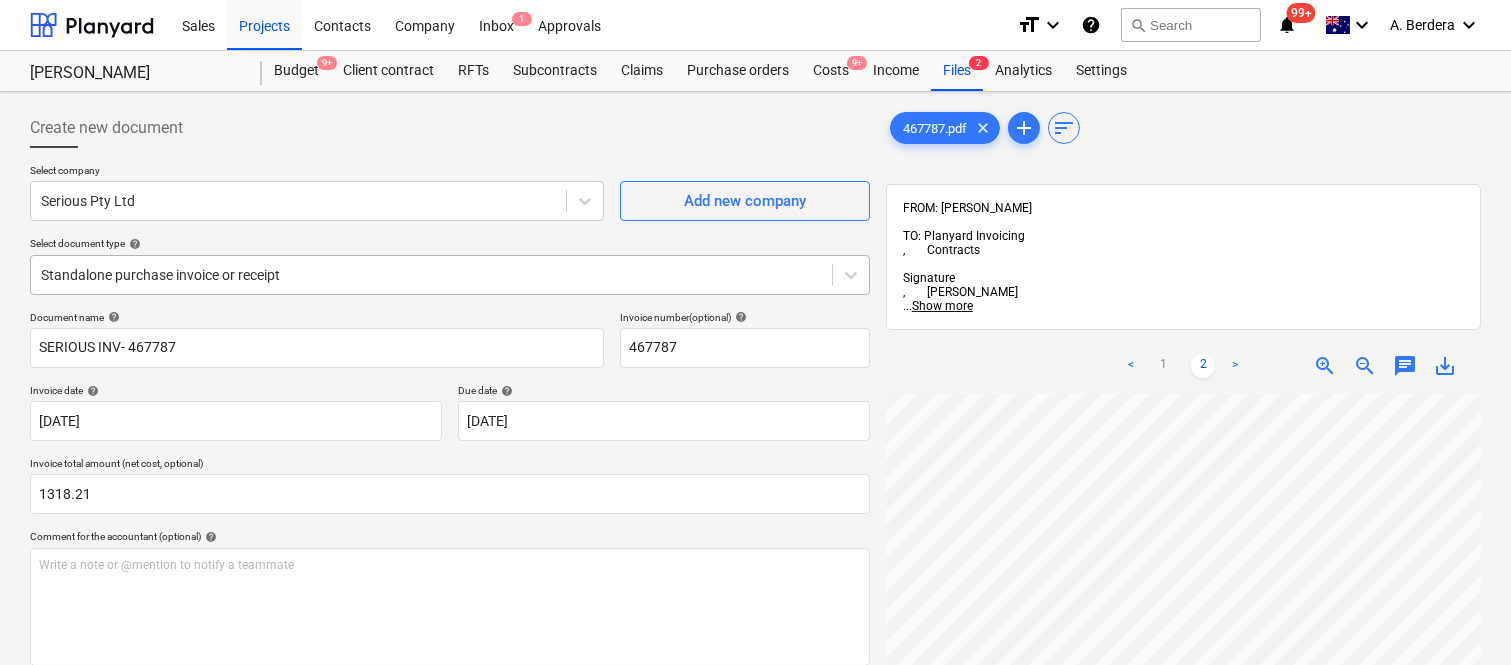 click at bounding box center [431, 275] 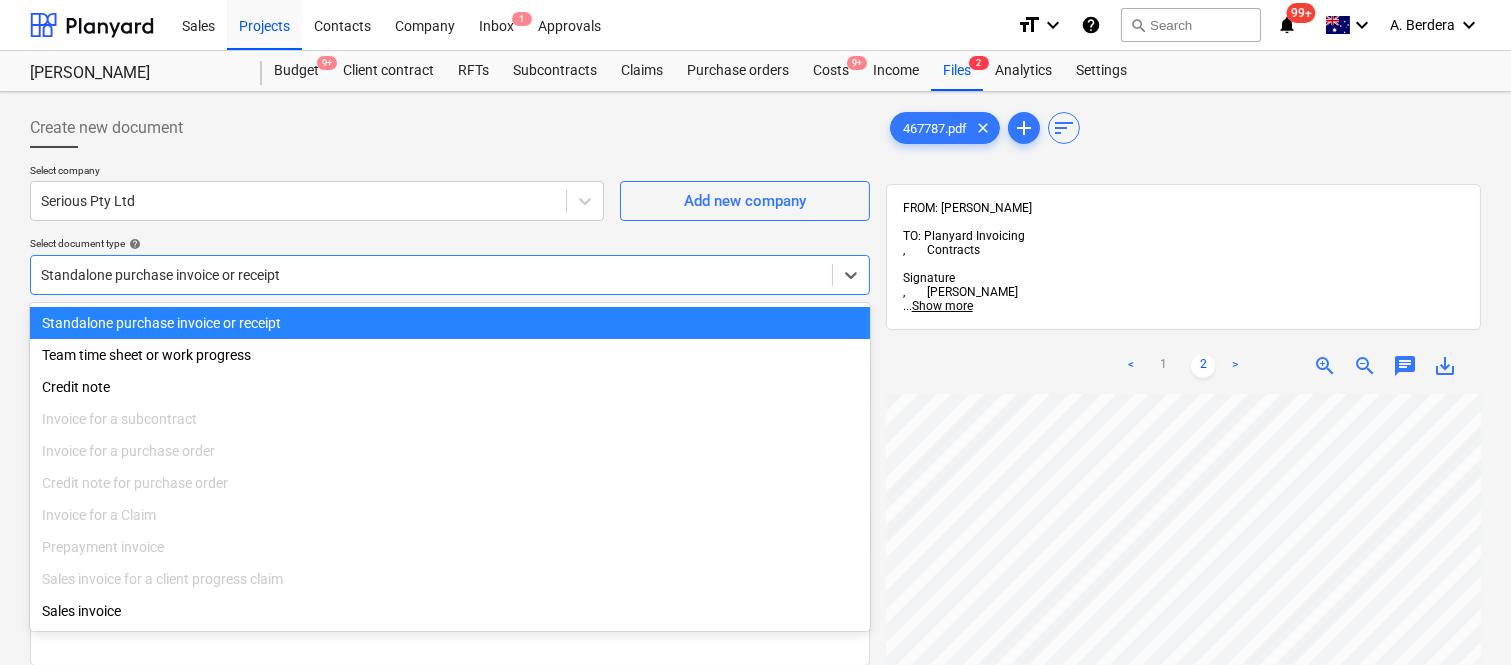click on "Standalone purchase invoice or receipt" at bounding box center [450, 323] 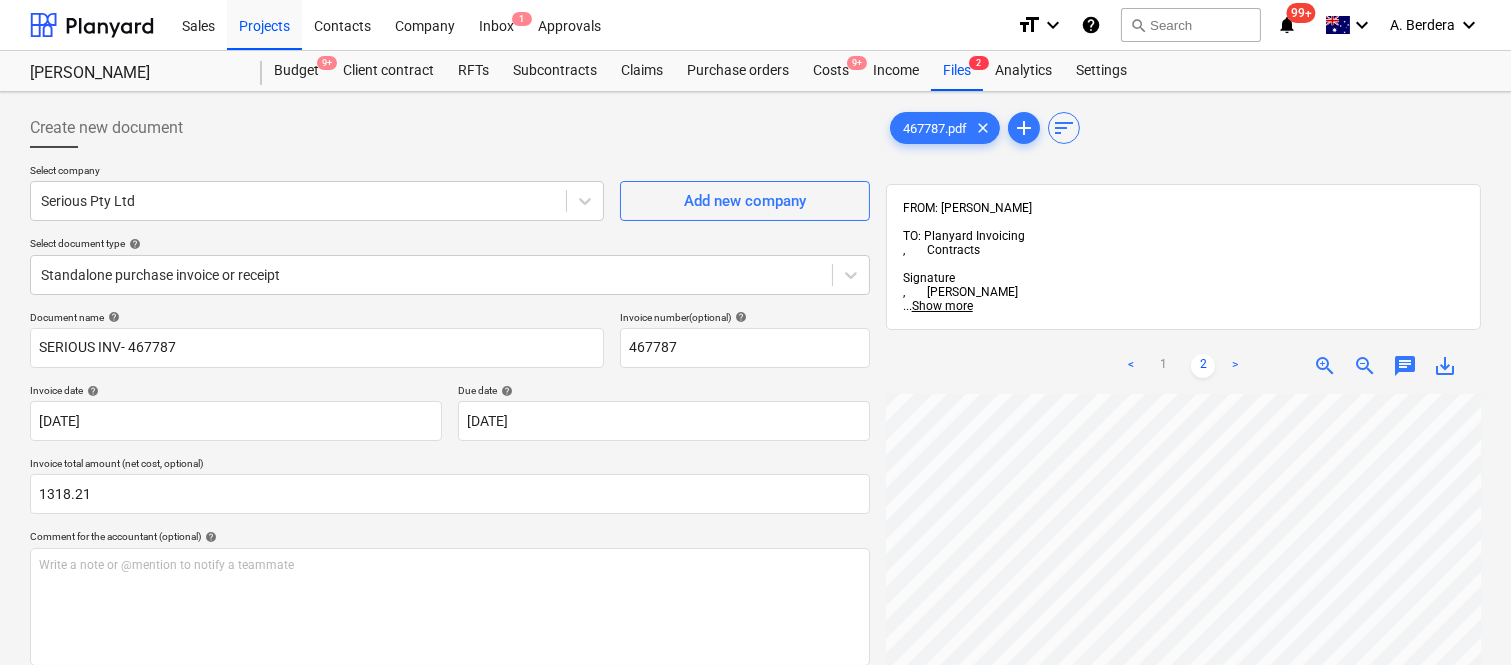 scroll, scrollTop: 592, scrollLeft: 275, axis: both 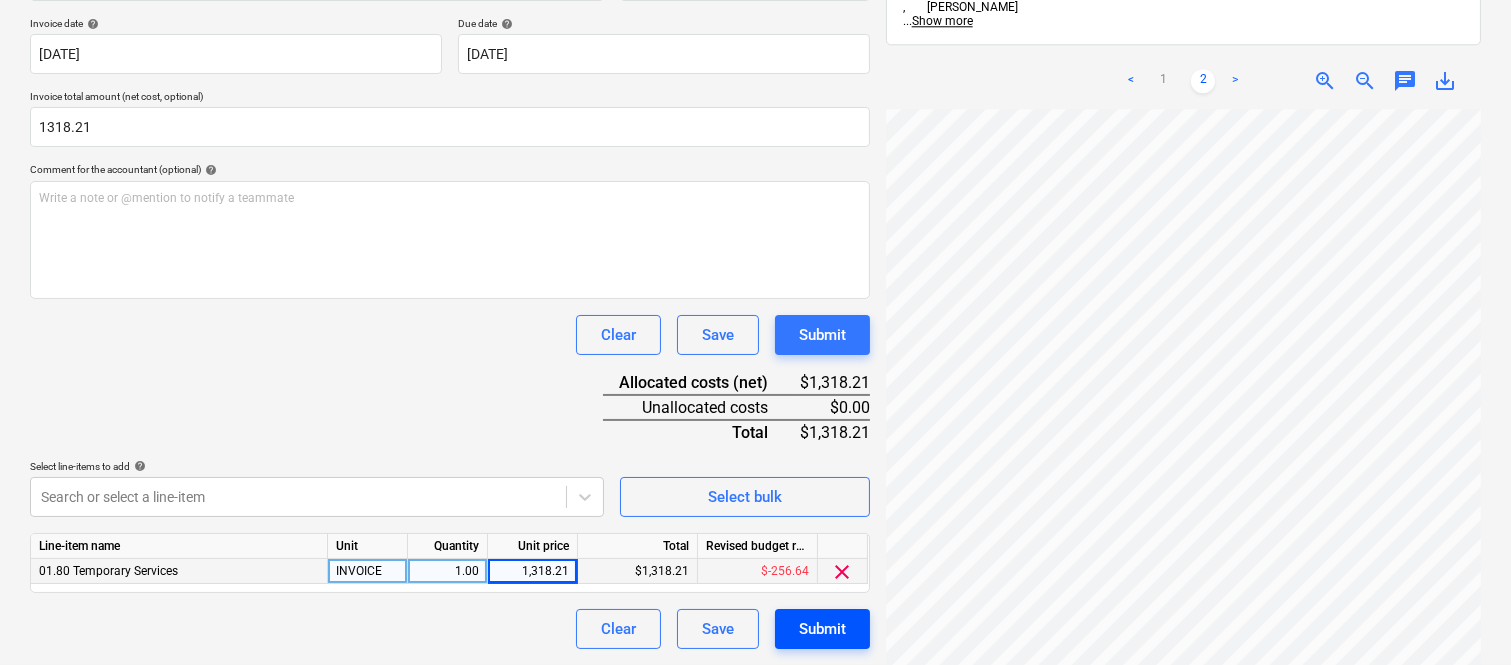 click on "Submit" at bounding box center (822, 629) 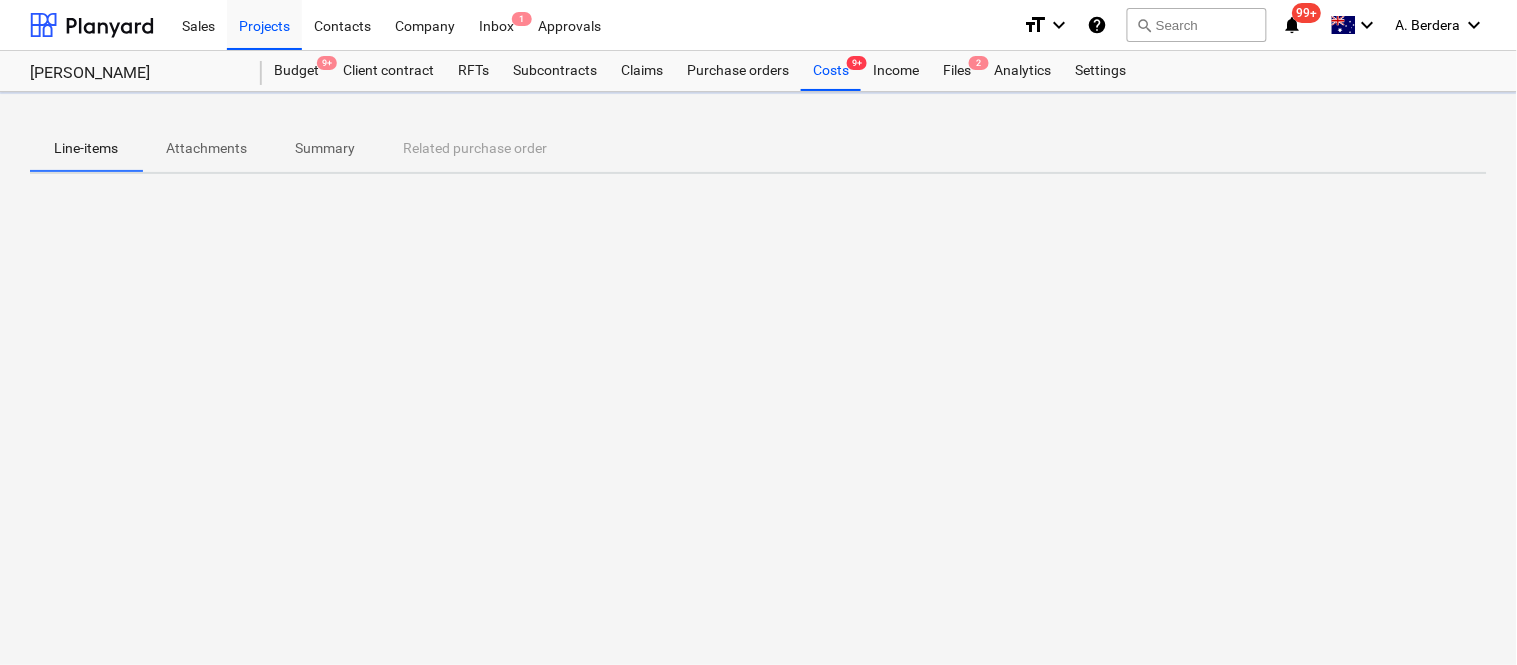 scroll, scrollTop: 0, scrollLeft: 0, axis: both 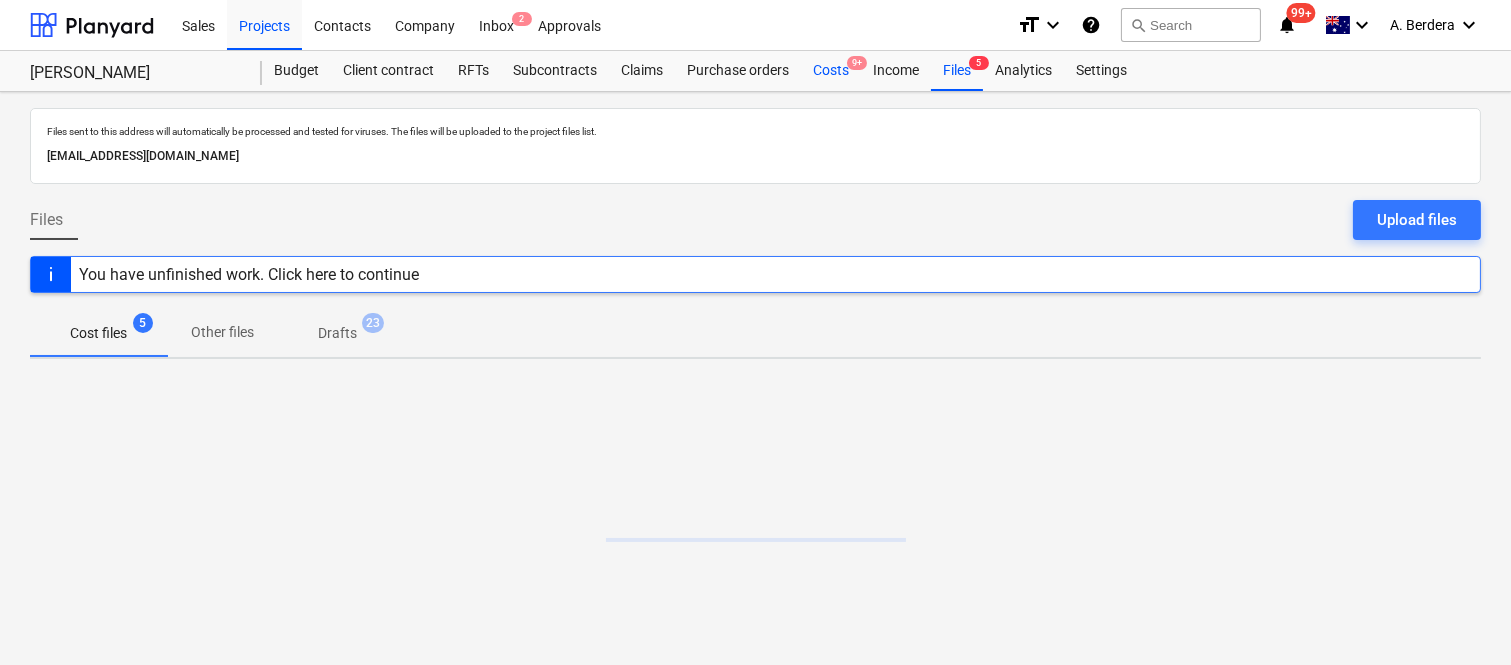 click on "Costs 9+" at bounding box center (831, 71) 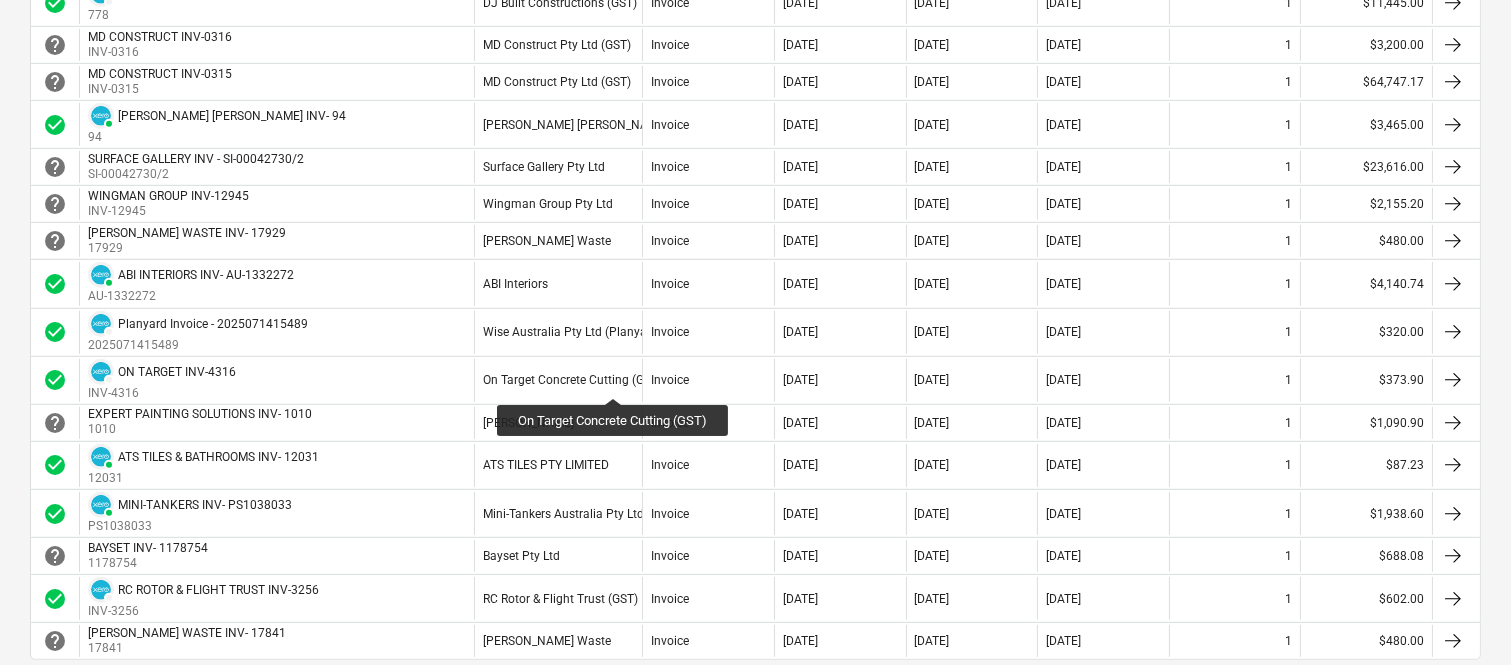 scroll, scrollTop: 1777, scrollLeft: 0, axis: vertical 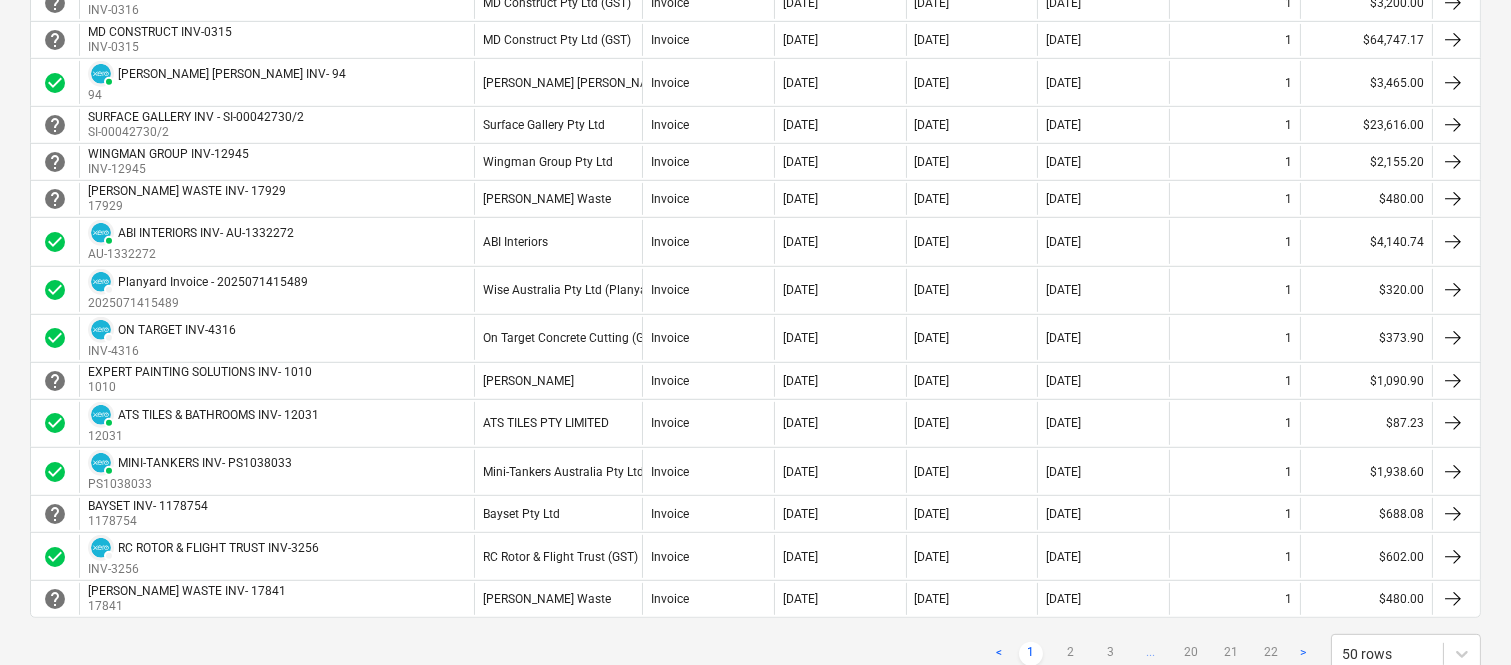 click on "[PERSON_NAME]" at bounding box center (558, 381) 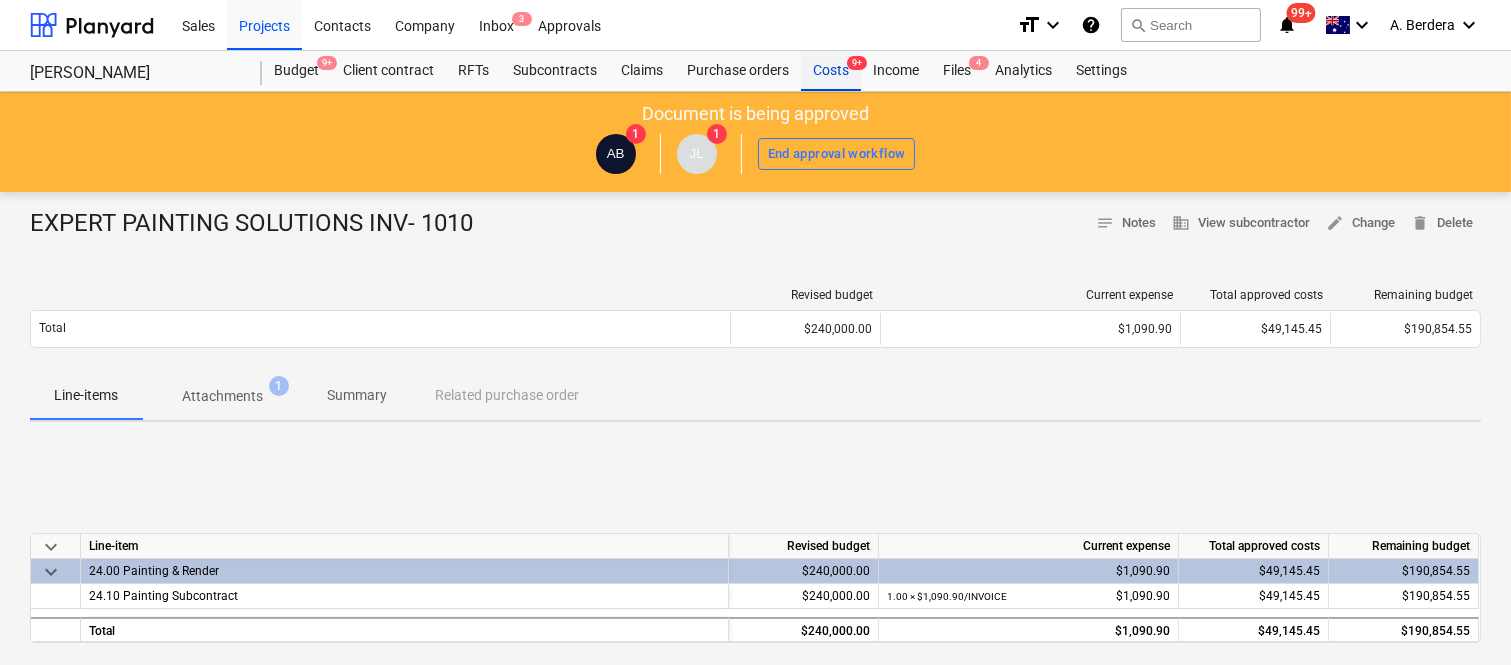 click on "Costs 9+" at bounding box center [831, 71] 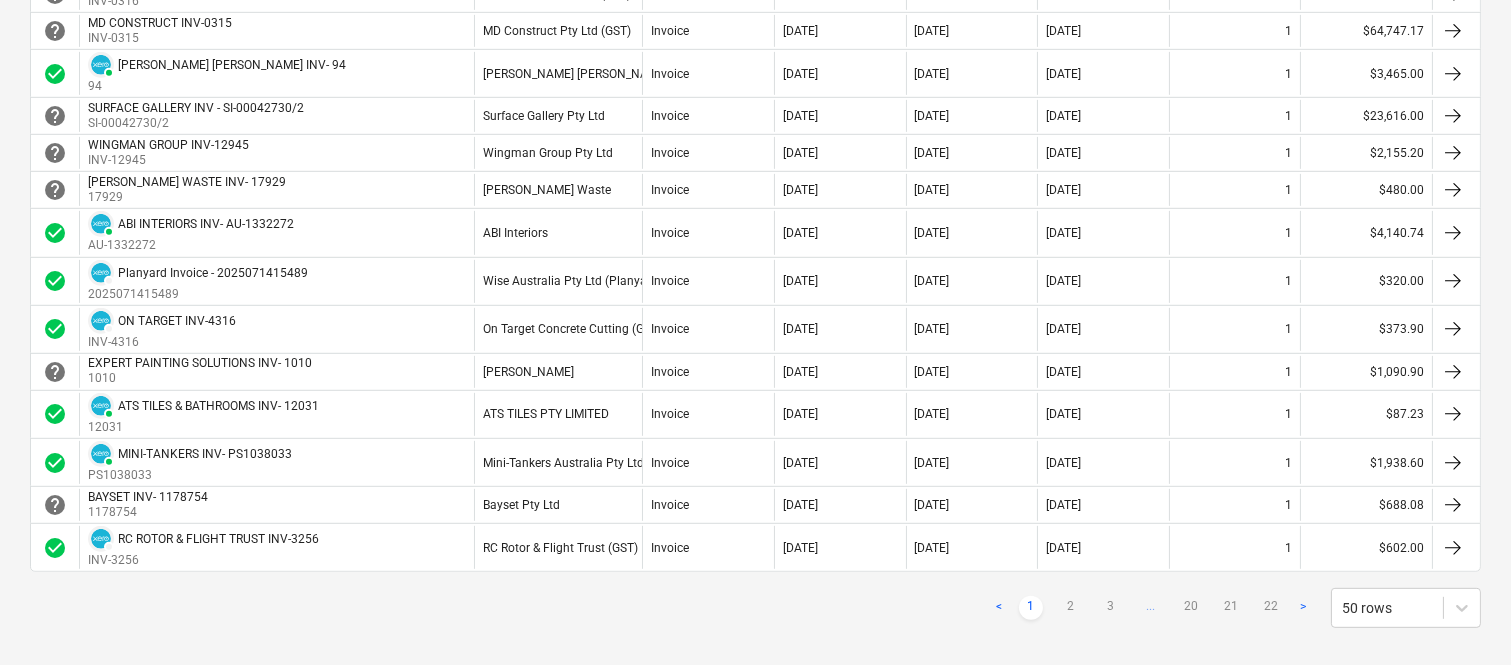 scroll, scrollTop: 1847, scrollLeft: 0, axis: vertical 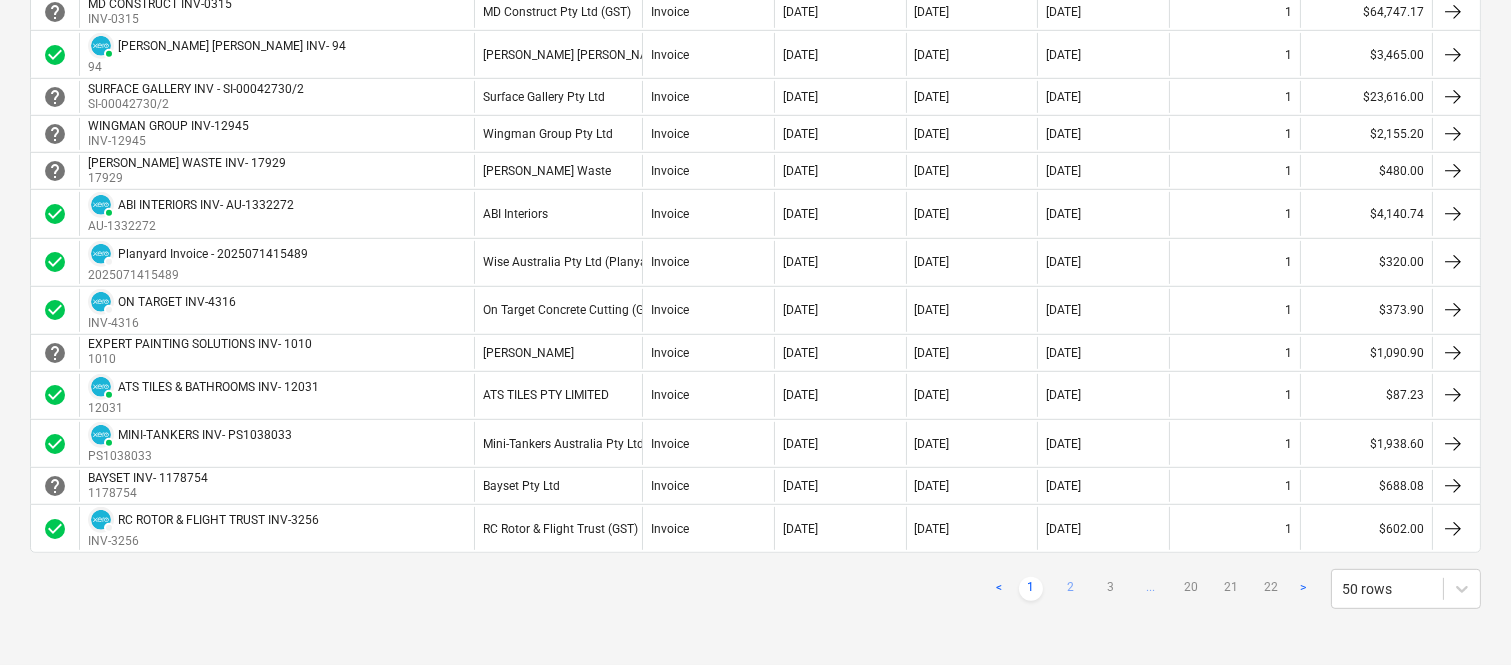 click on "2" at bounding box center [1071, 589] 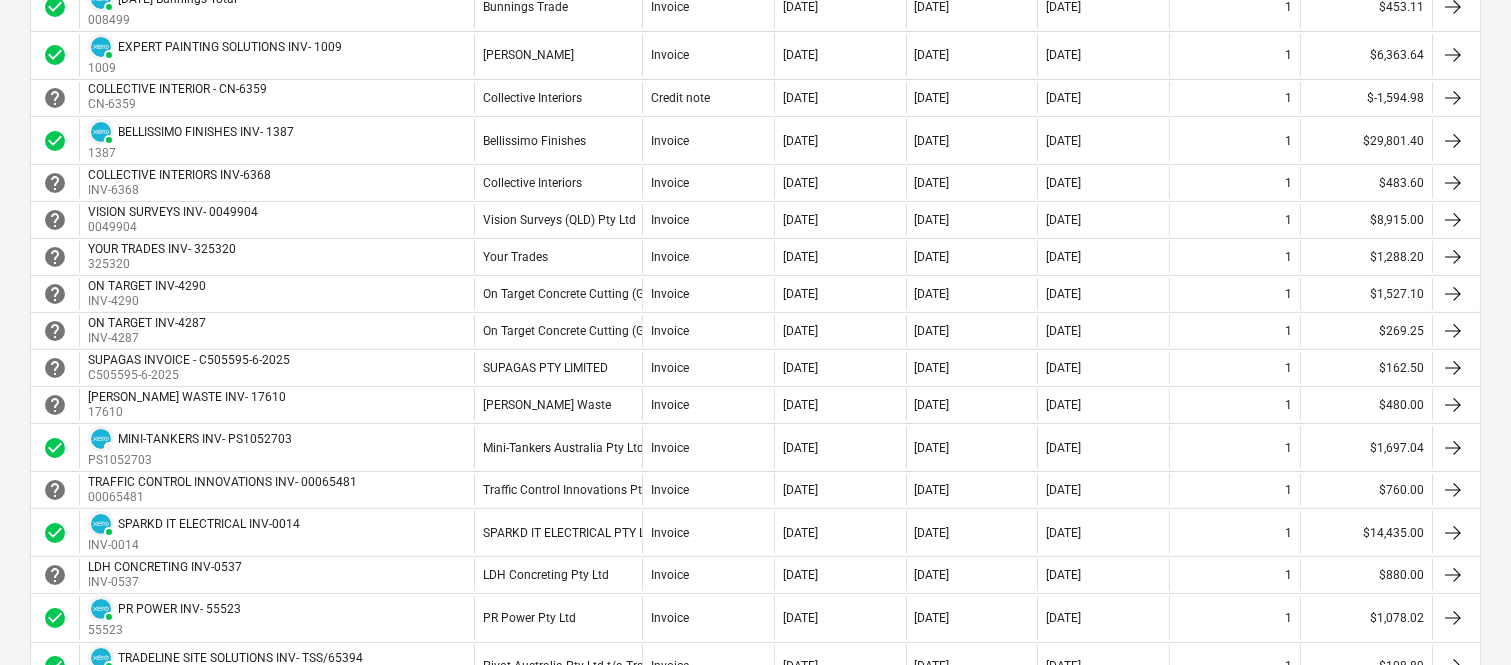 scroll, scrollTop: 953, scrollLeft: 0, axis: vertical 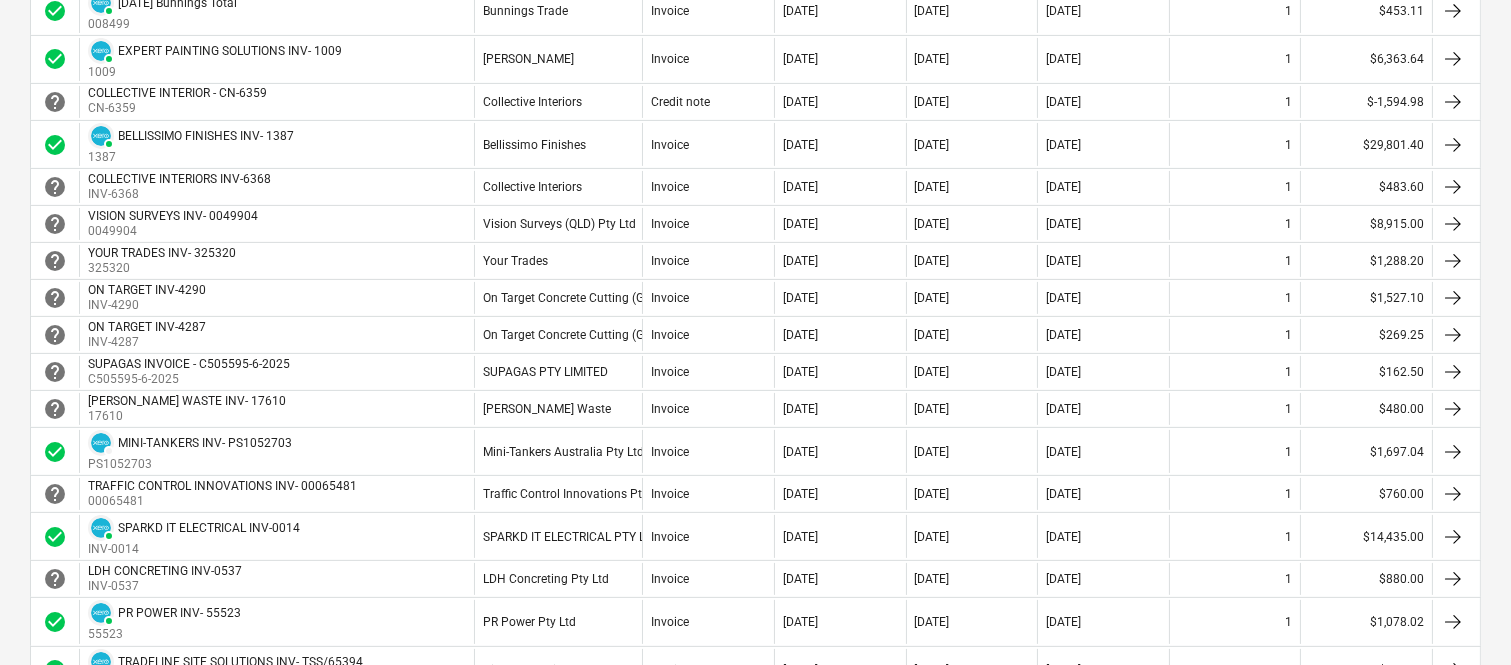 click on "[DATE]" at bounding box center (1063, 579) 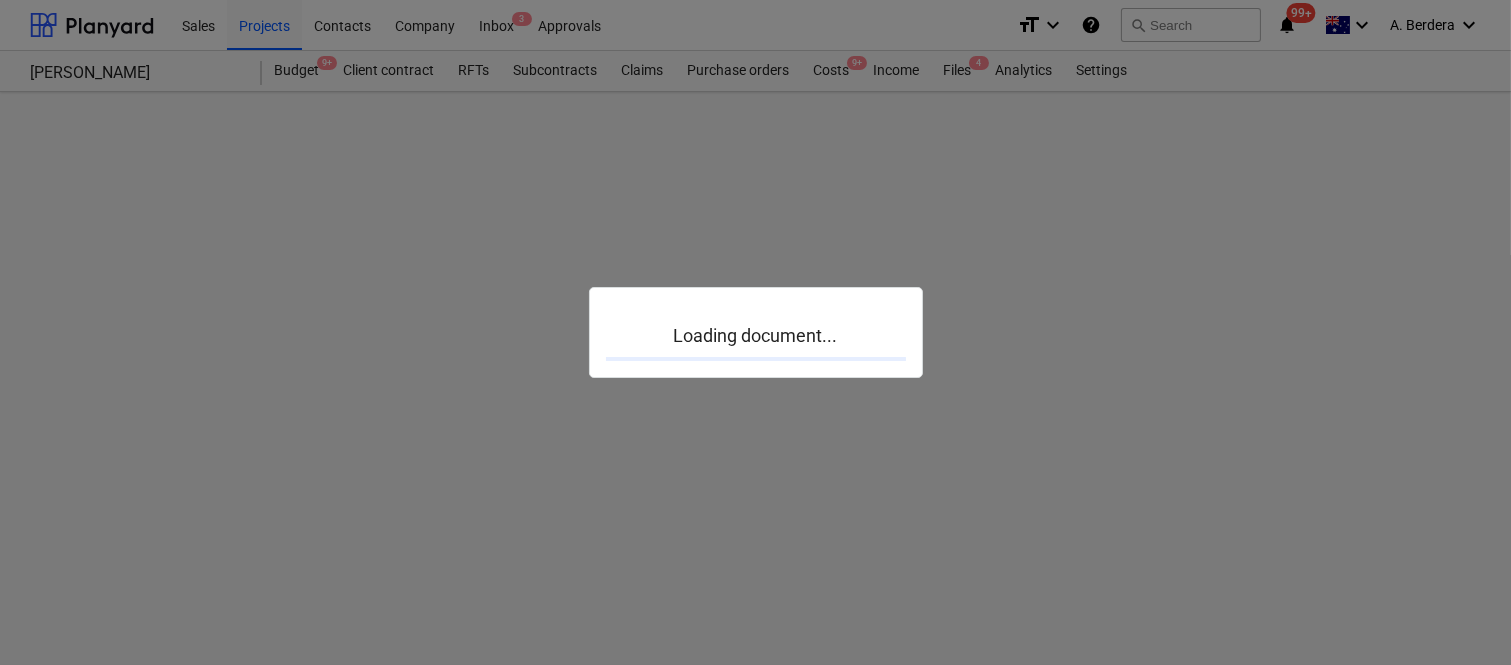 scroll, scrollTop: 0, scrollLeft: 0, axis: both 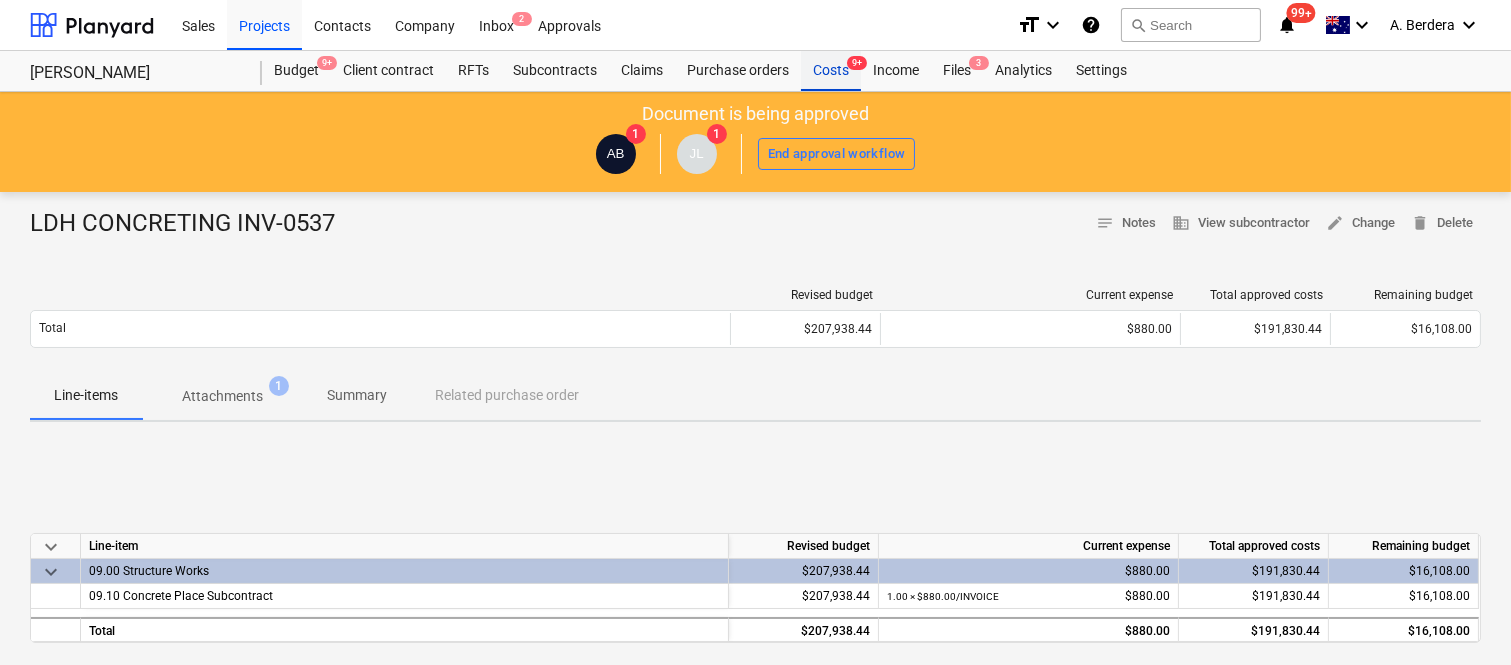 click on "Costs 9+" at bounding box center [831, 71] 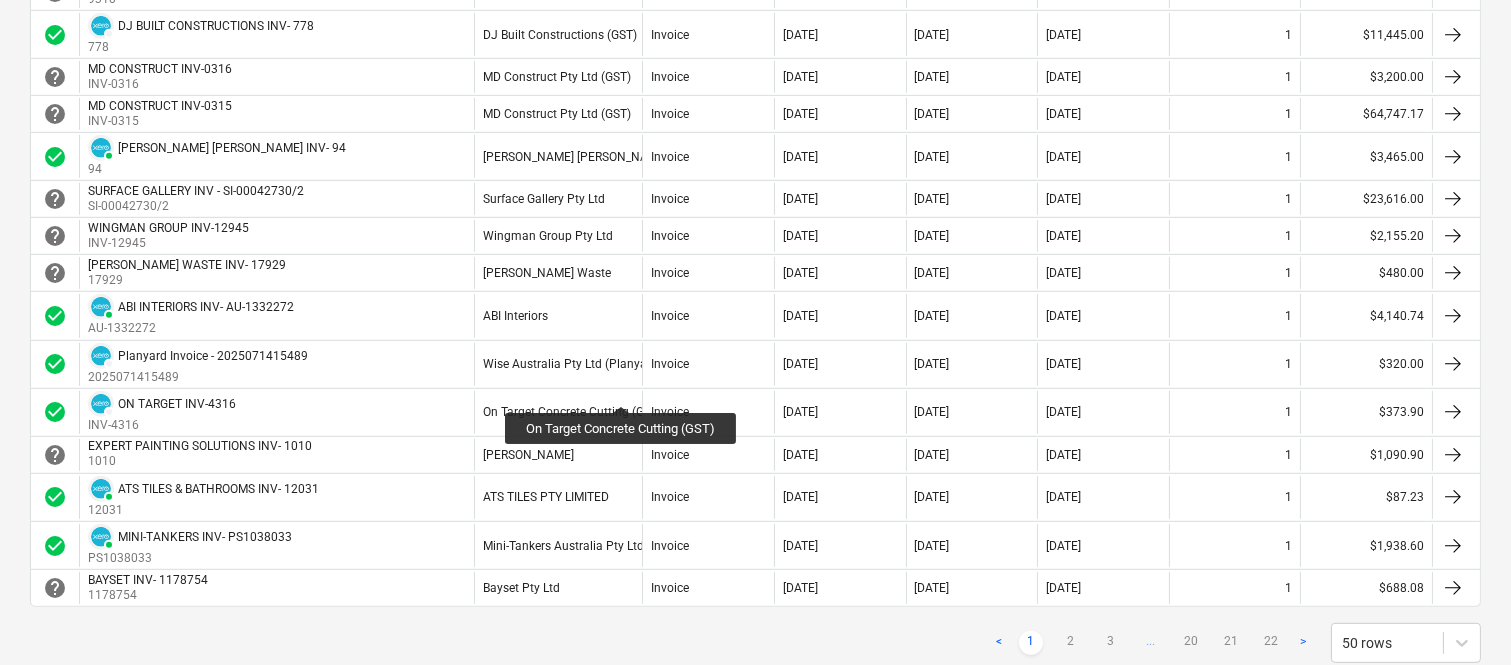 scroll, scrollTop: 1822, scrollLeft: 0, axis: vertical 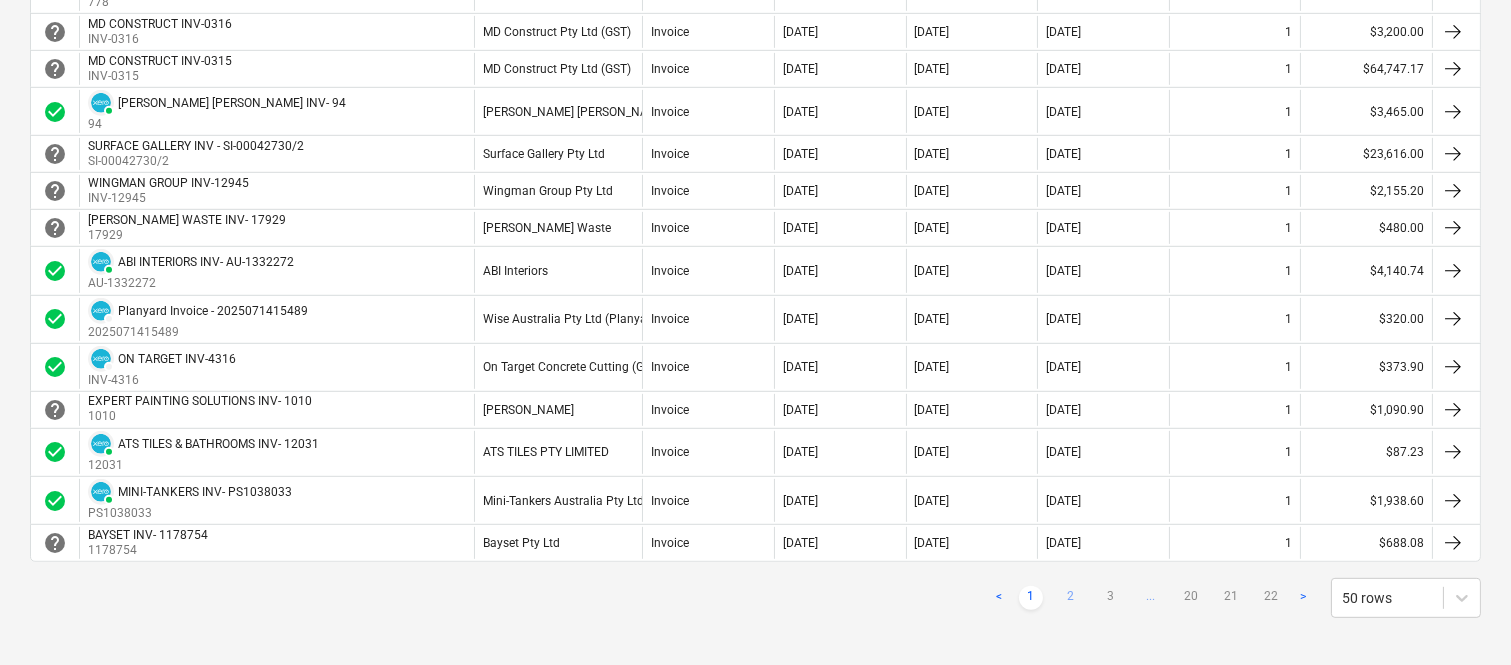 click on "2" at bounding box center [1071, 598] 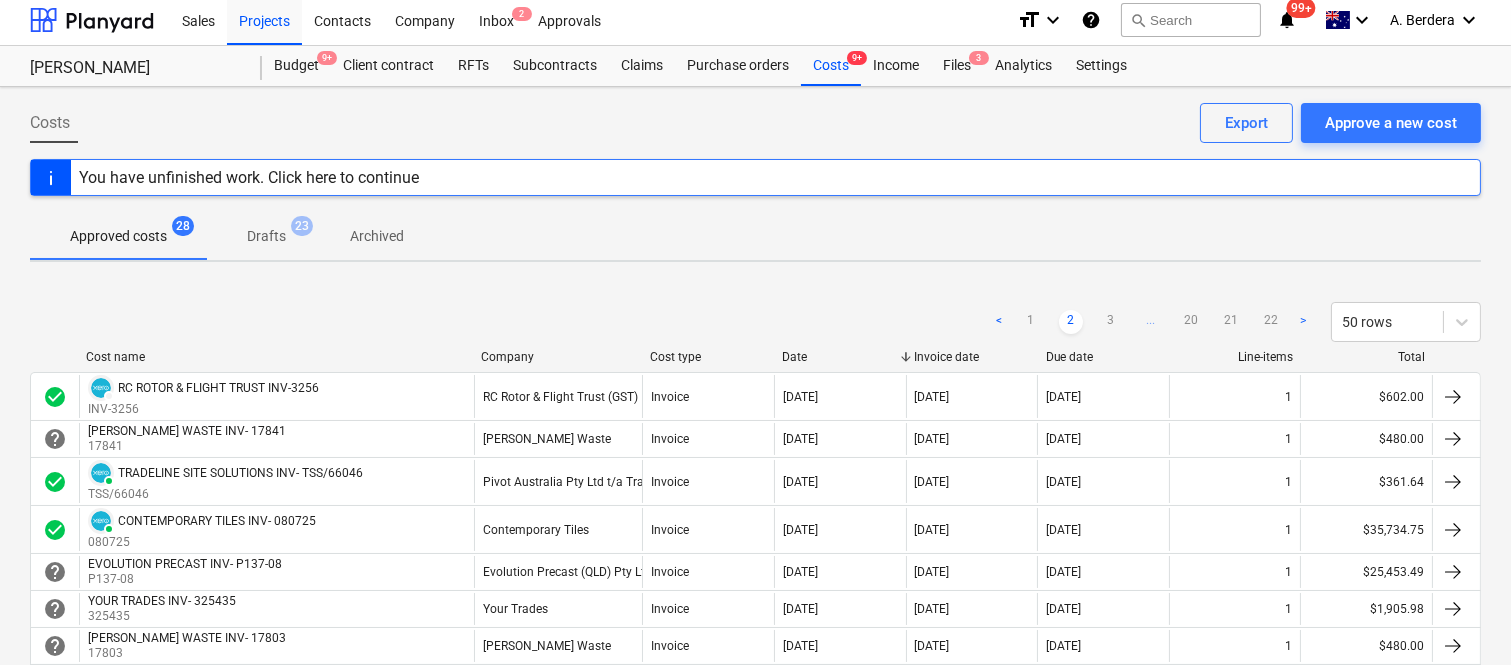 scroll, scrollTop: 0, scrollLeft: 0, axis: both 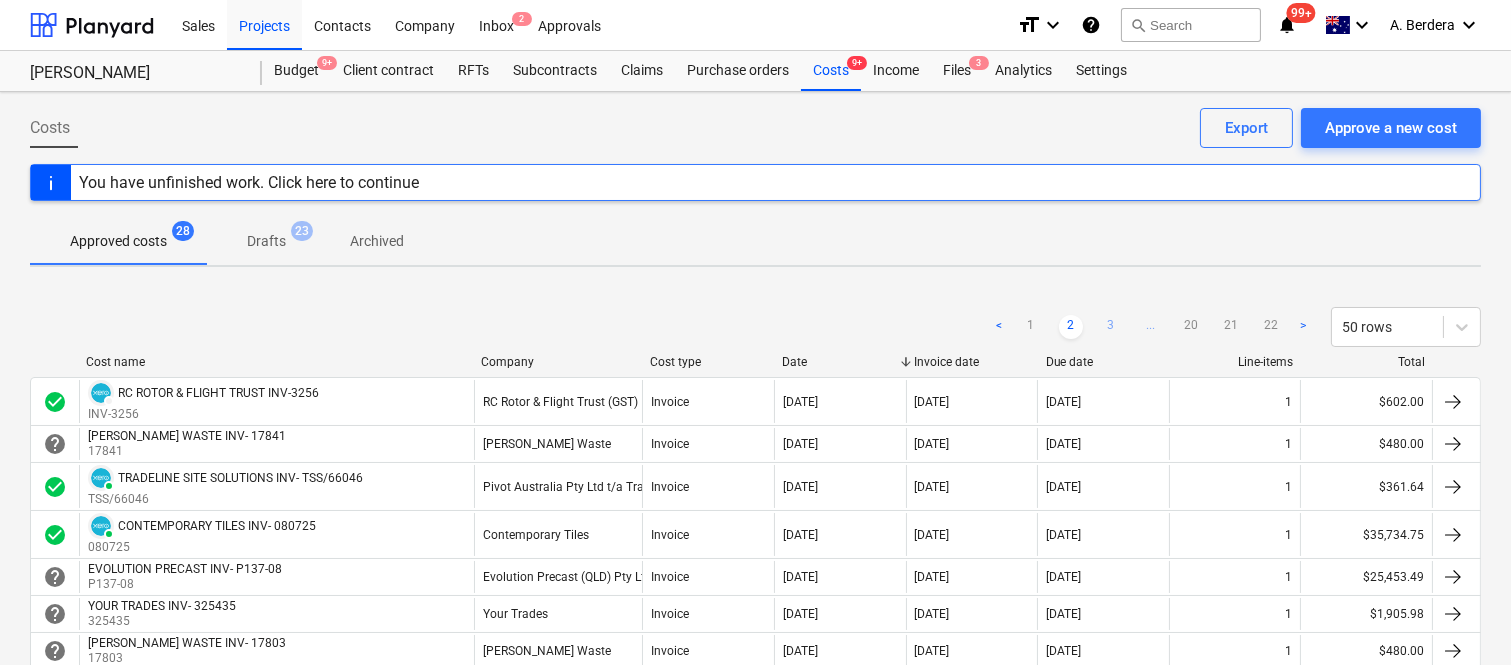 click on "3" at bounding box center [1111, 327] 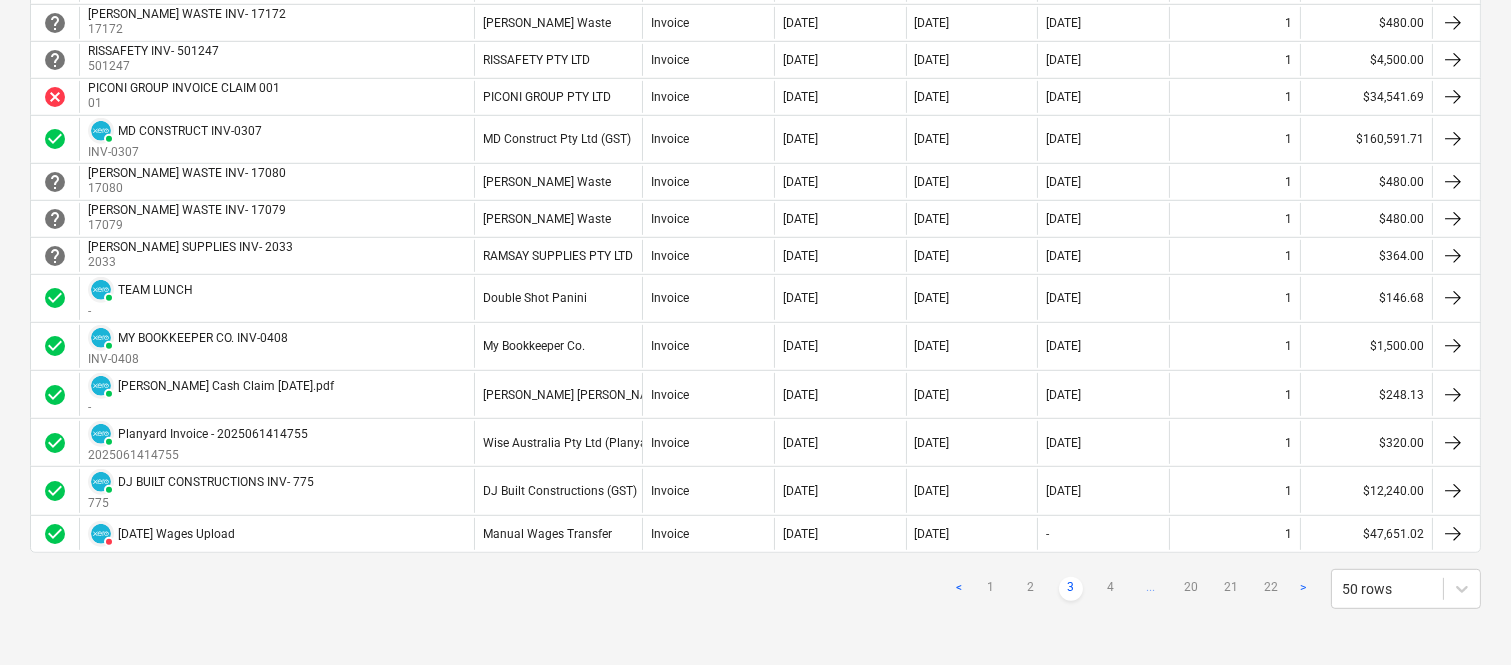 scroll, scrollTop: 2003, scrollLeft: 0, axis: vertical 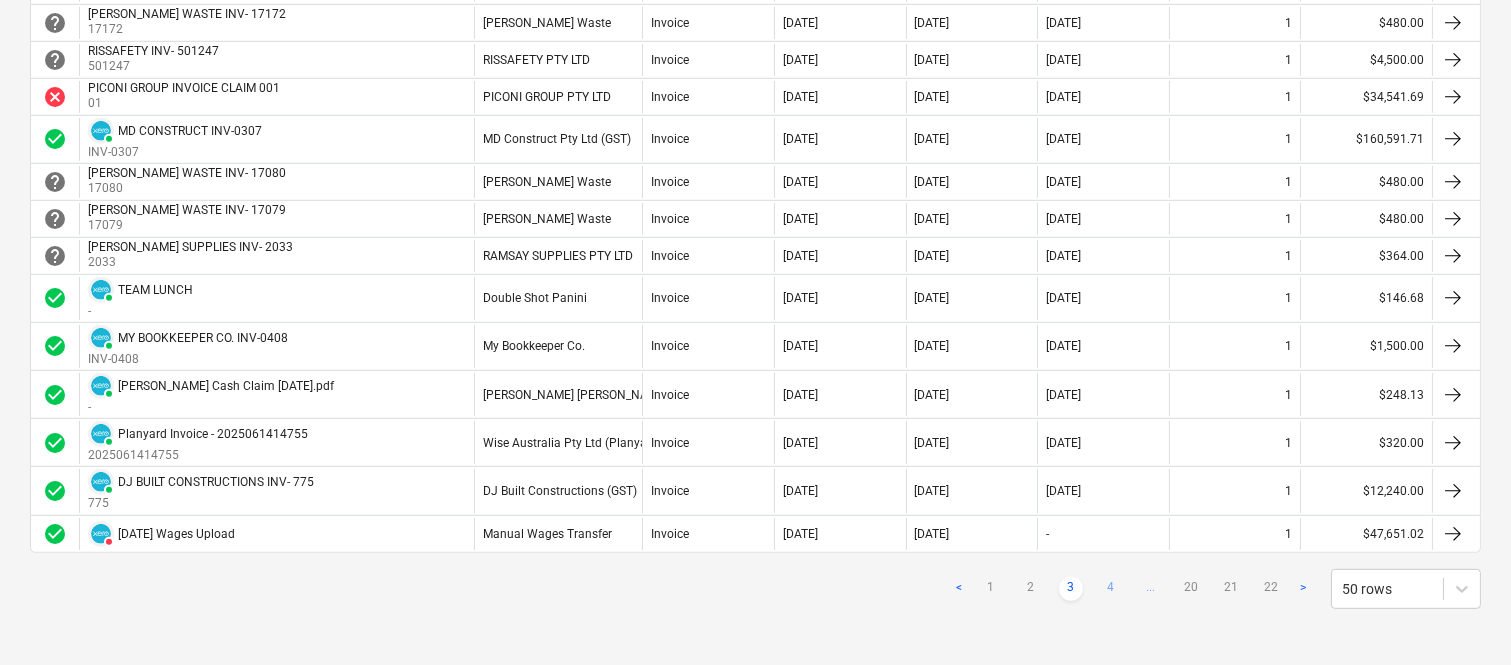 click on "4" at bounding box center [1111, 589] 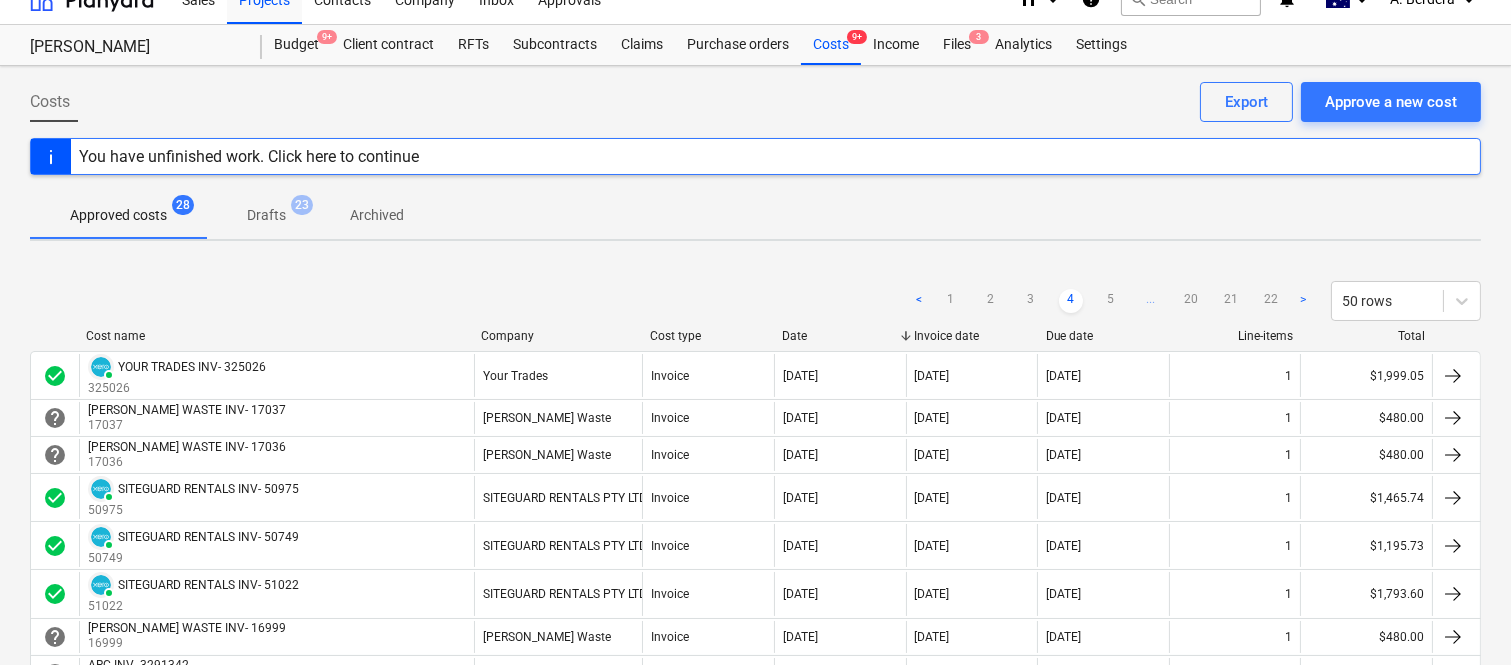 scroll, scrollTop: 0, scrollLeft: 0, axis: both 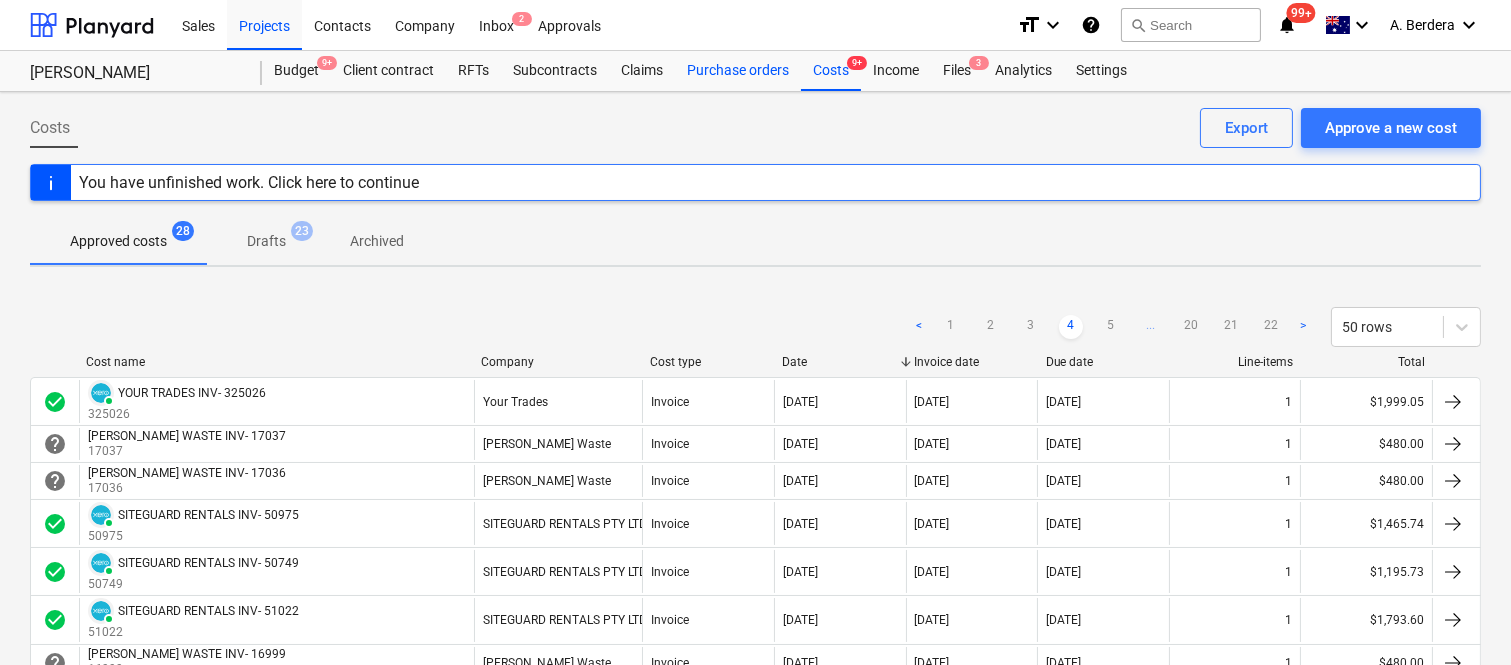 click on "Purchase orders" at bounding box center [738, 71] 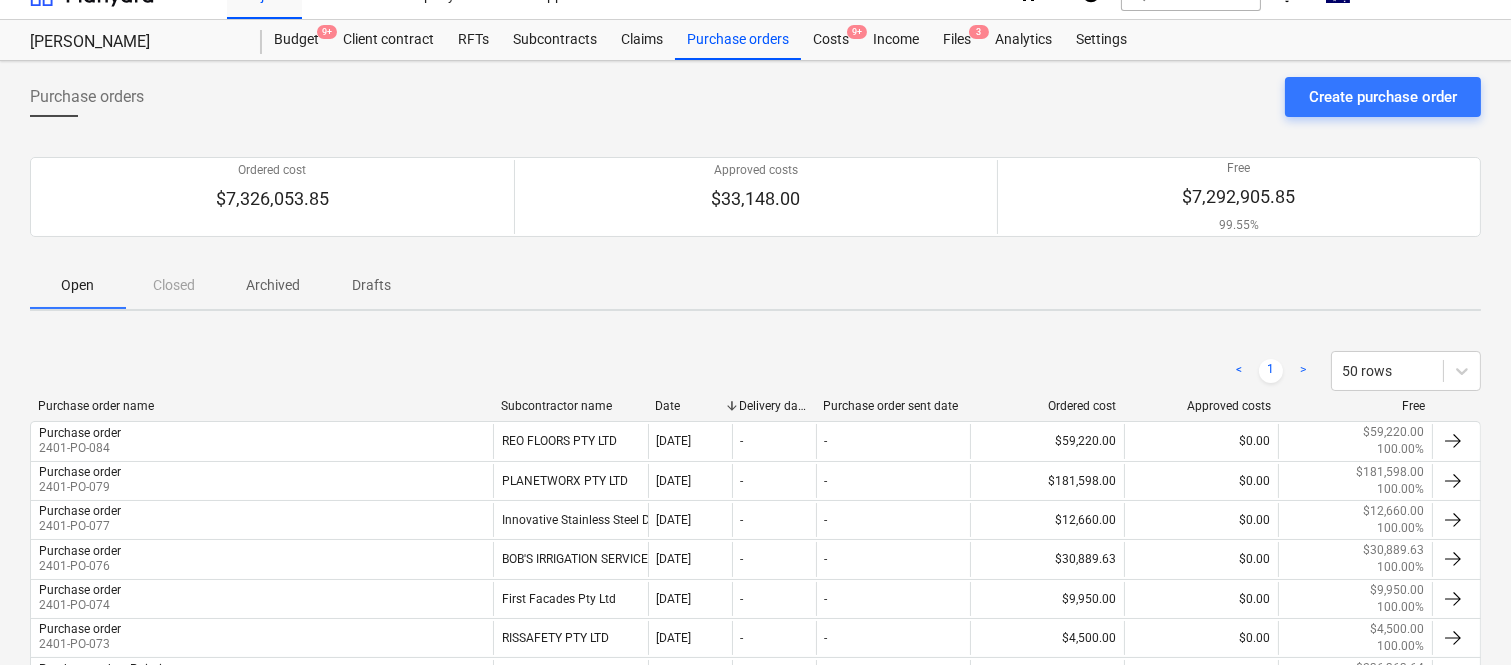 scroll, scrollTop: 0, scrollLeft: 0, axis: both 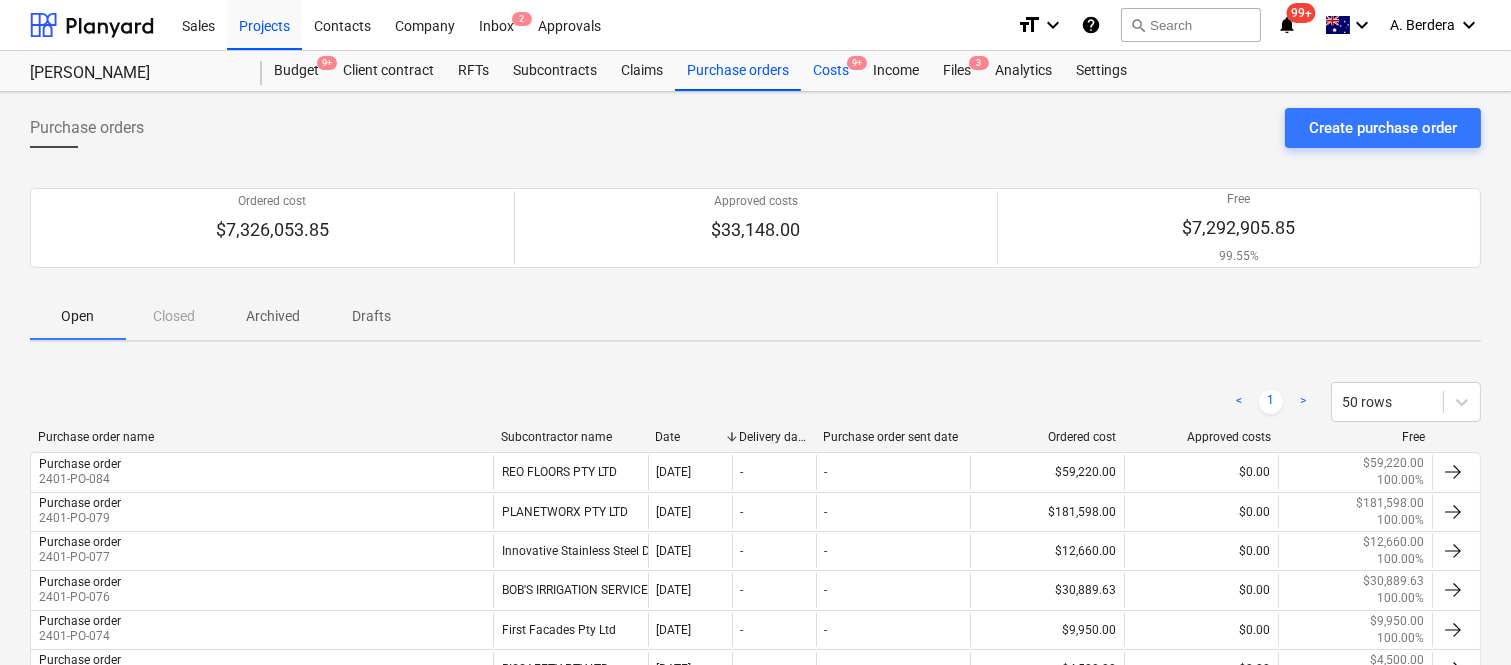 click on "Costs 9+" at bounding box center (831, 71) 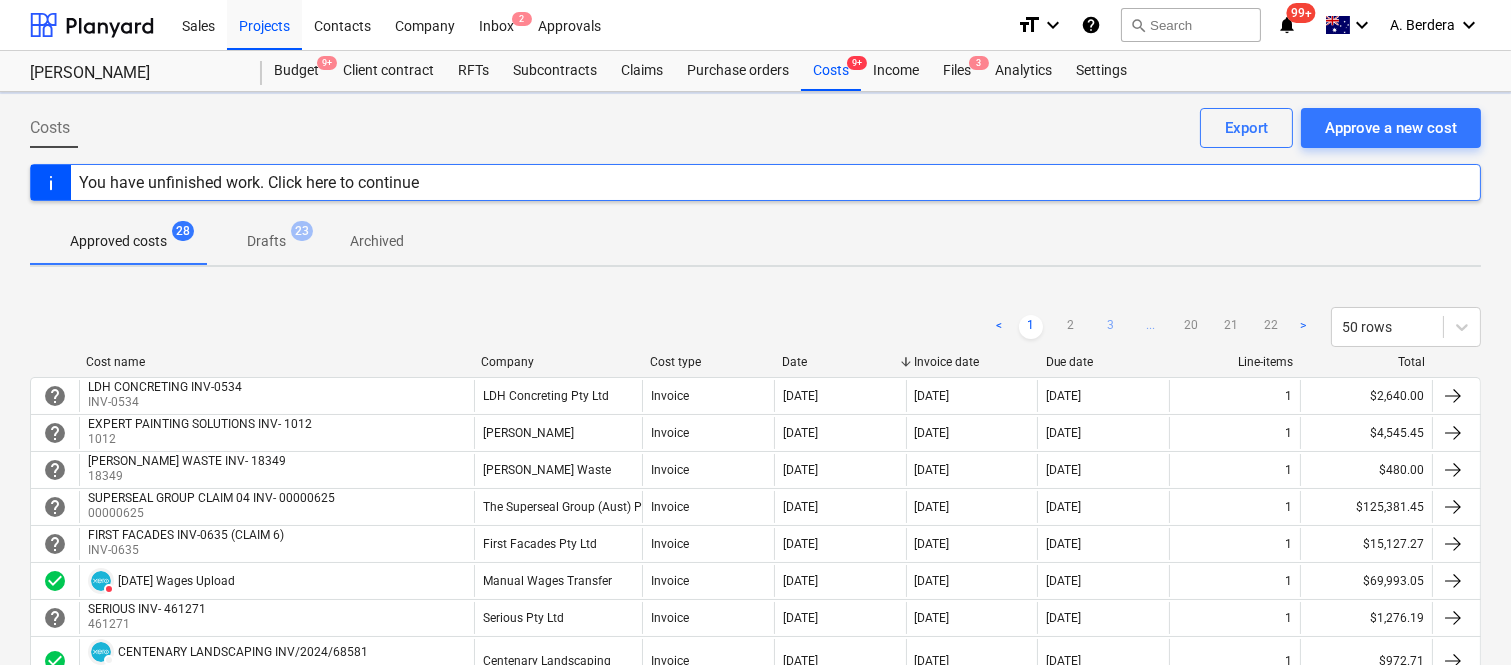 click on "3" at bounding box center [1111, 327] 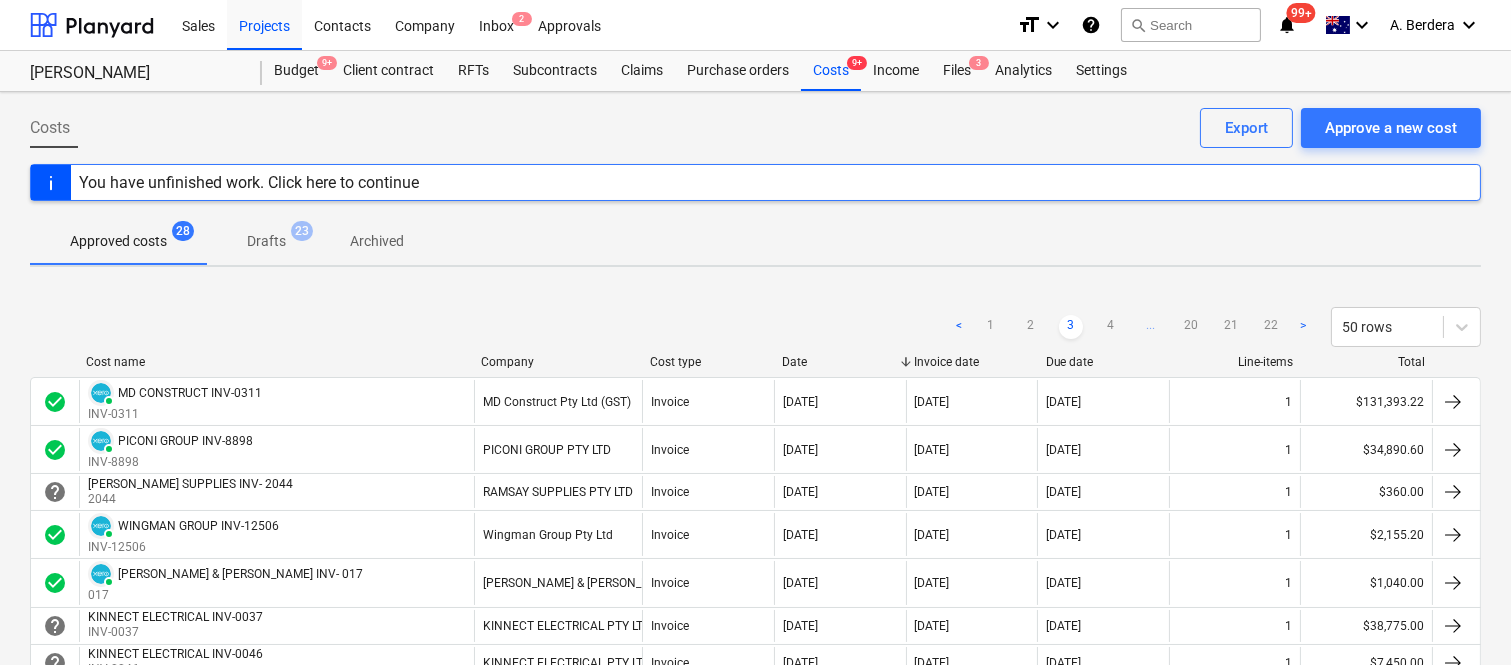 click on "4" at bounding box center [1111, 327] 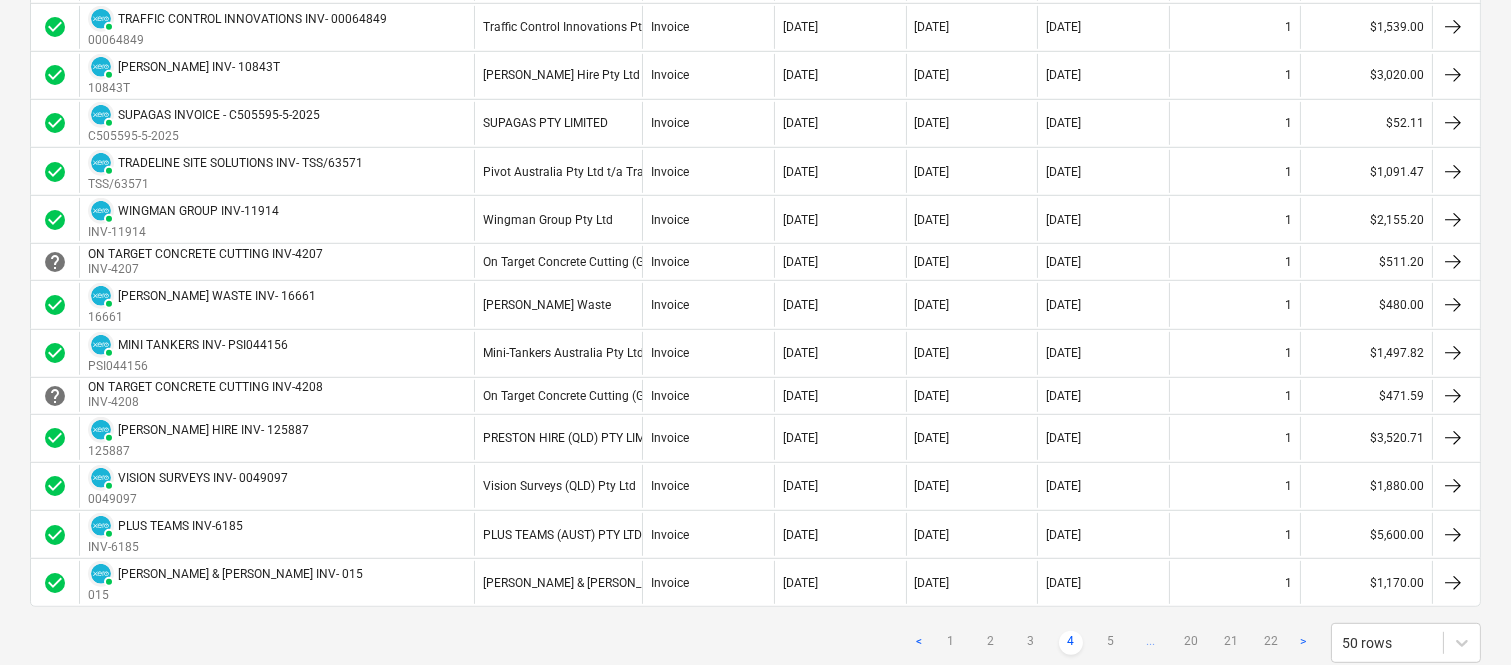 scroll, scrollTop: 2044, scrollLeft: 0, axis: vertical 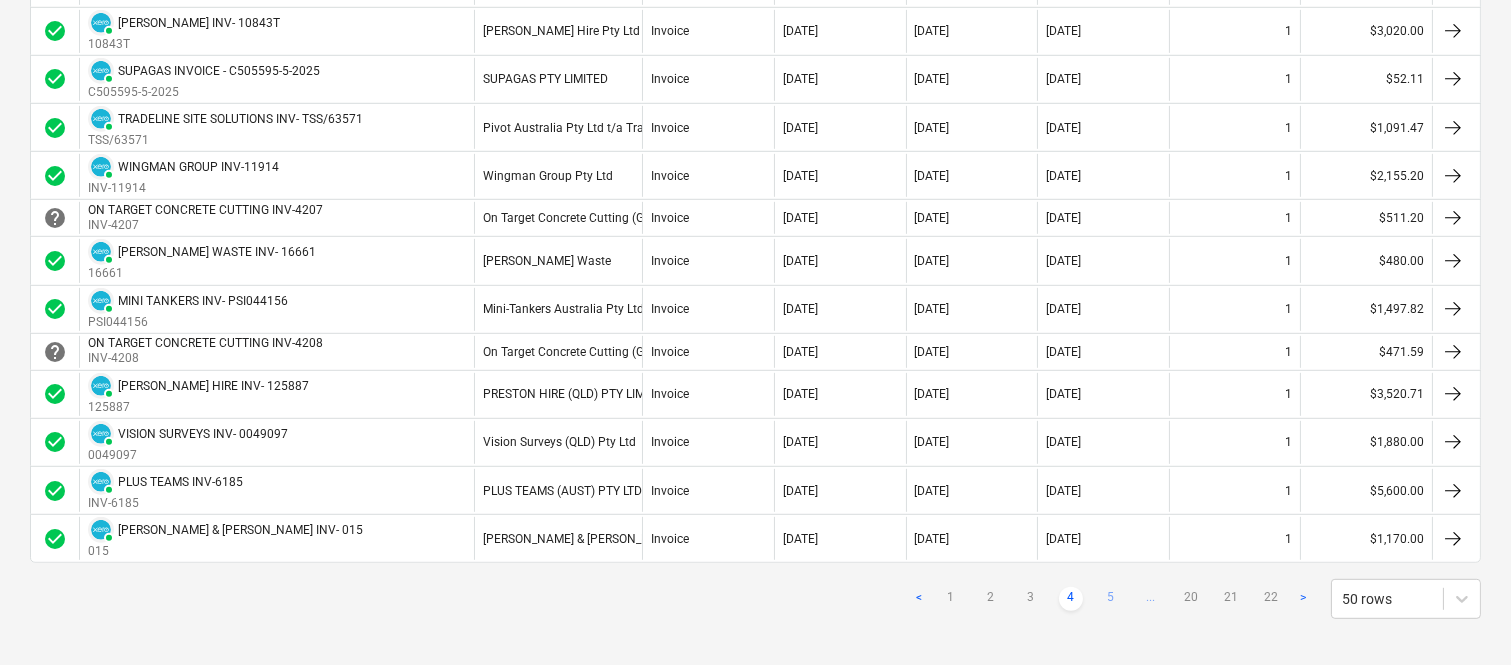 click on "5" at bounding box center [1111, 599] 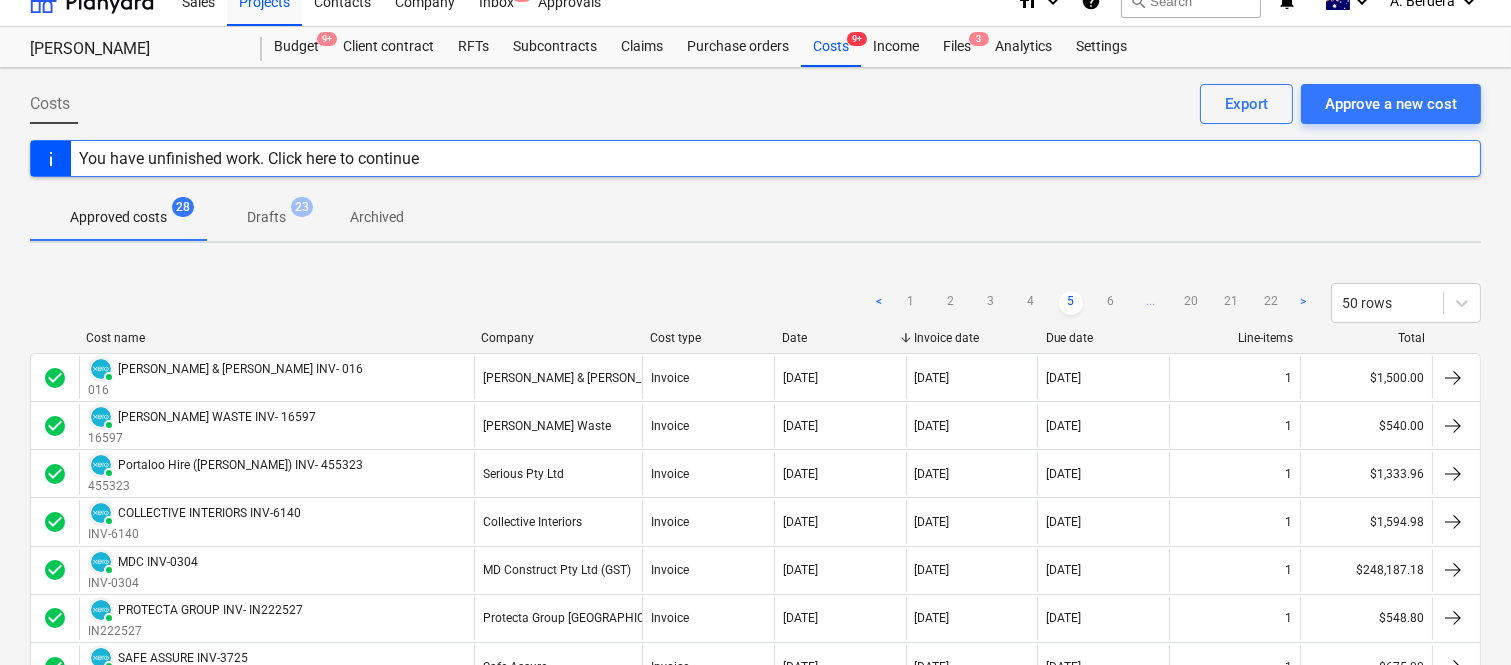 scroll, scrollTop: 0, scrollLeft: 0, axis: both 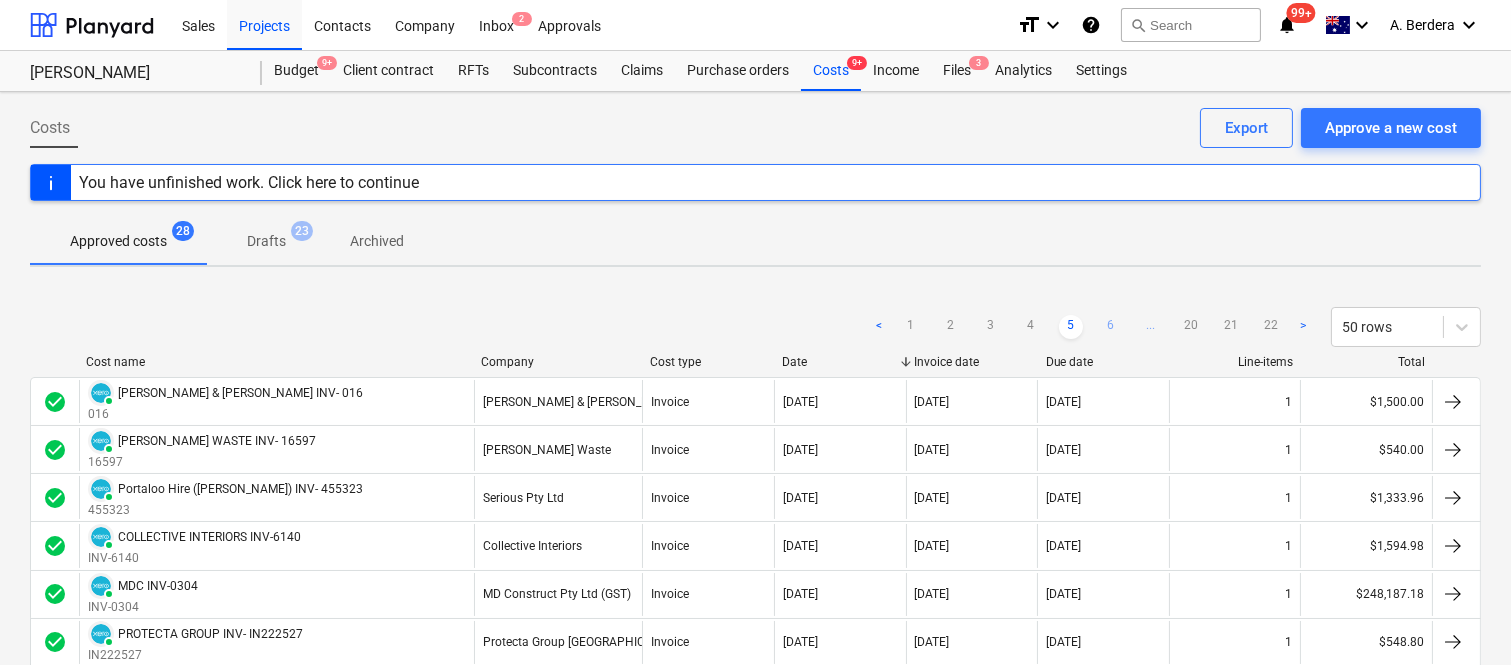 click on "6" at bounding box center [1111, 327] 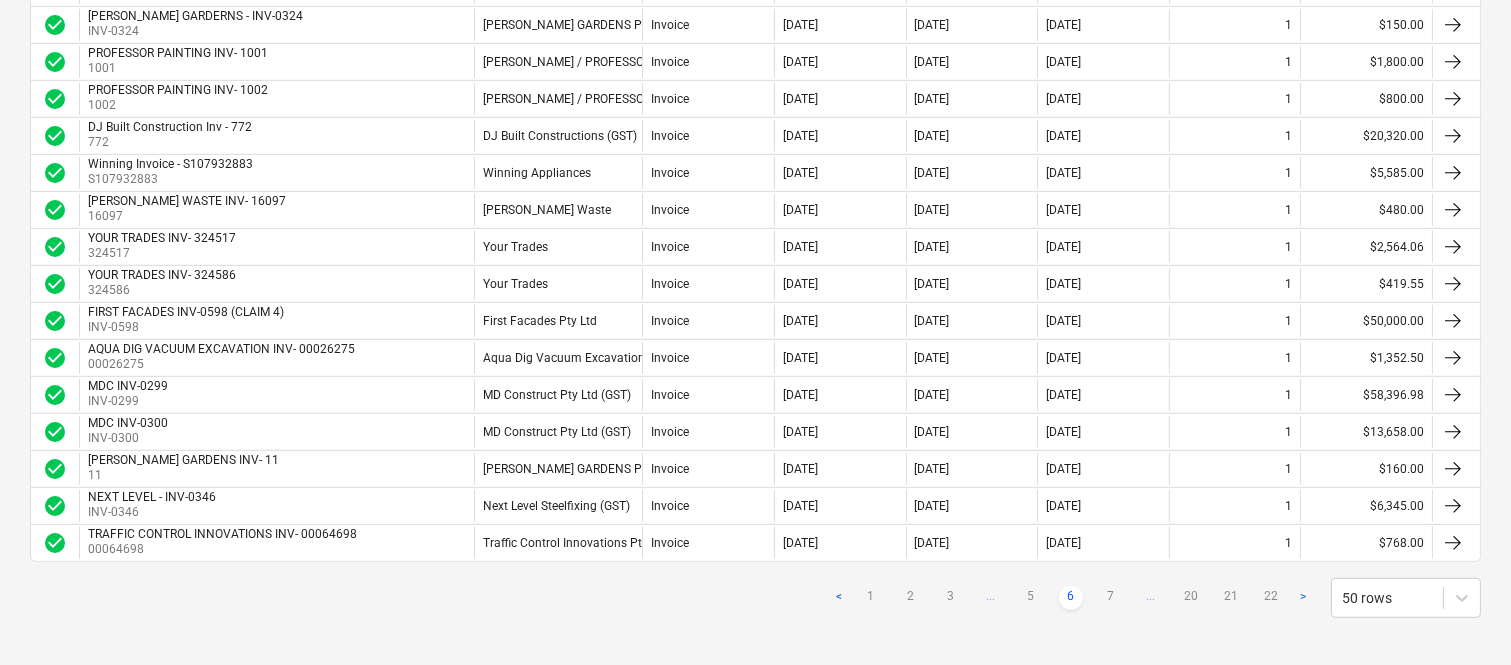 scroll, scrollTop: 1746, scrollLeft: 0, axis: vertical 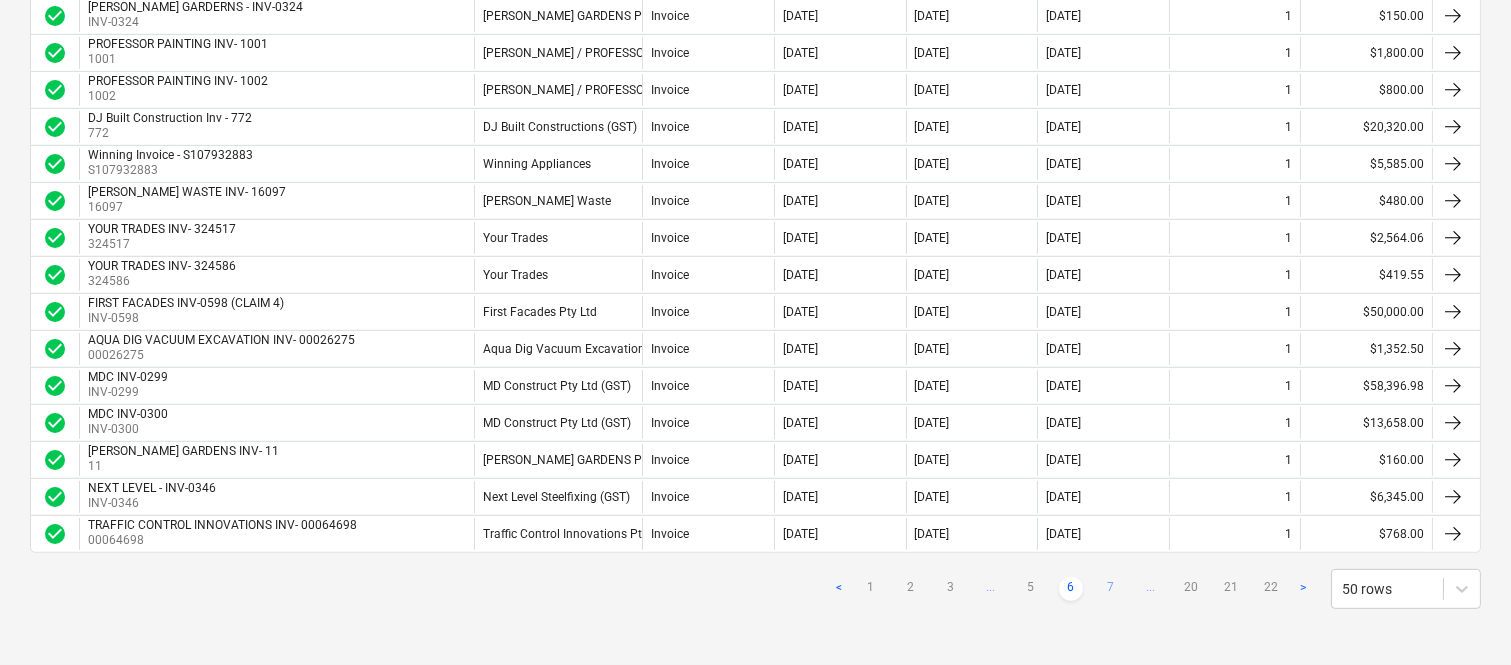 click on "7" at bounding box center [1111, 589] 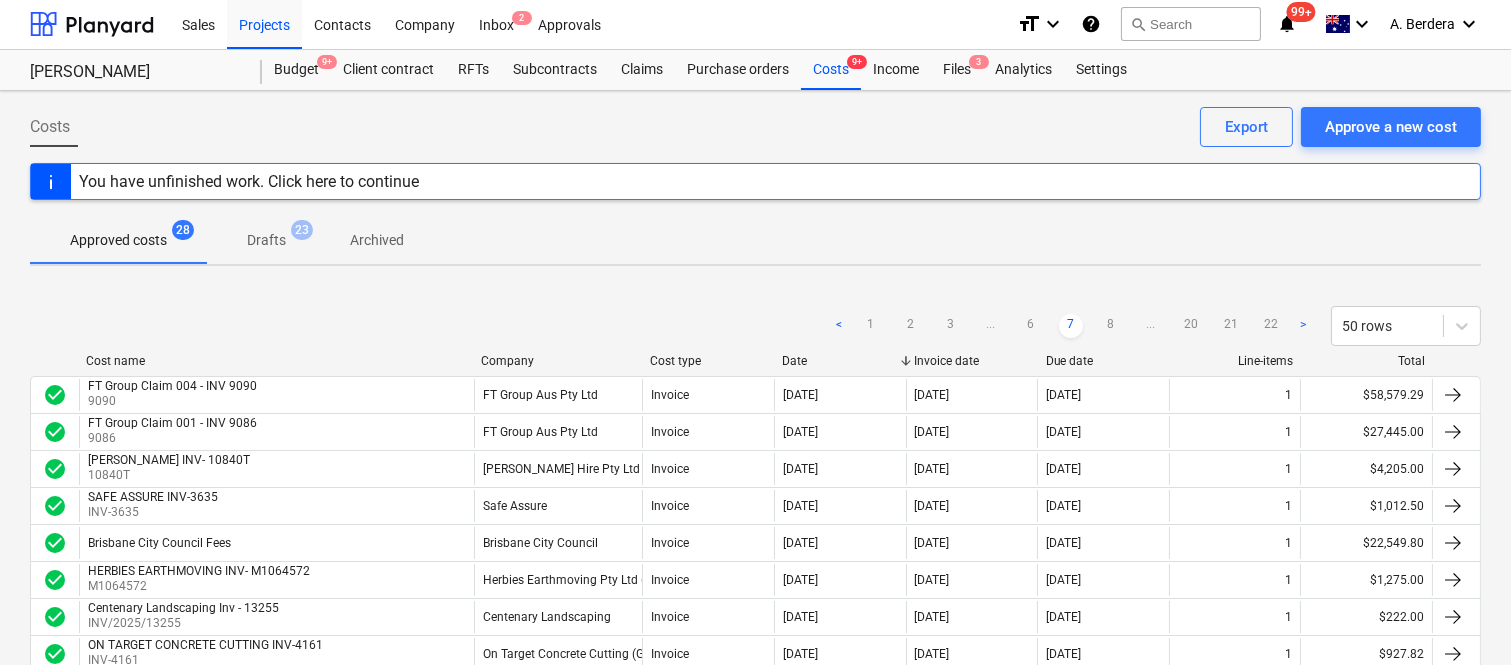 scroll, scrollTop: 0, scrollLeft: 0, axis: both 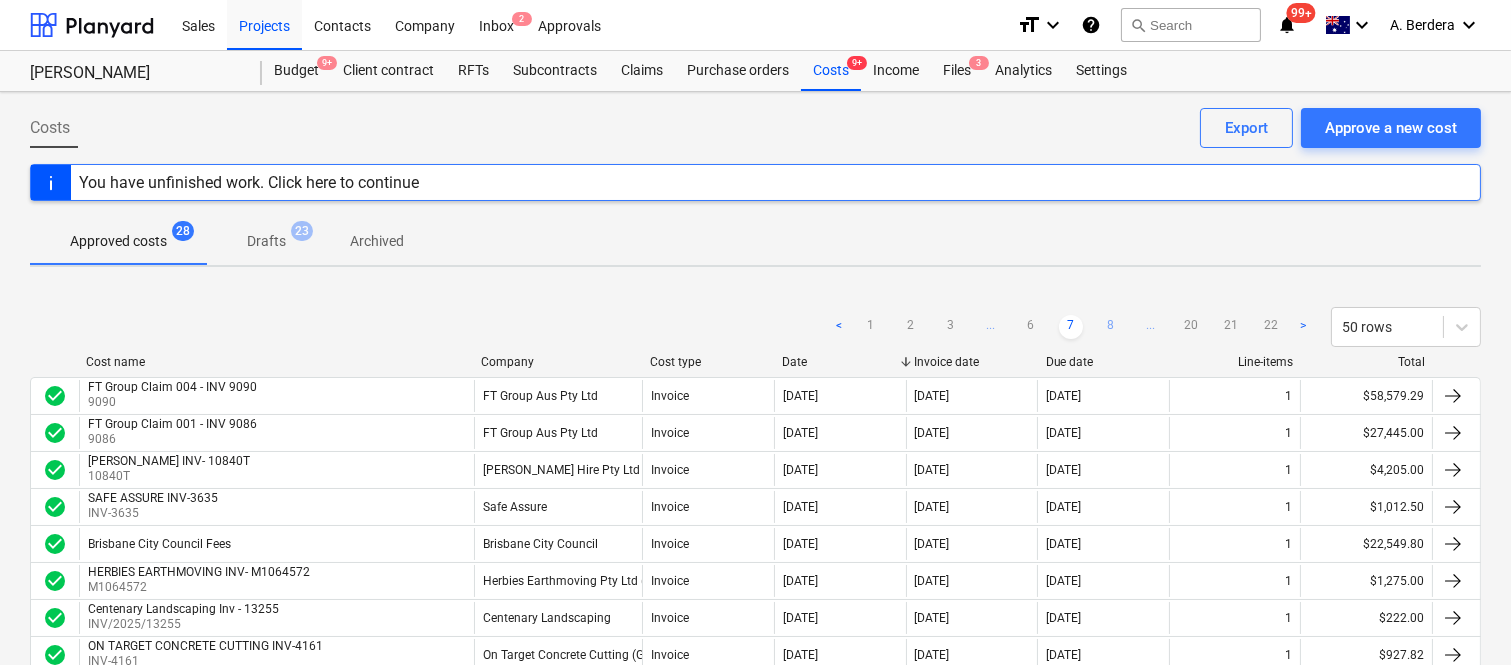 click on "8" at bounding box center (1111, 327) 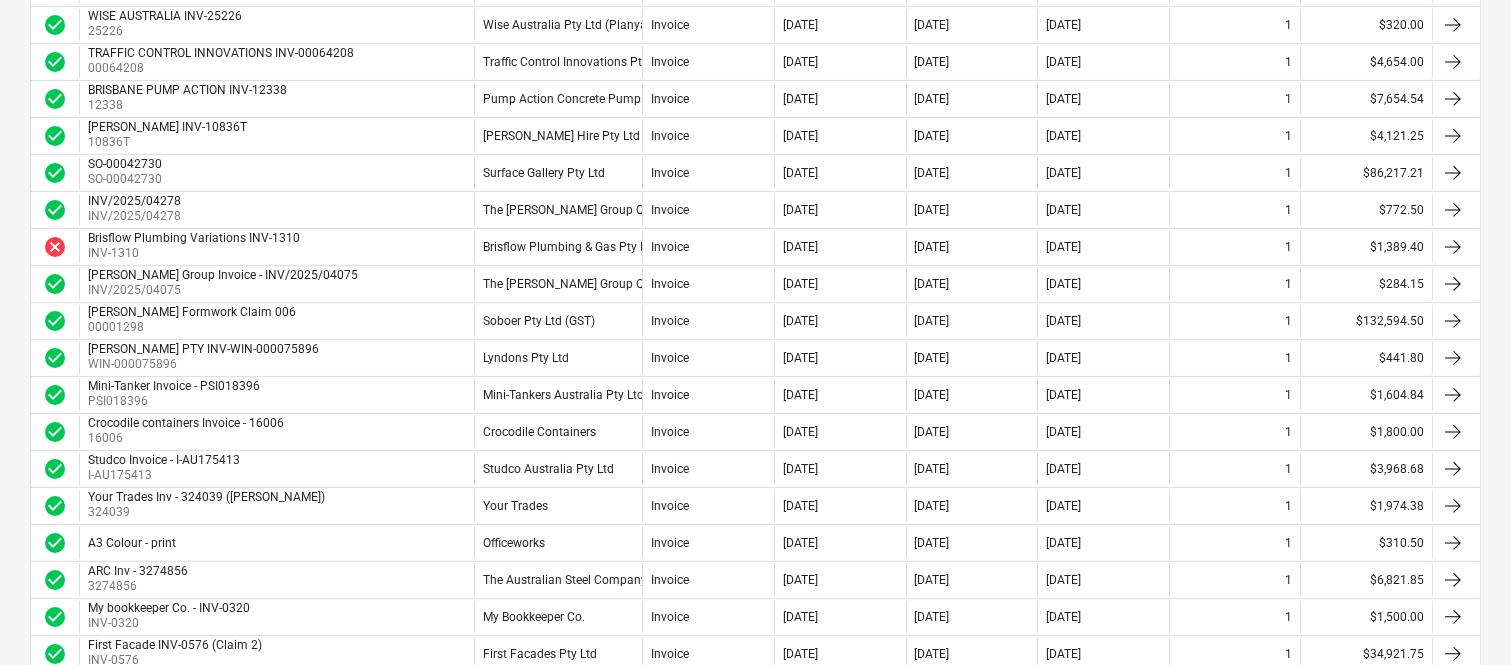 scroll, scrollTop: 1155, scrollLeft: 0, axis: vertical 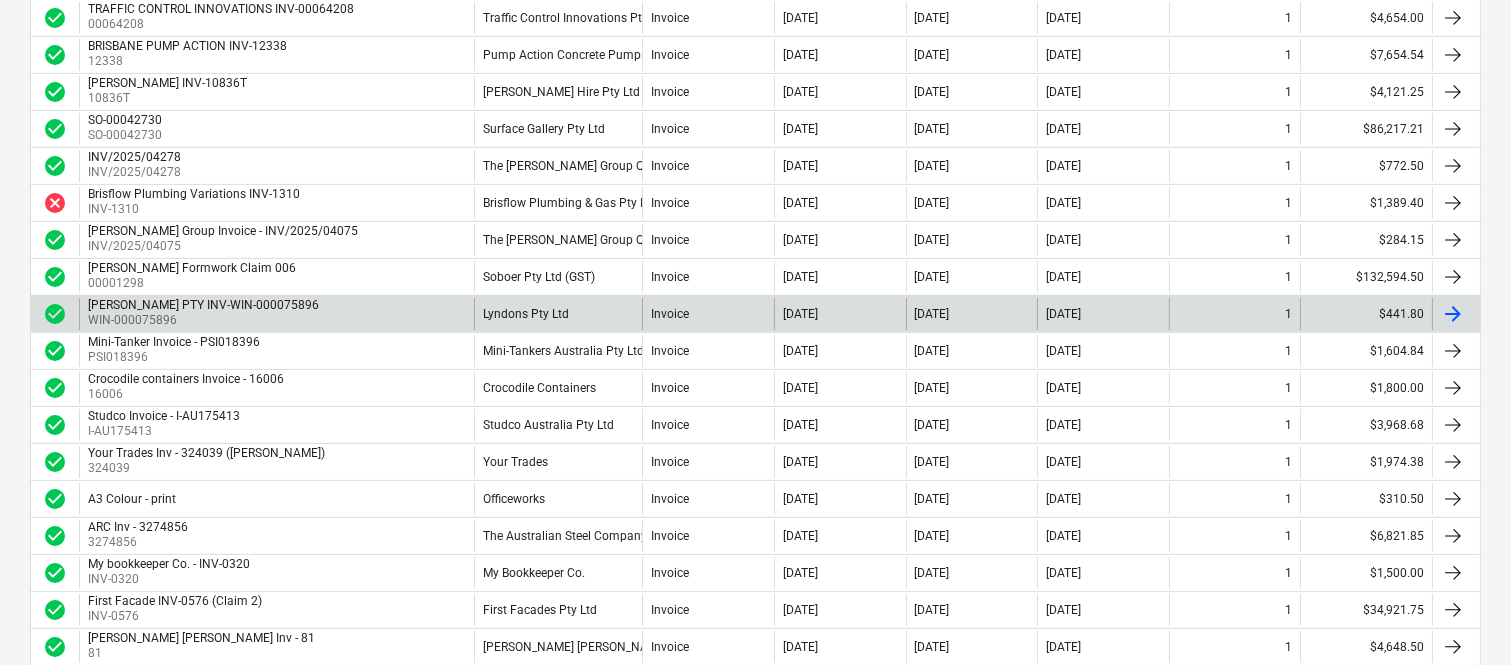 click on "[DATE]" at bounding box center (840, 314) 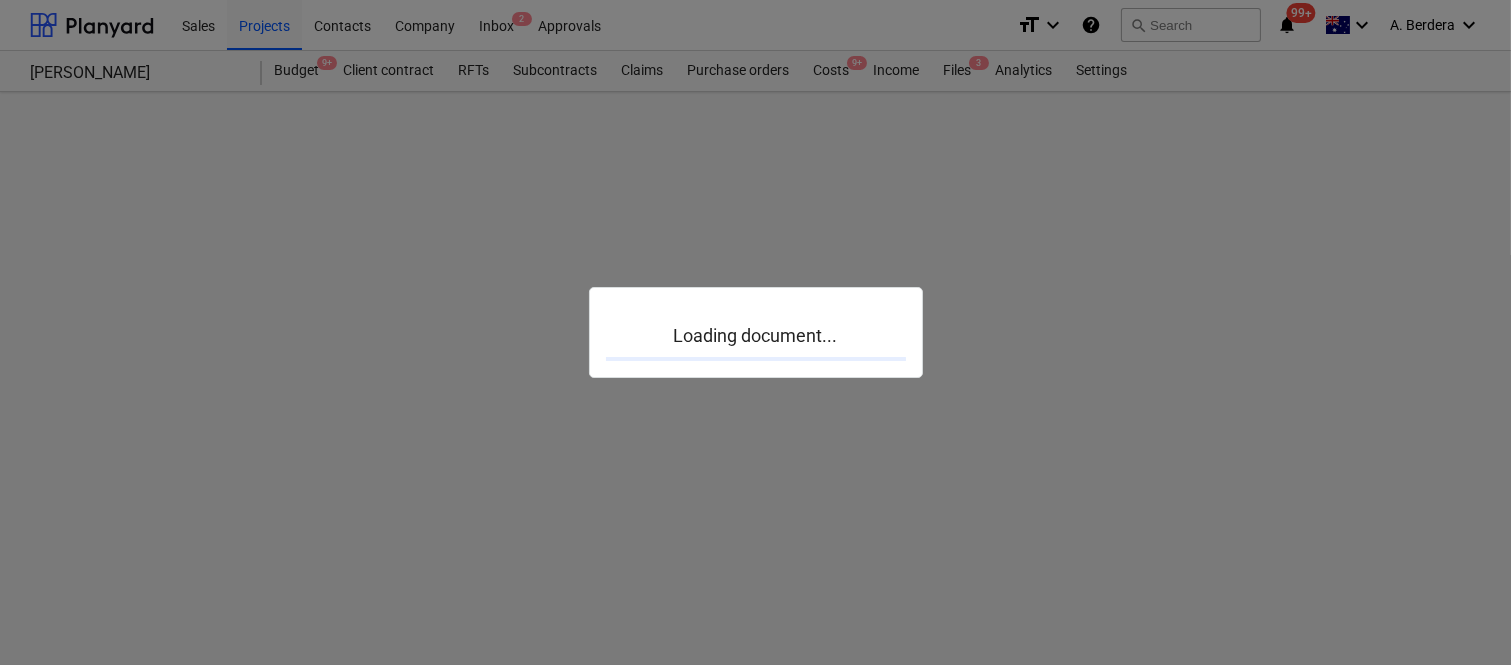 scroll, scrollTop: 0, scrollLeft: 0, axis: both 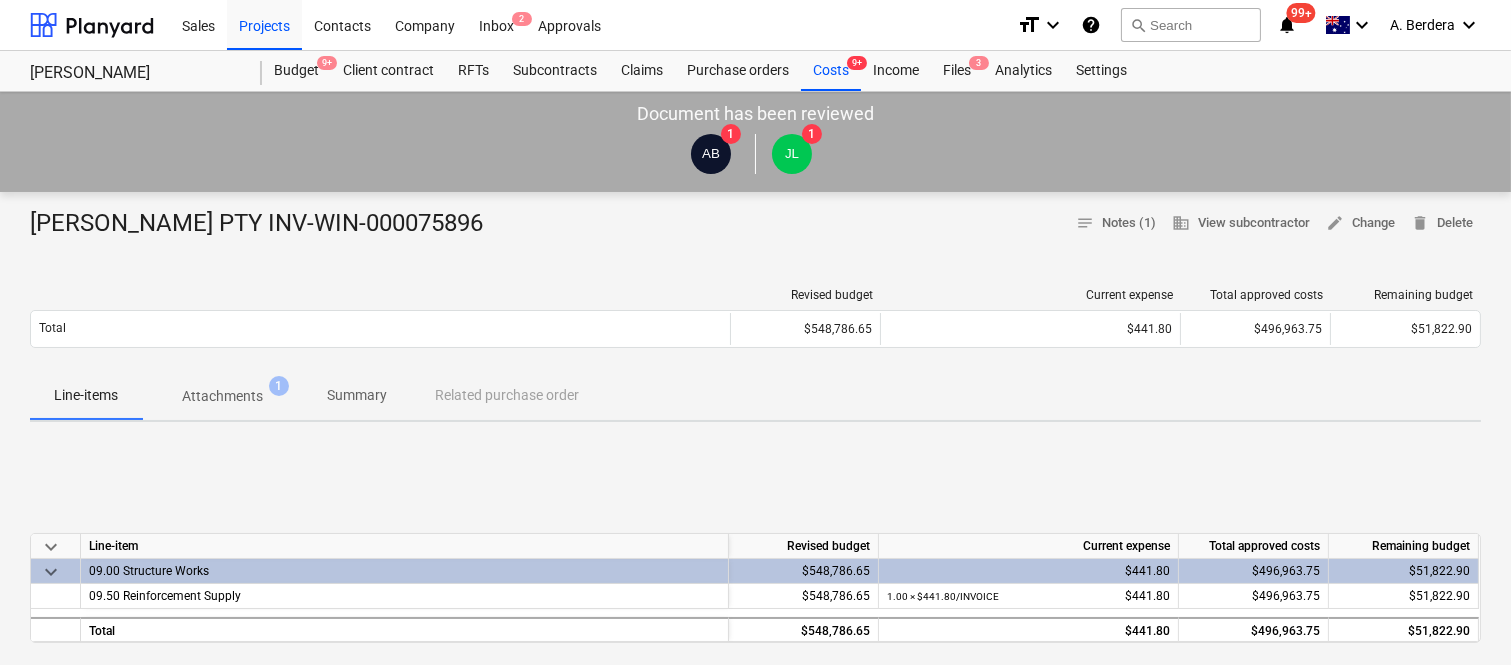click on "Attachments 1" at bounding box center [222, 396] 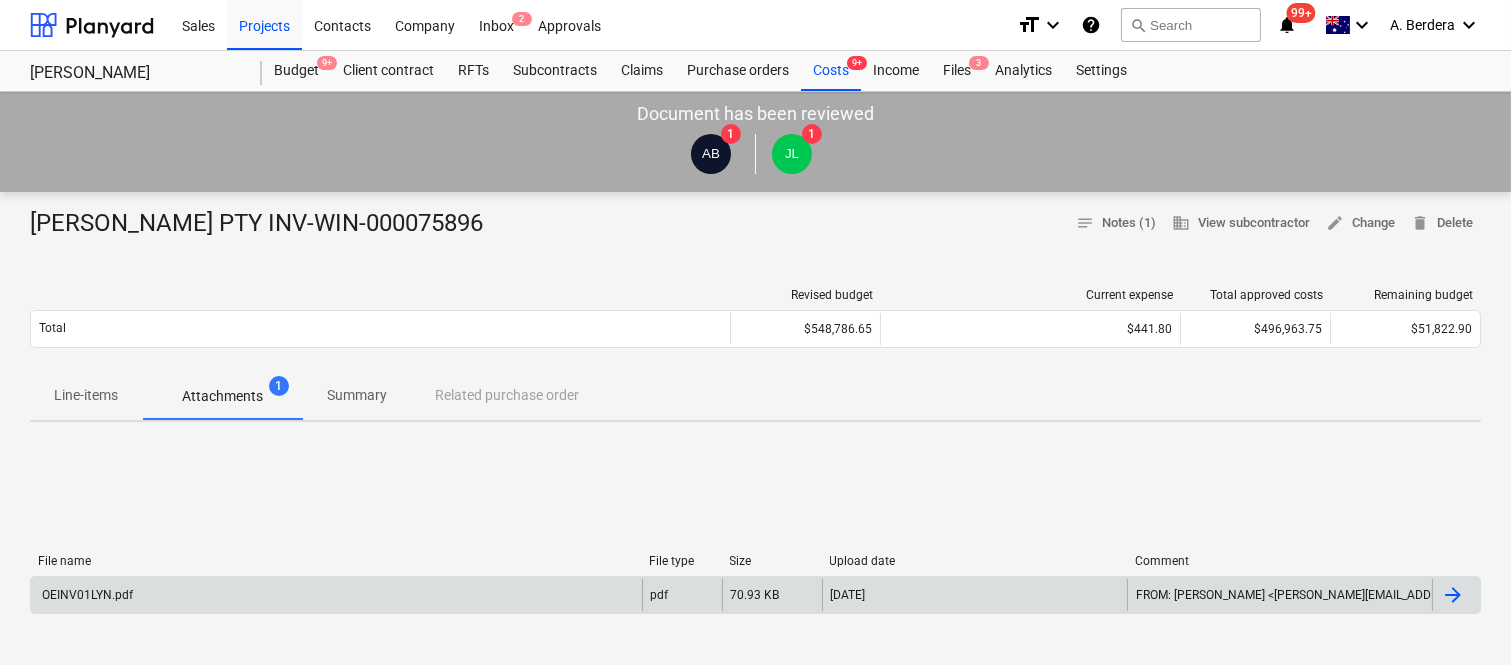 click on "OEINV01LYN.pdf" at bounding box center [336, 595] 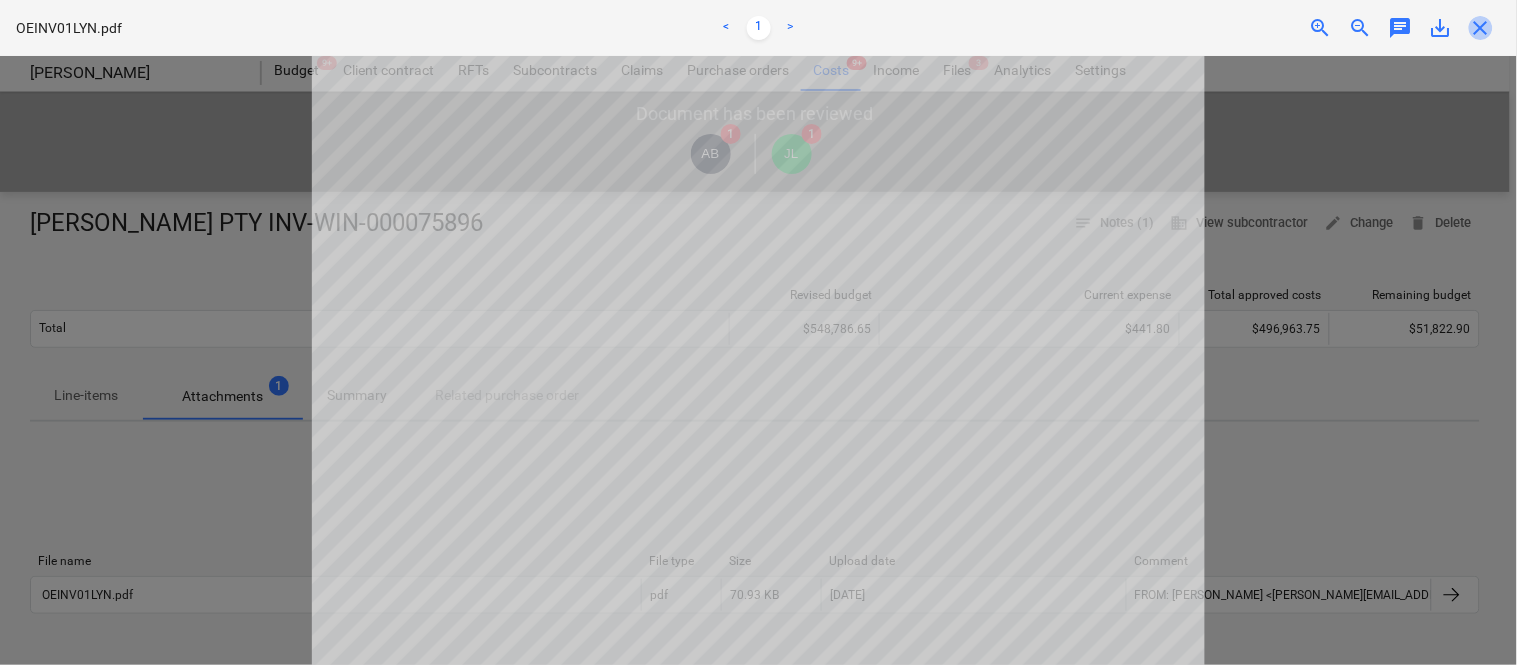click on "close" at bounding box center (1481, 28) 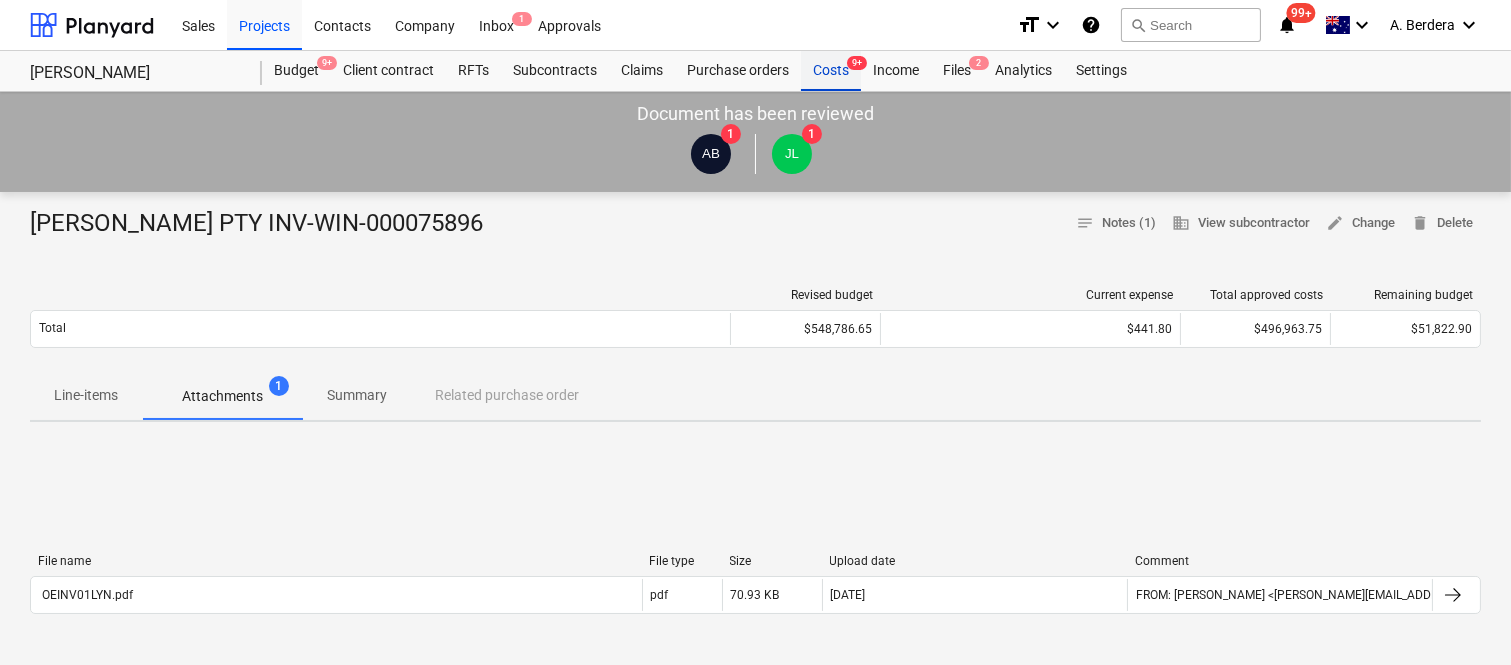 click on "Costs 9+" at bounding box center [831, 71] 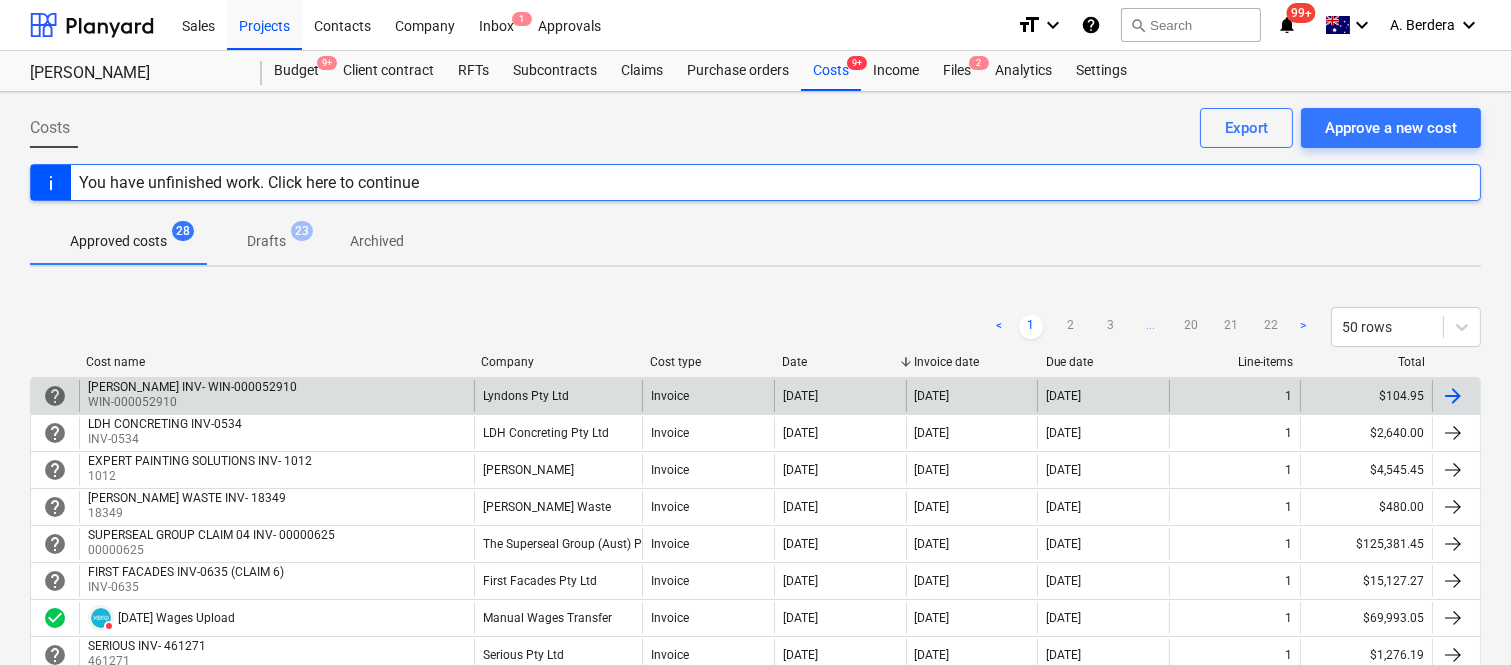 scroll, scrollTop: 582, scrollLeft: 0, axis: vertical 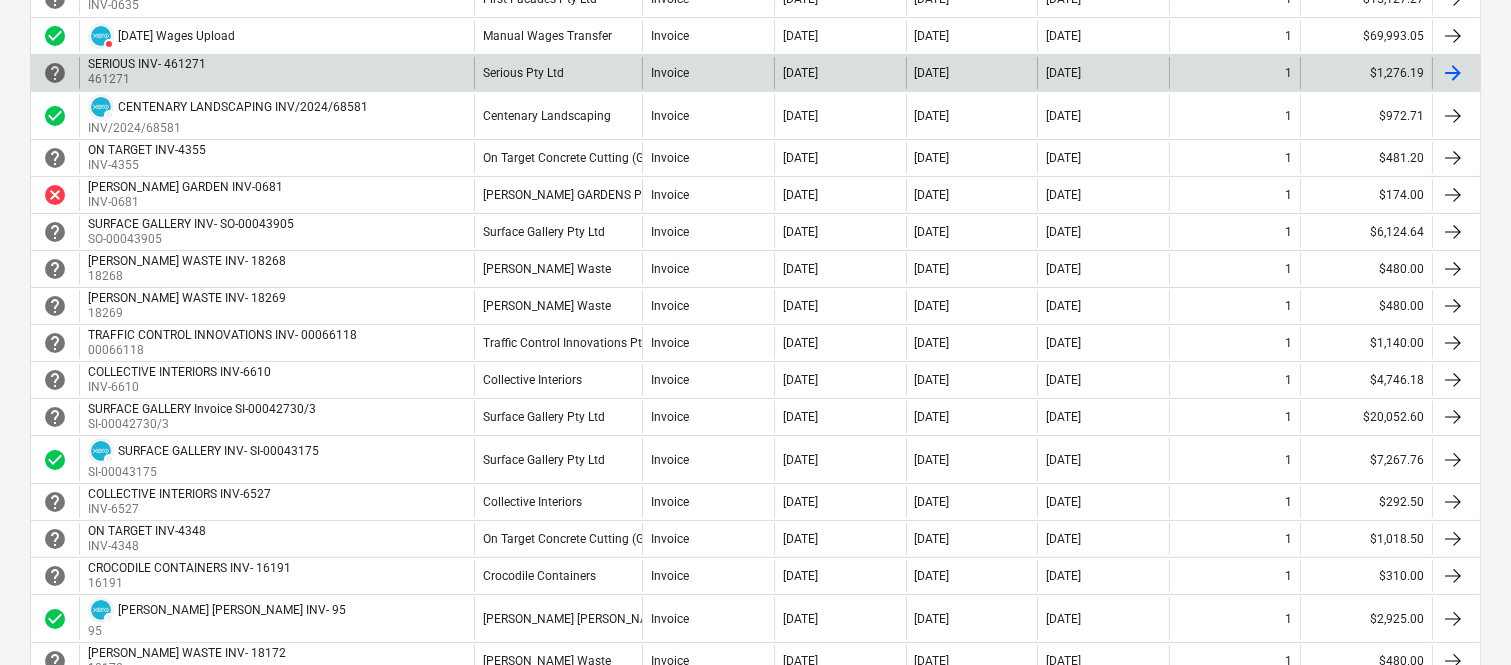 click on "SERIOUS INV- 461271 461271" at bounding box center (276, 73) 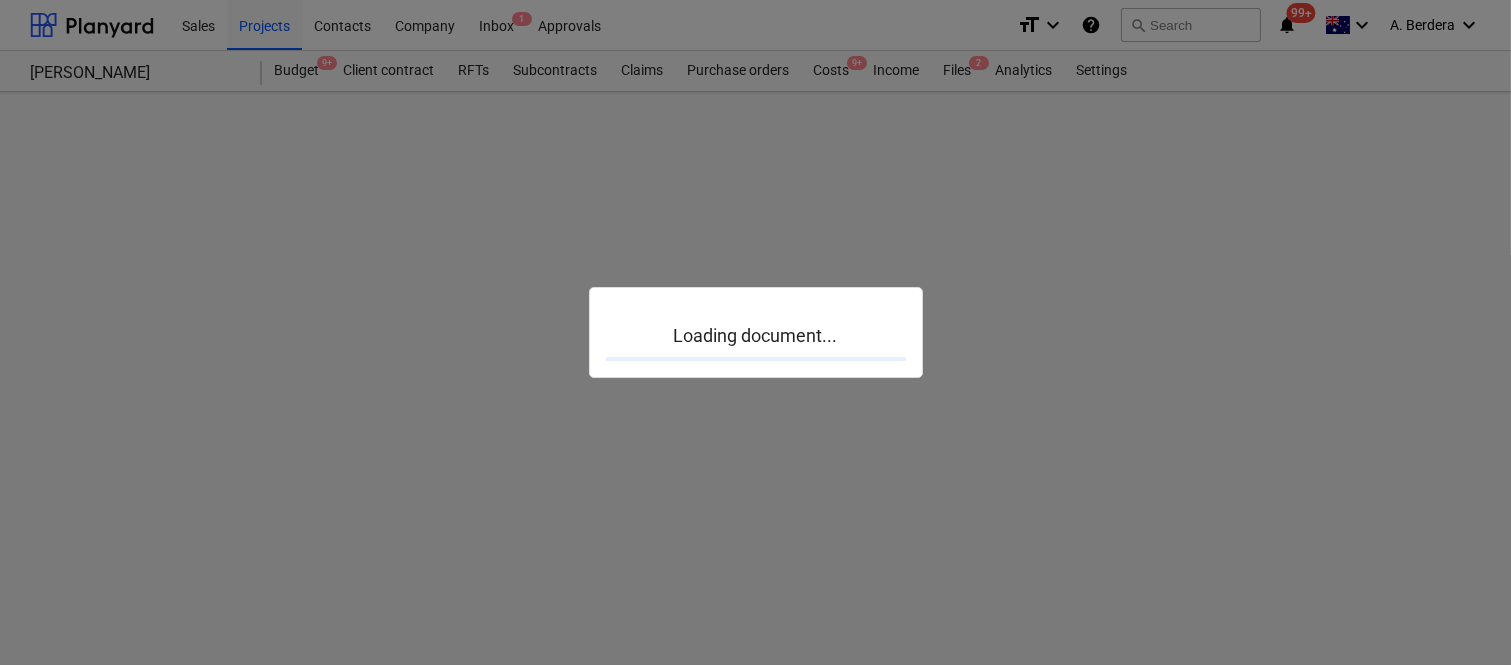 scroll, scrollTop: 0, scrollLeft: 0, axis: both 